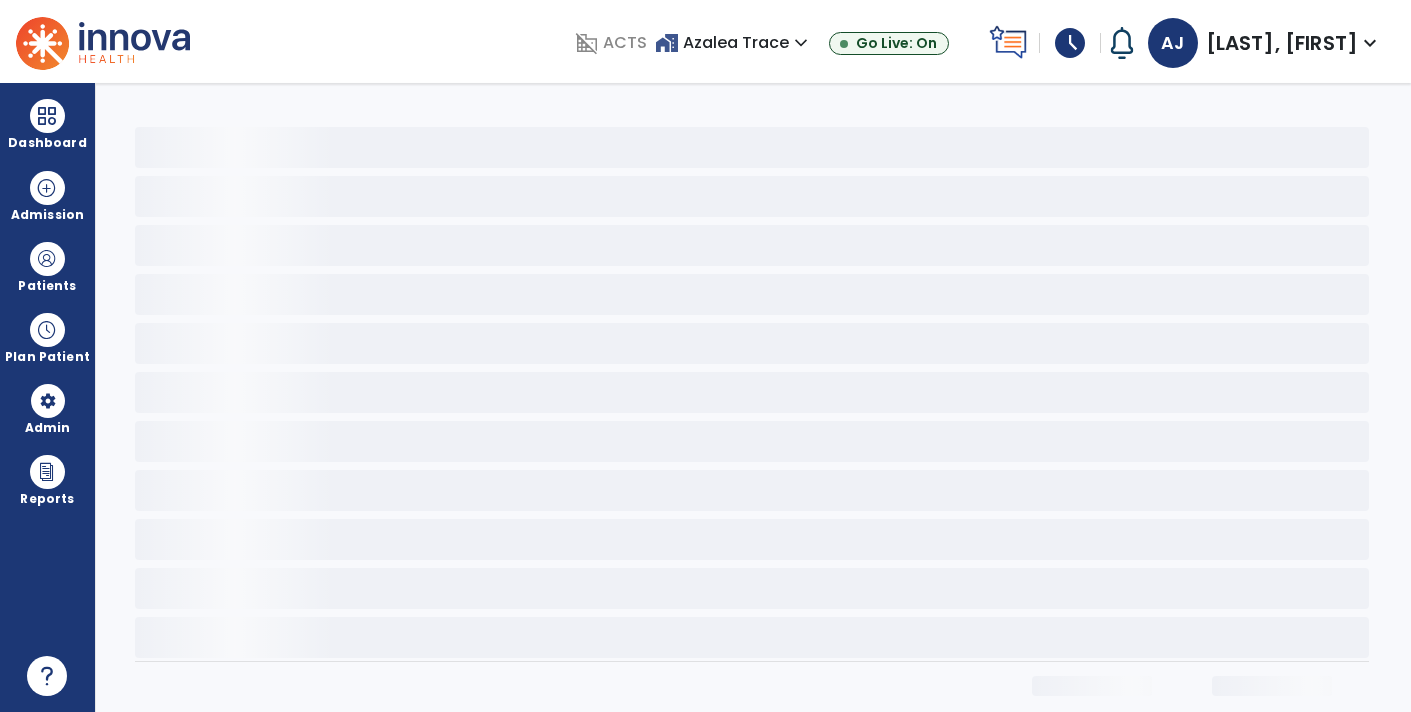 scroll, scrollTop: 0, scrollLeft: 0, axis: both 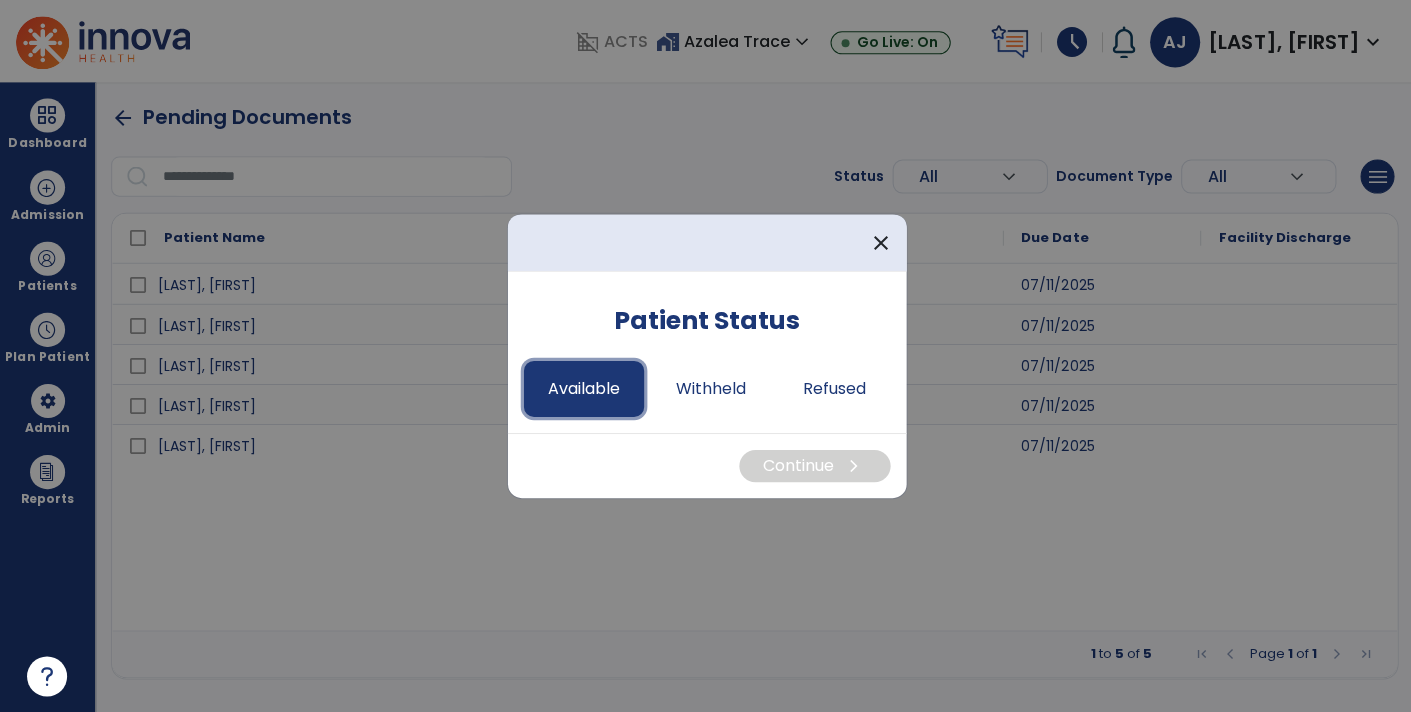 click on "Available" at bounding box center (583, 389) 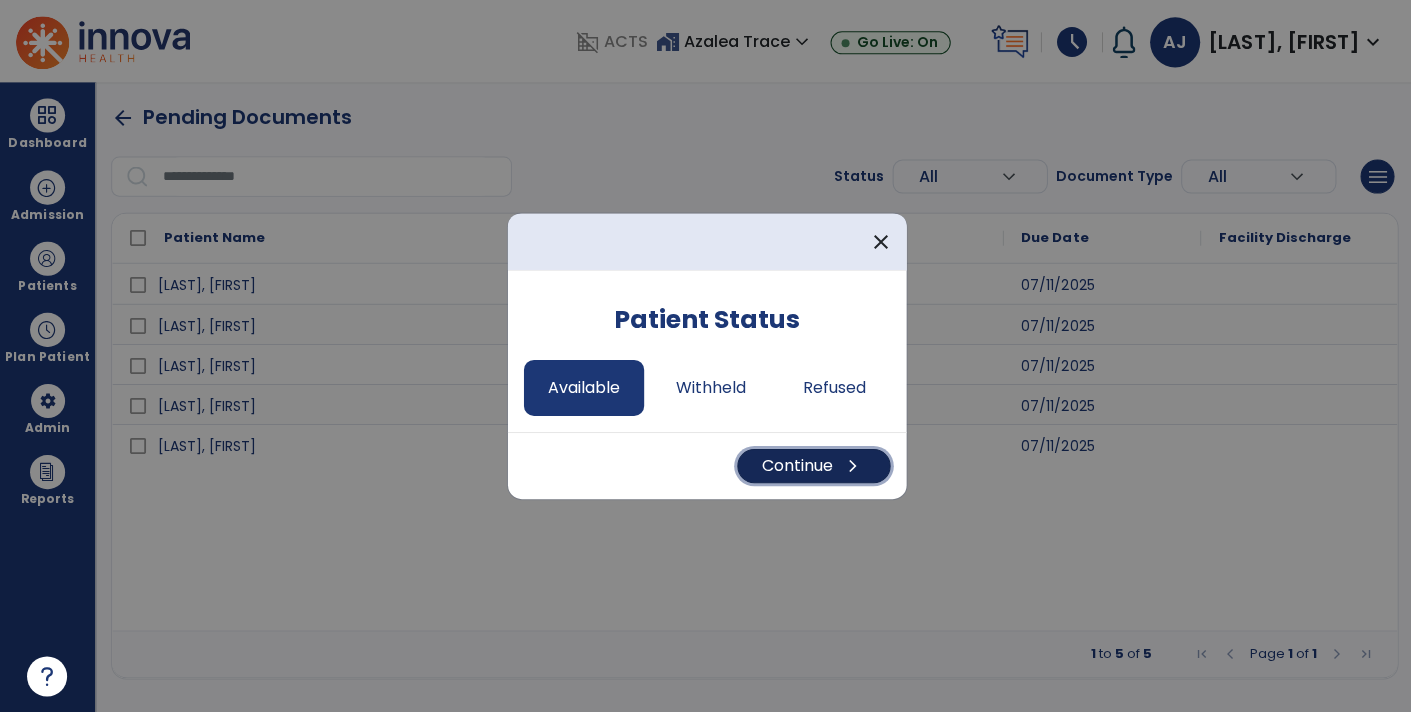 click on "Continue   chevron_right" at bounding box center [812, 466] 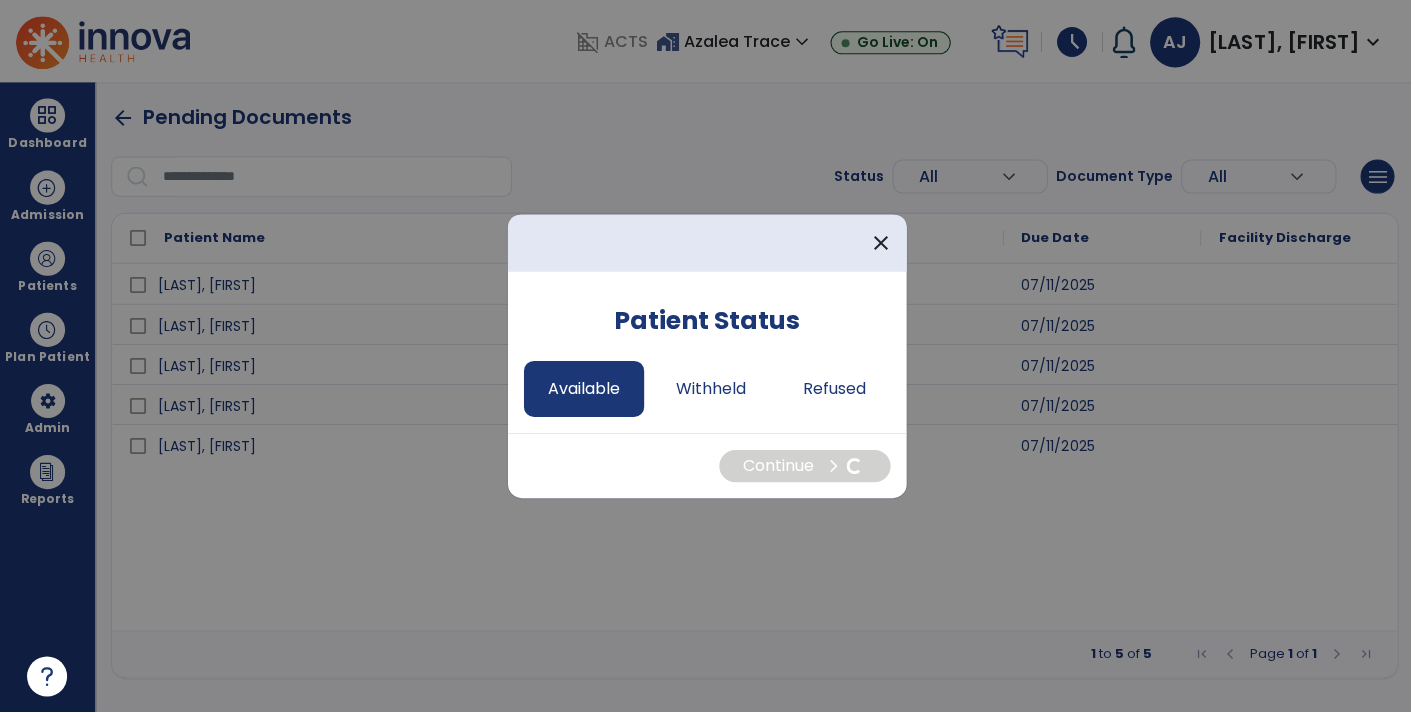 select on "*" 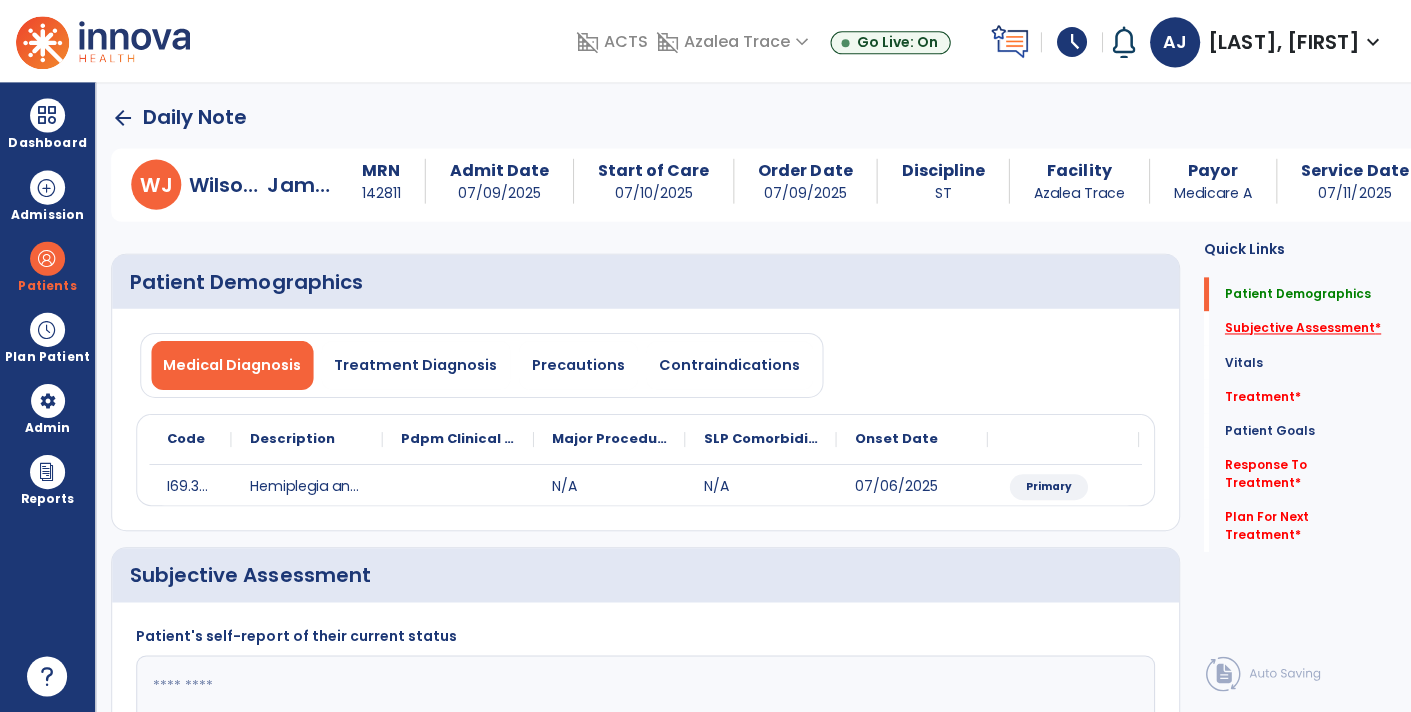 click on "Subjective Assessment   *" 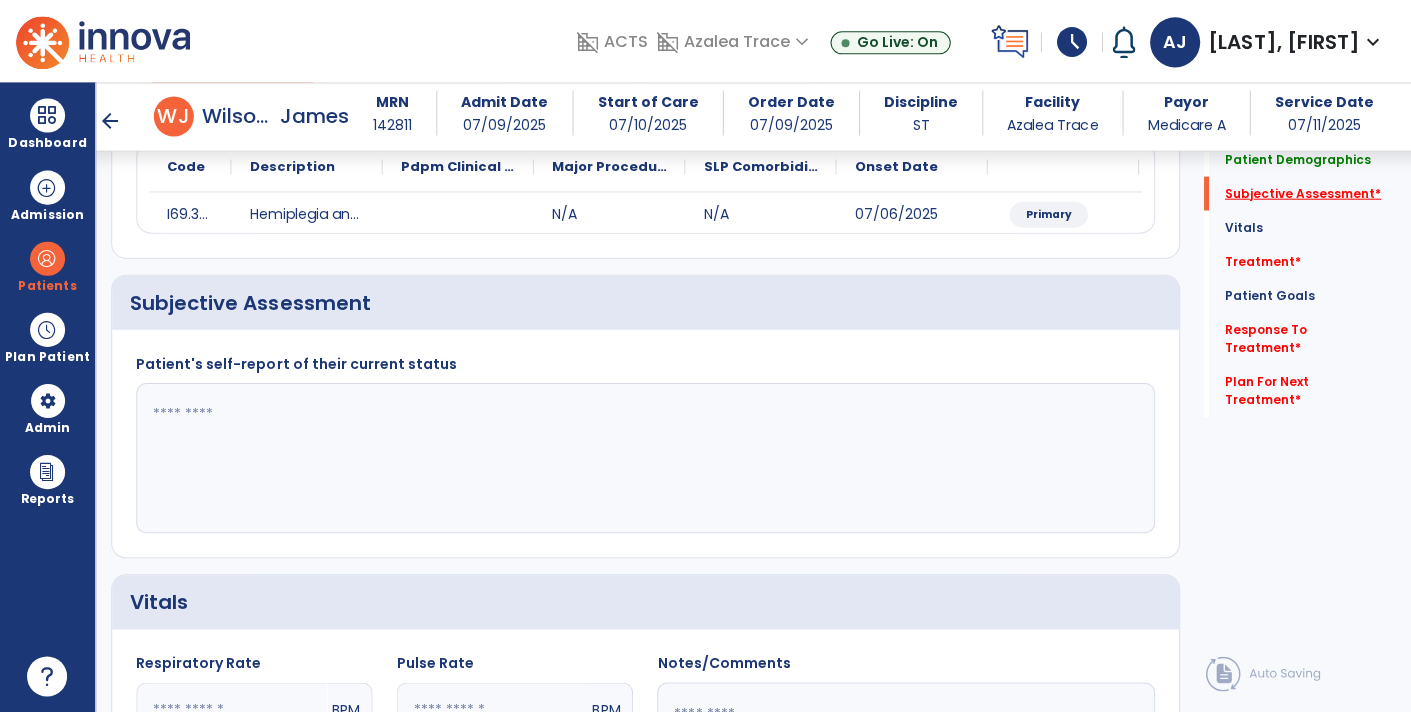 scroll, scrollTop: 288, scrollLeft: 0, axis: vertical 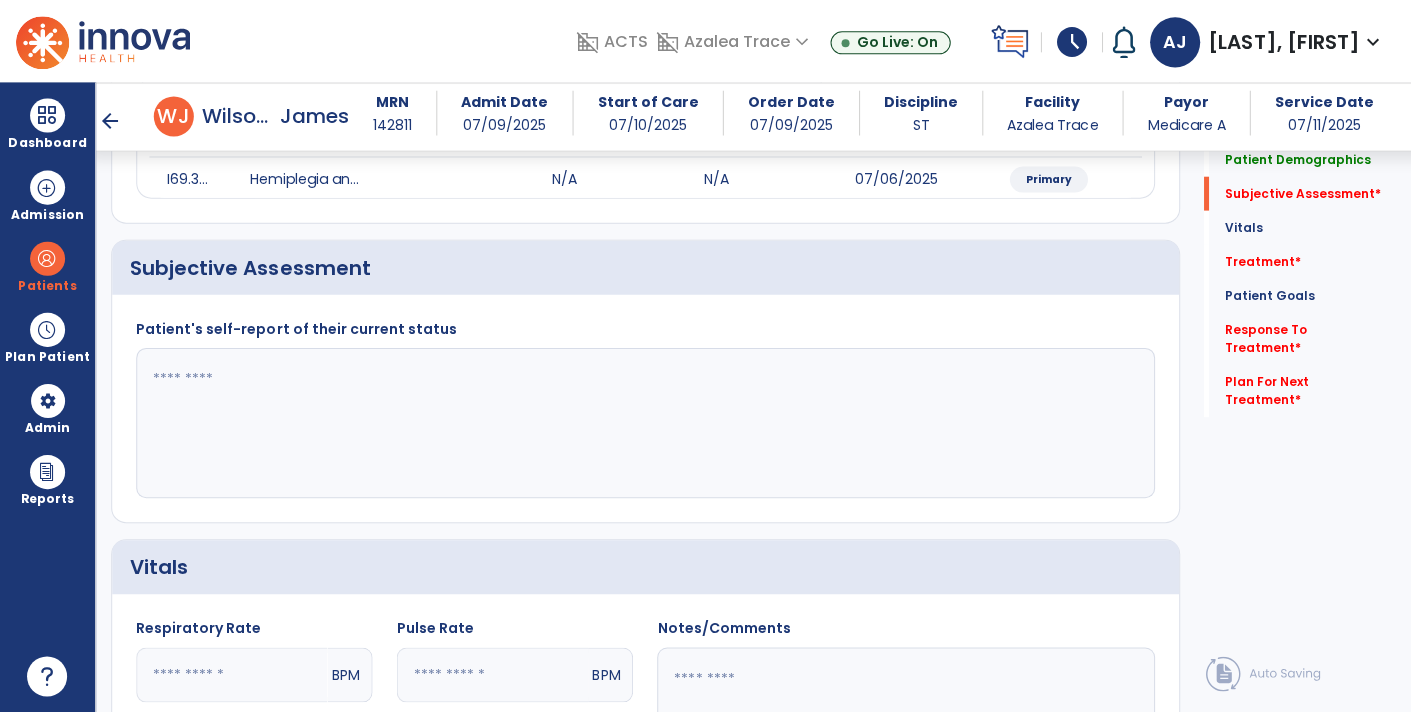 click 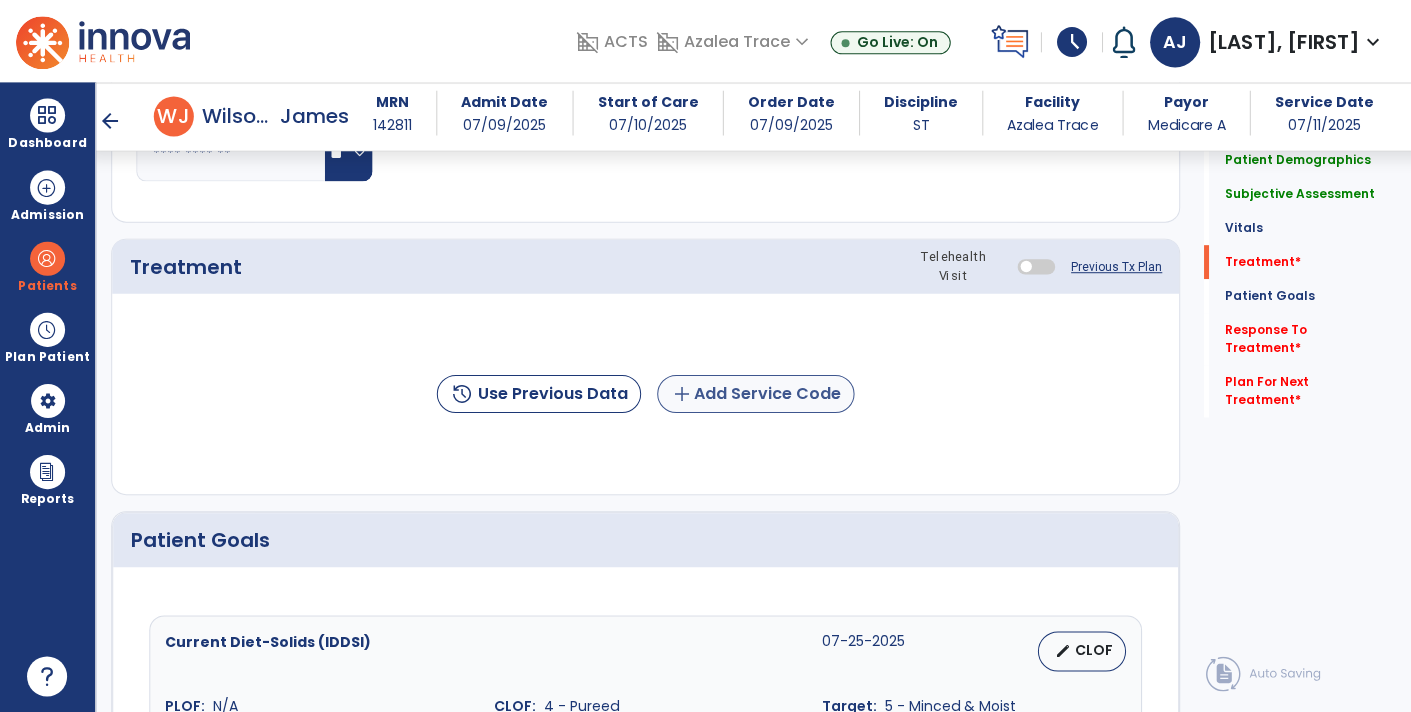 type on "****" 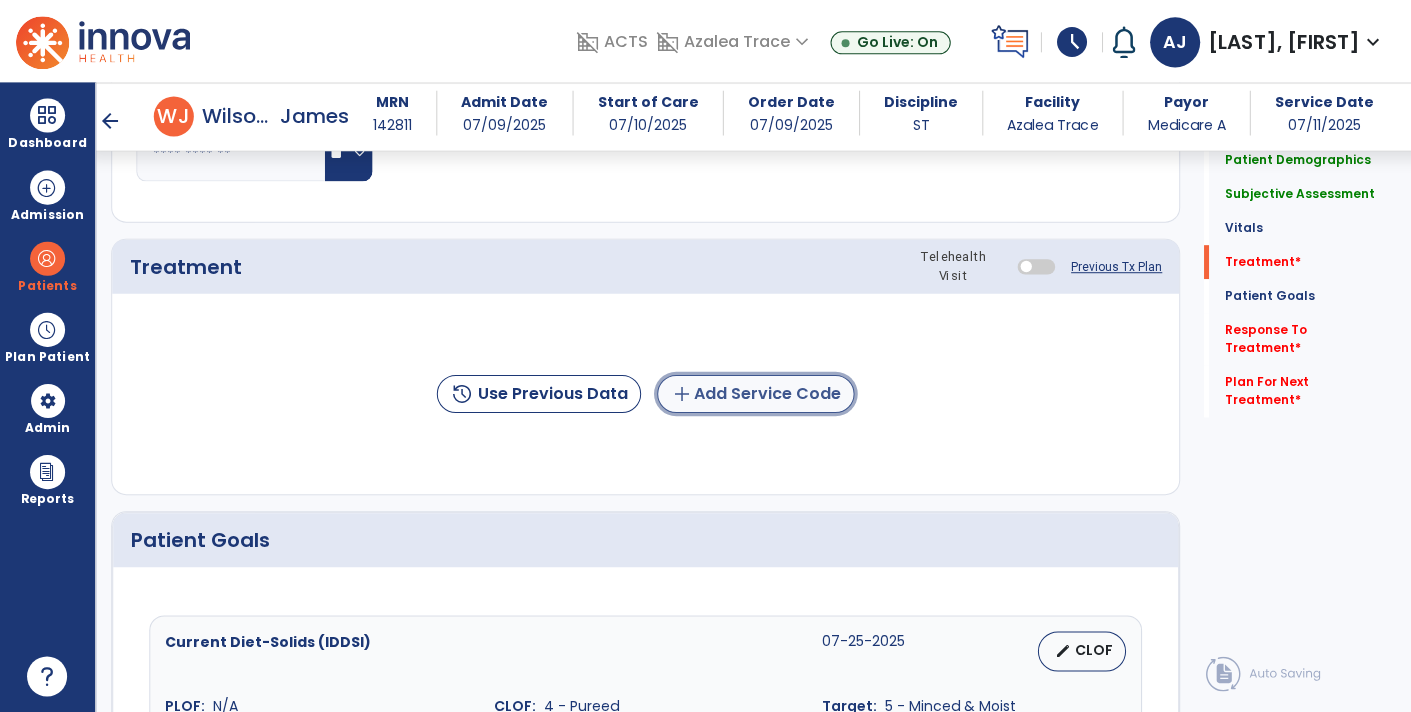 click on "add  Add Service Code" 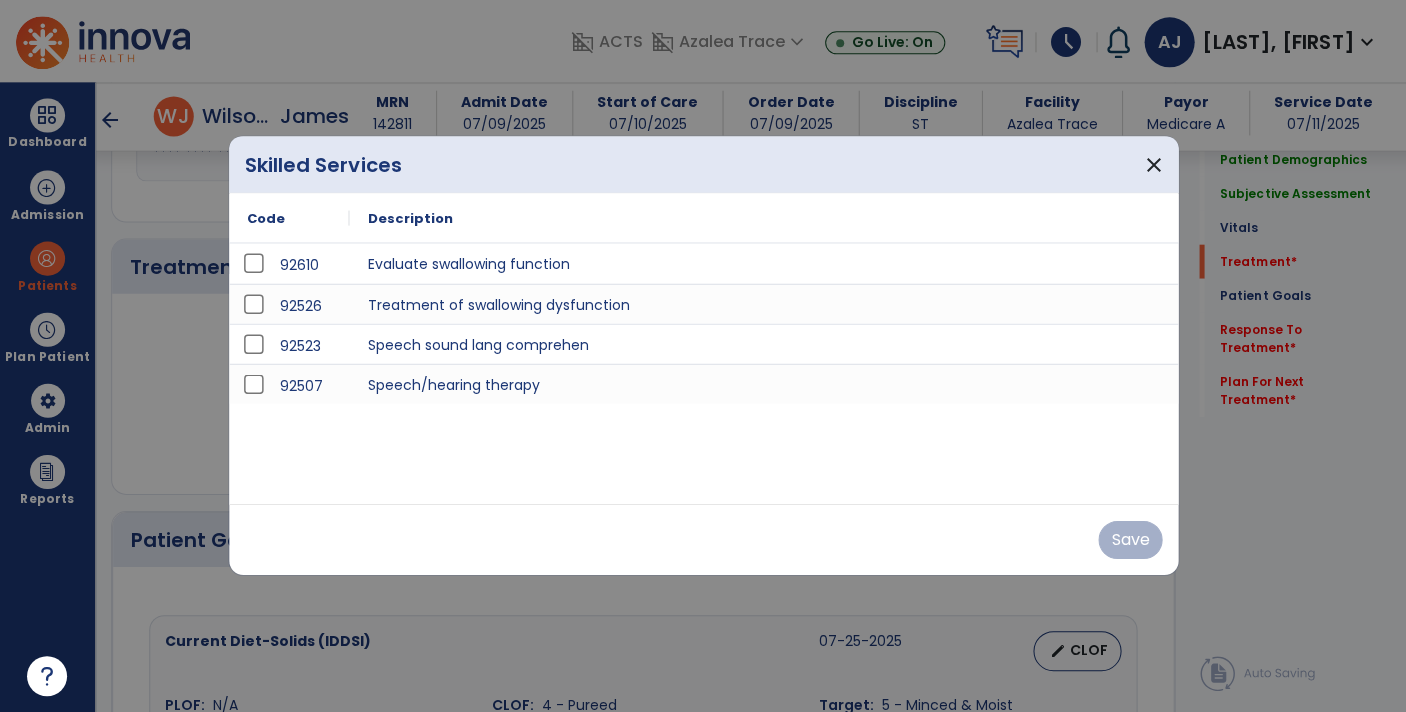 scroll, scrollTop: 1010, scrollLeft: 0, axis: vertical 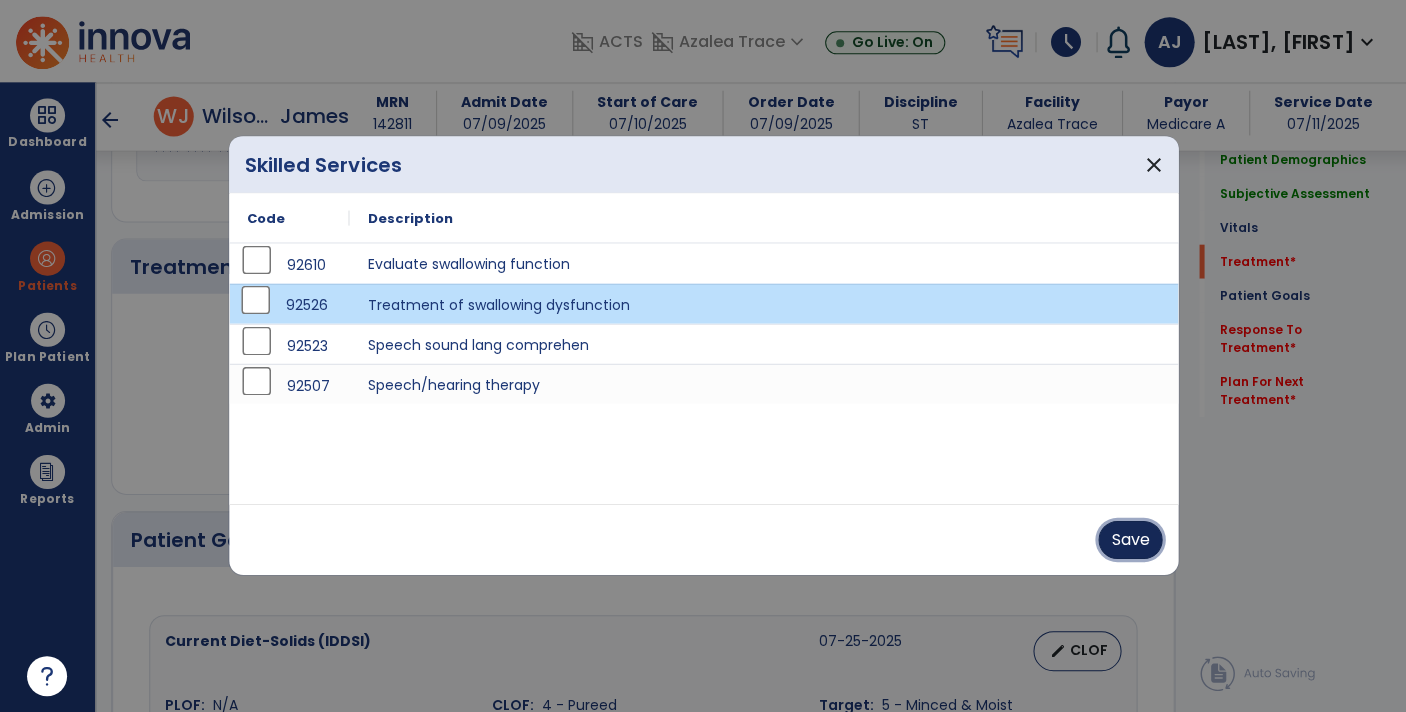 click on "Save" at bounding box center (1129, 540) 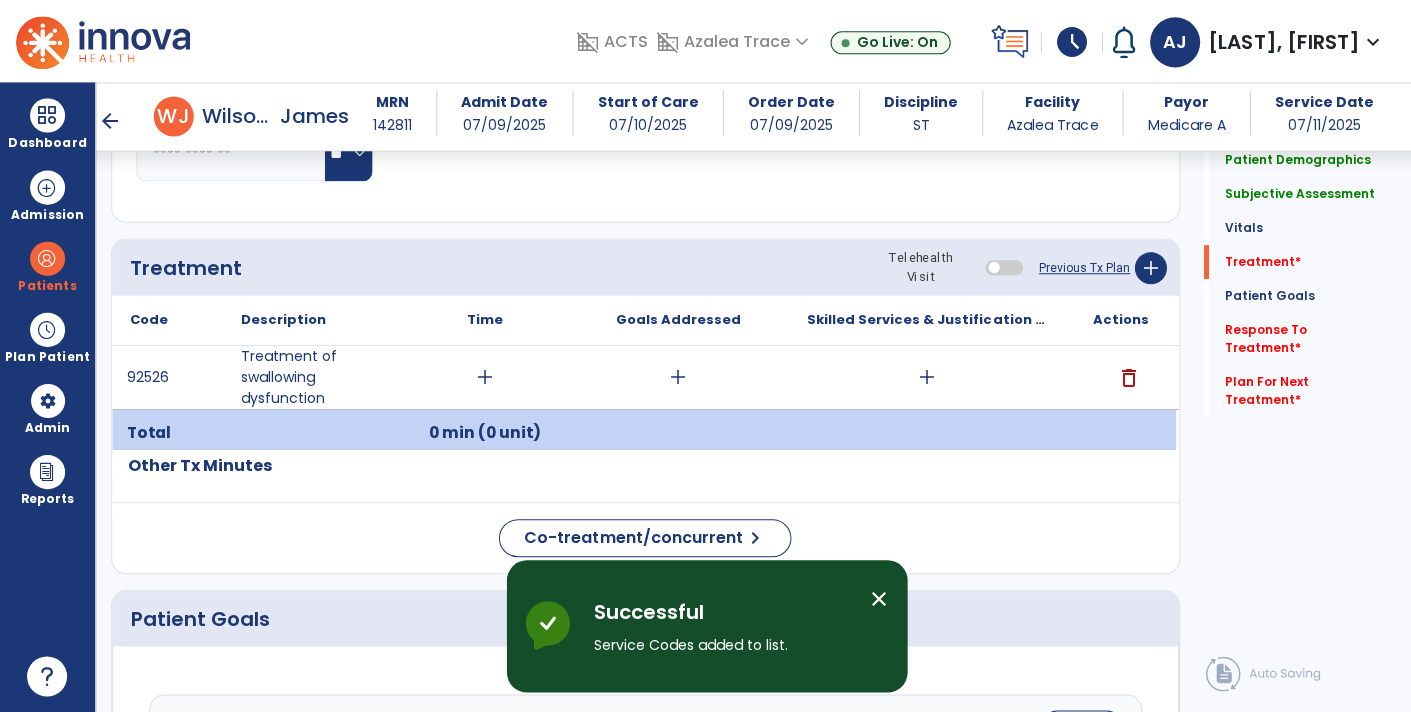 click on "add" at bounding box center [484, 377] 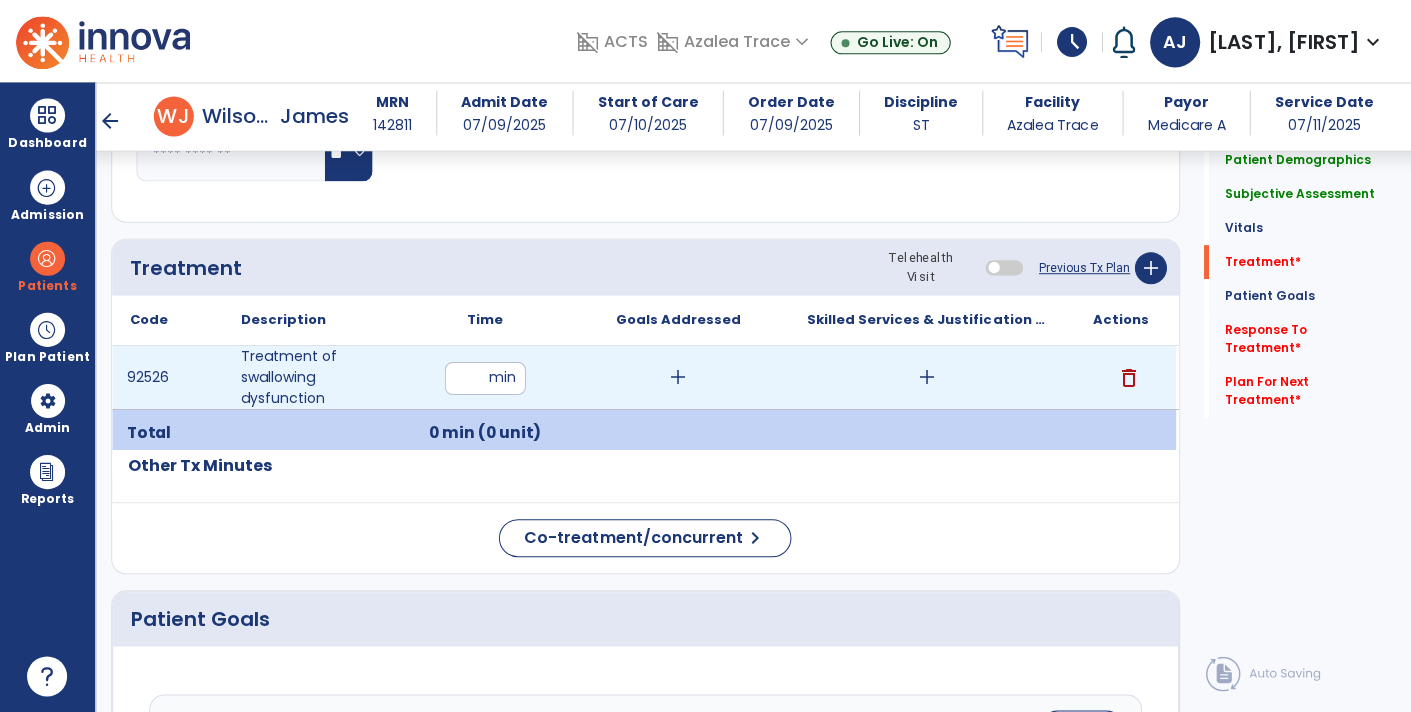 type on "**" 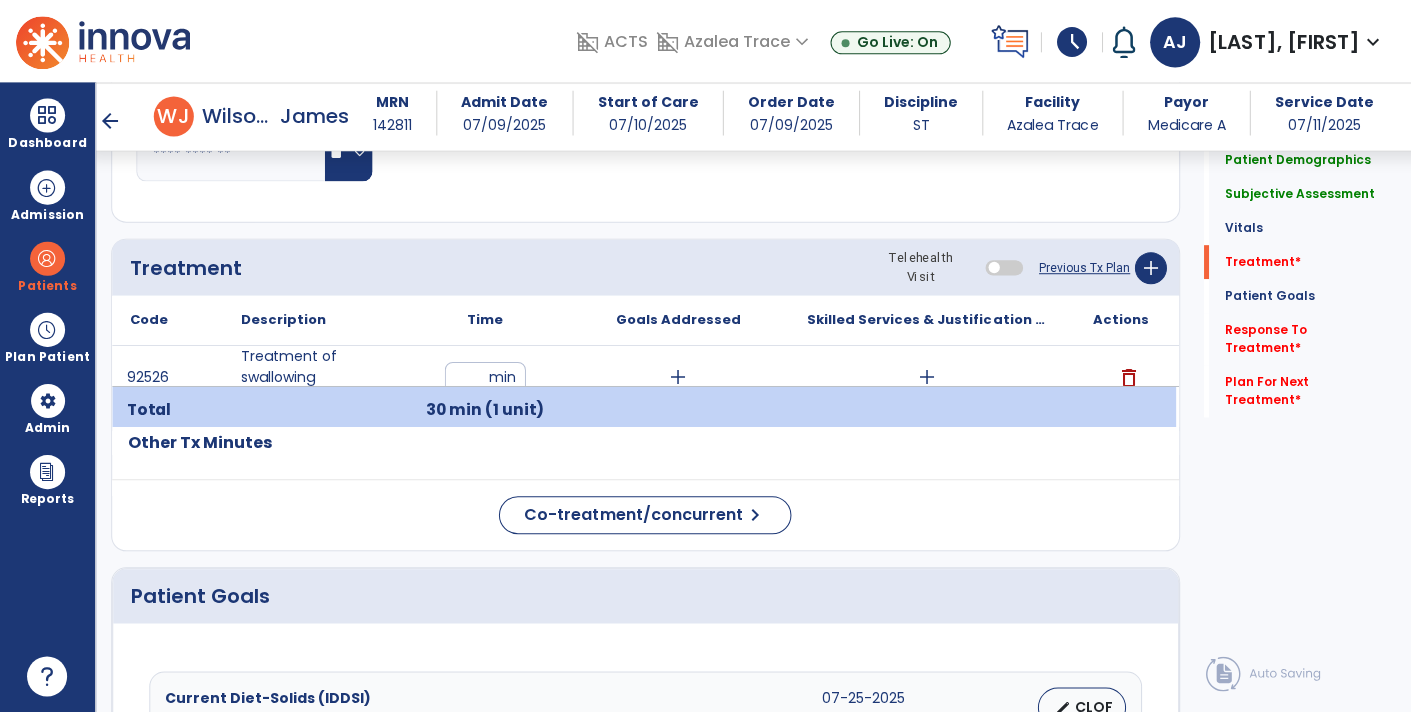 click on "add" at bounding box center (926, 377) 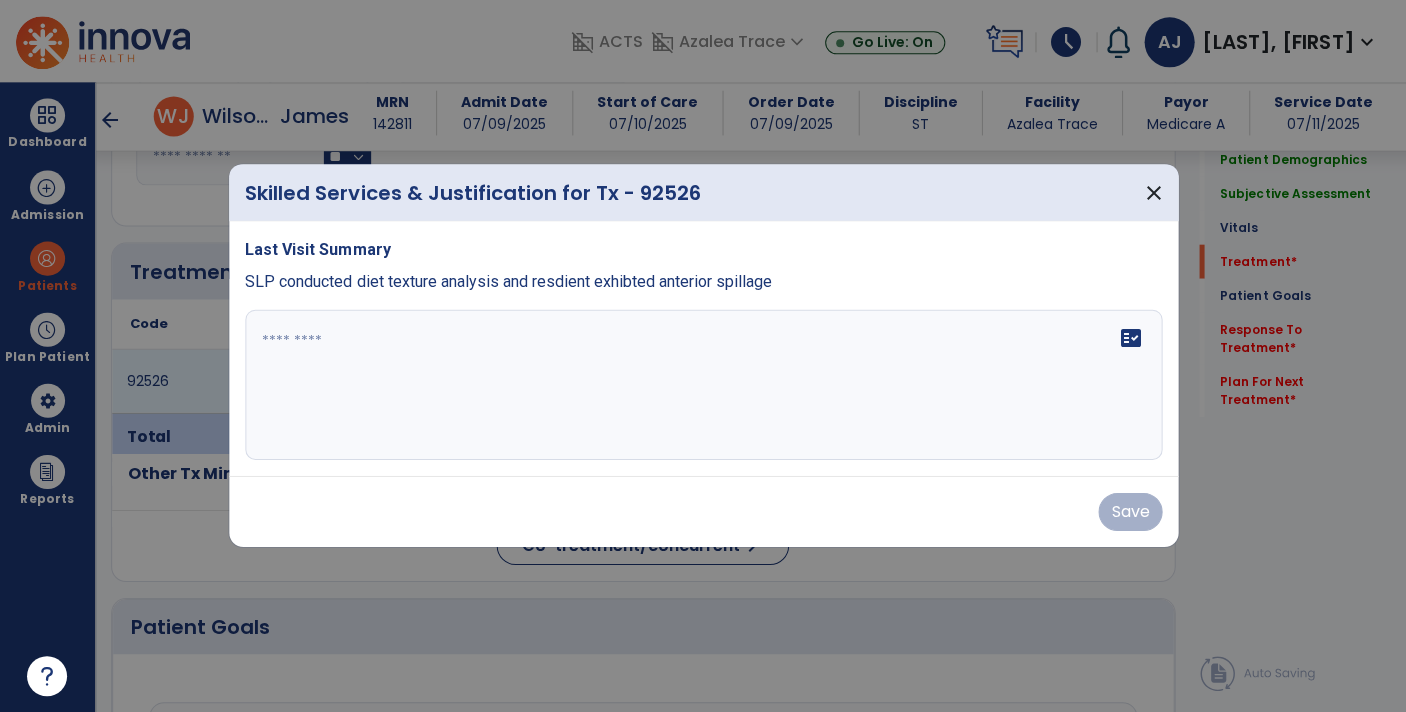 scroll, scrollTop: 1010, scrollLeft: 0, axis: vertical 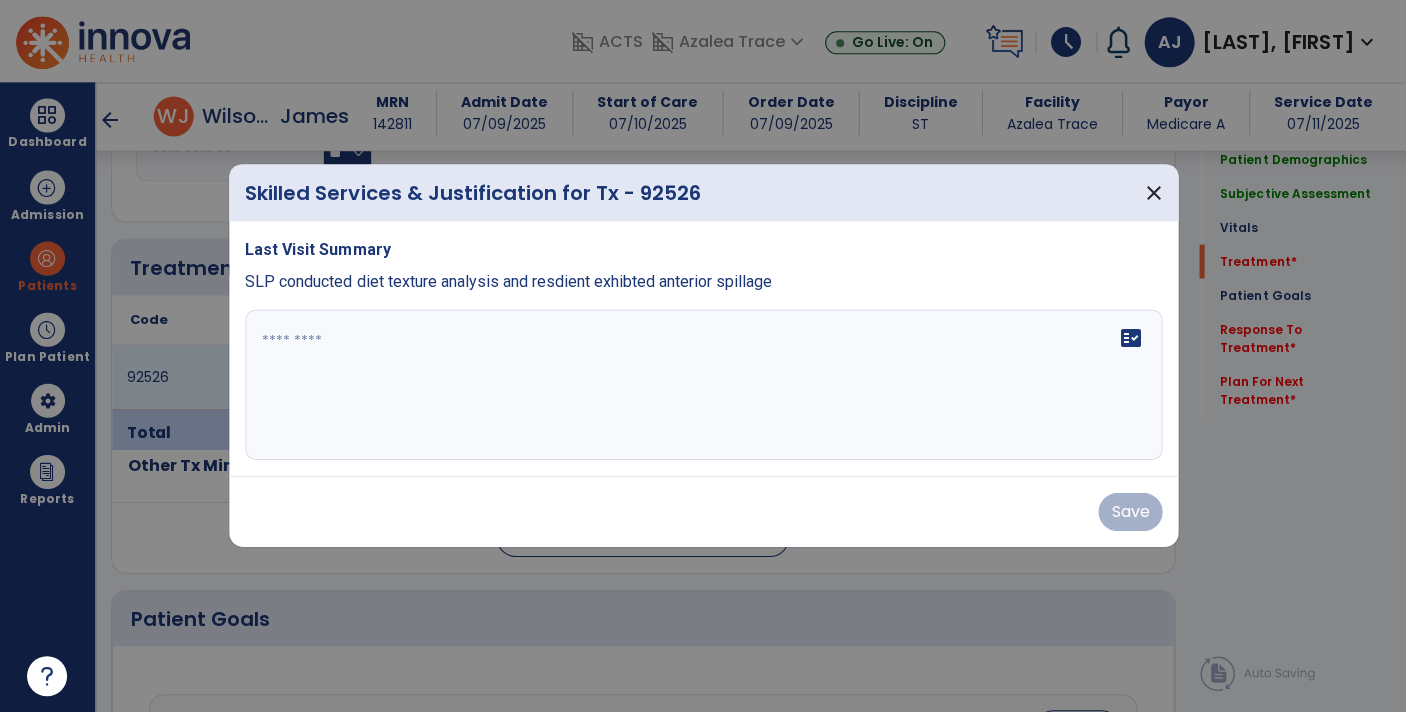 click on "fact_check" at bounding box center [703, 385] 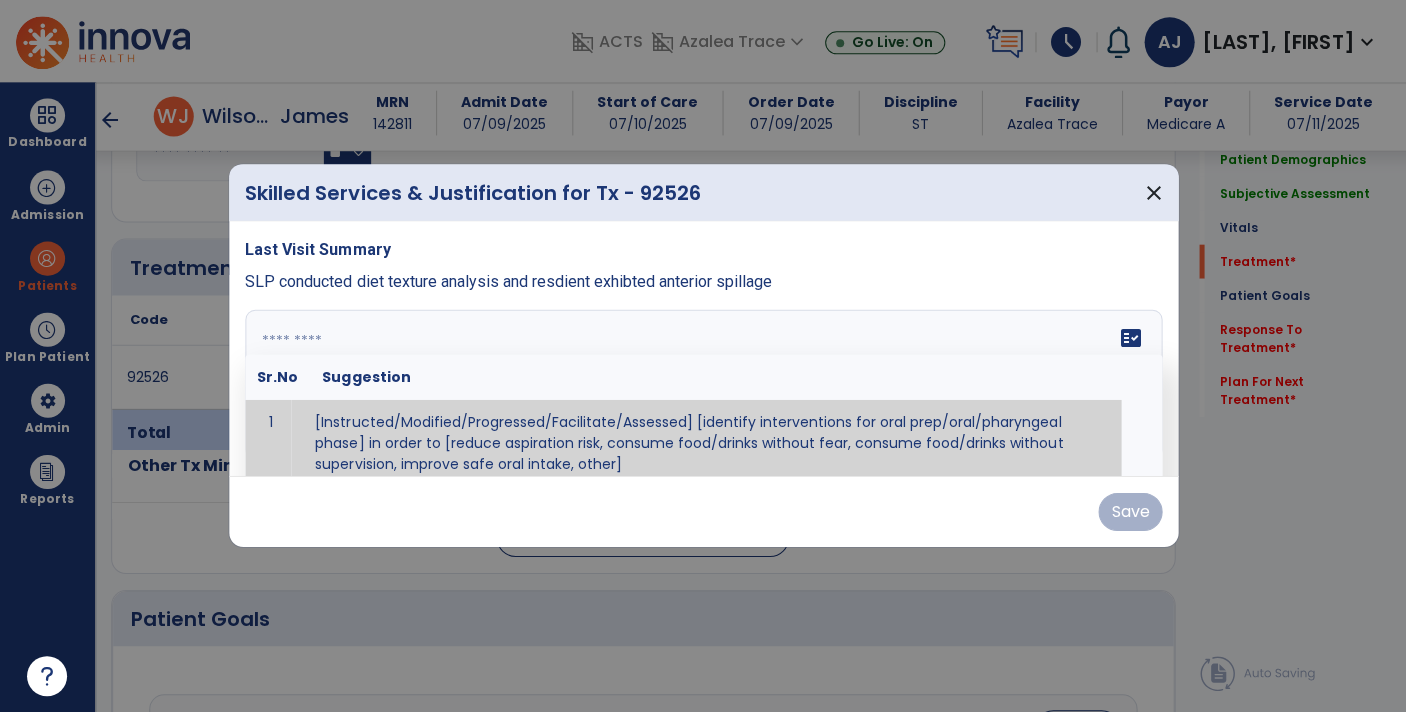 paste on "**********" 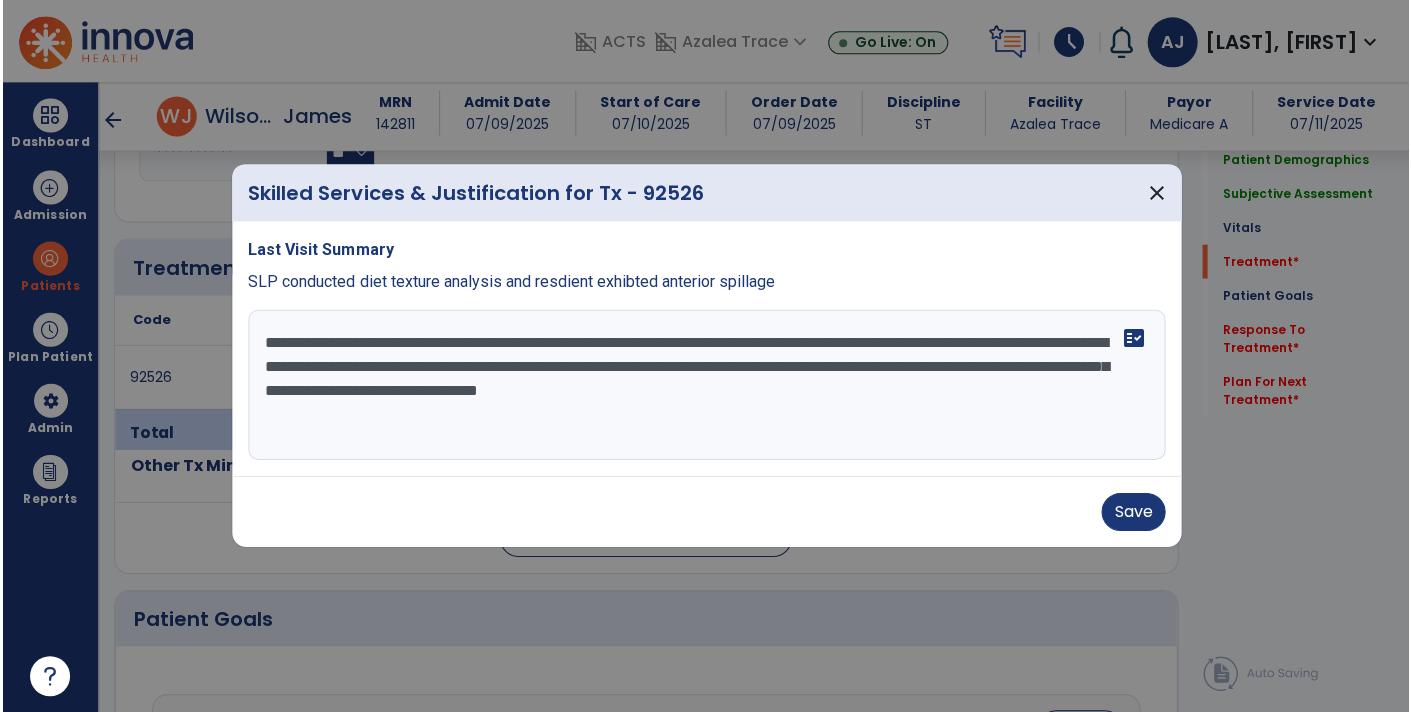 scroll, scrollTop: 0, scrollLeft: 0, axis: both 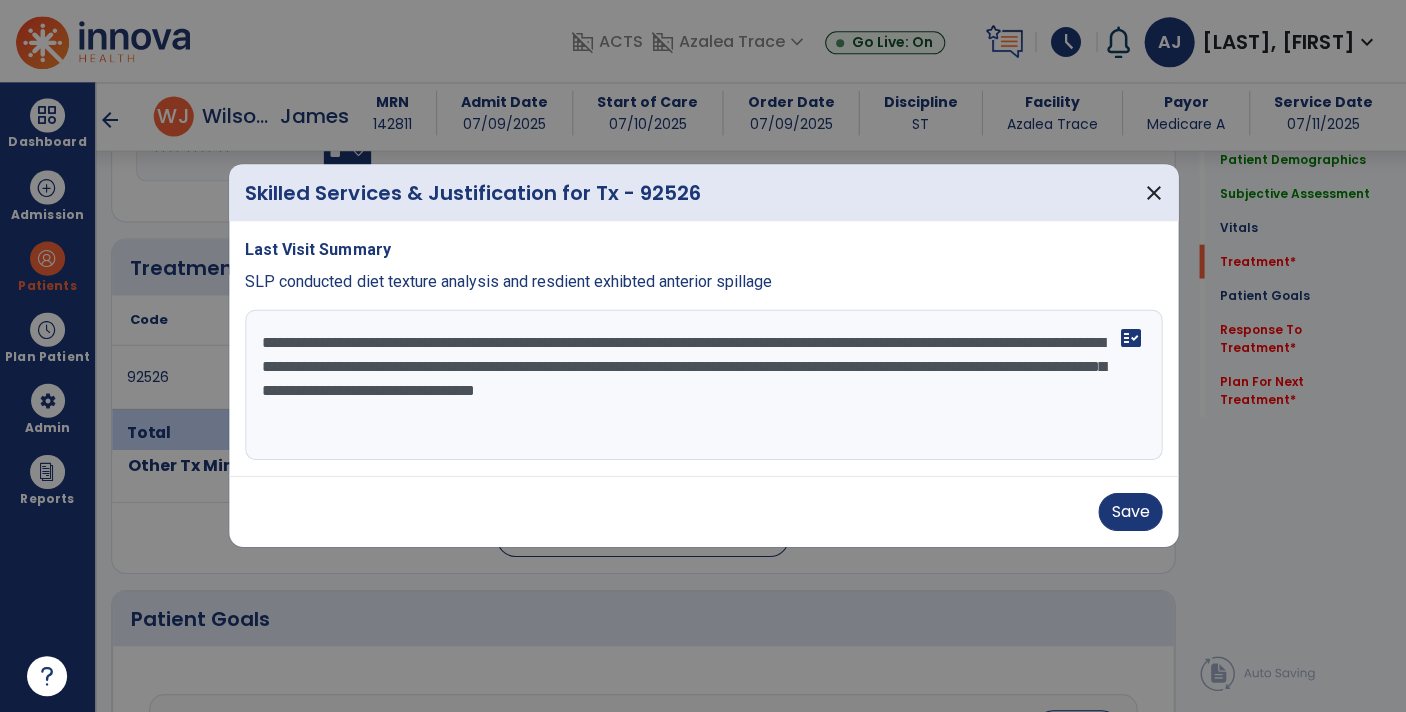 click on "**********" at bounding box center (703, 385) 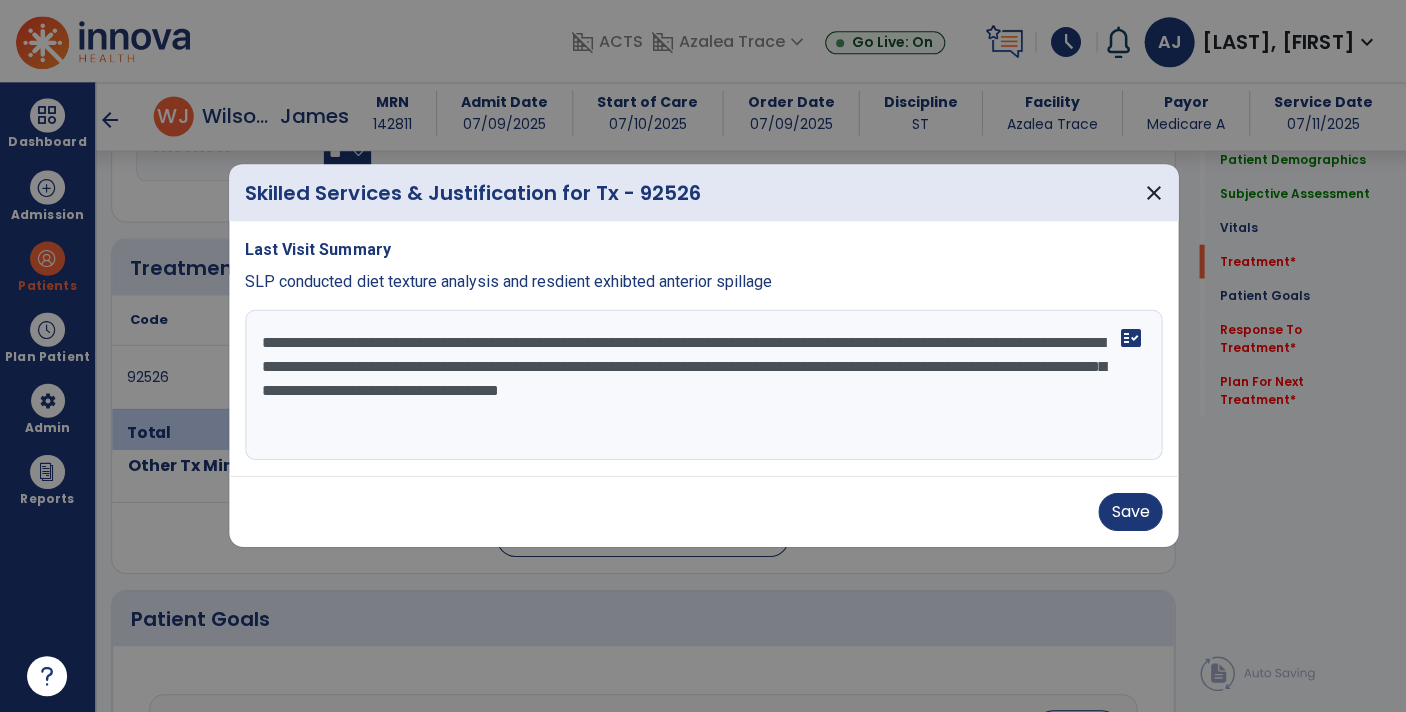 click on "**********" at bounding box center (703, 385) 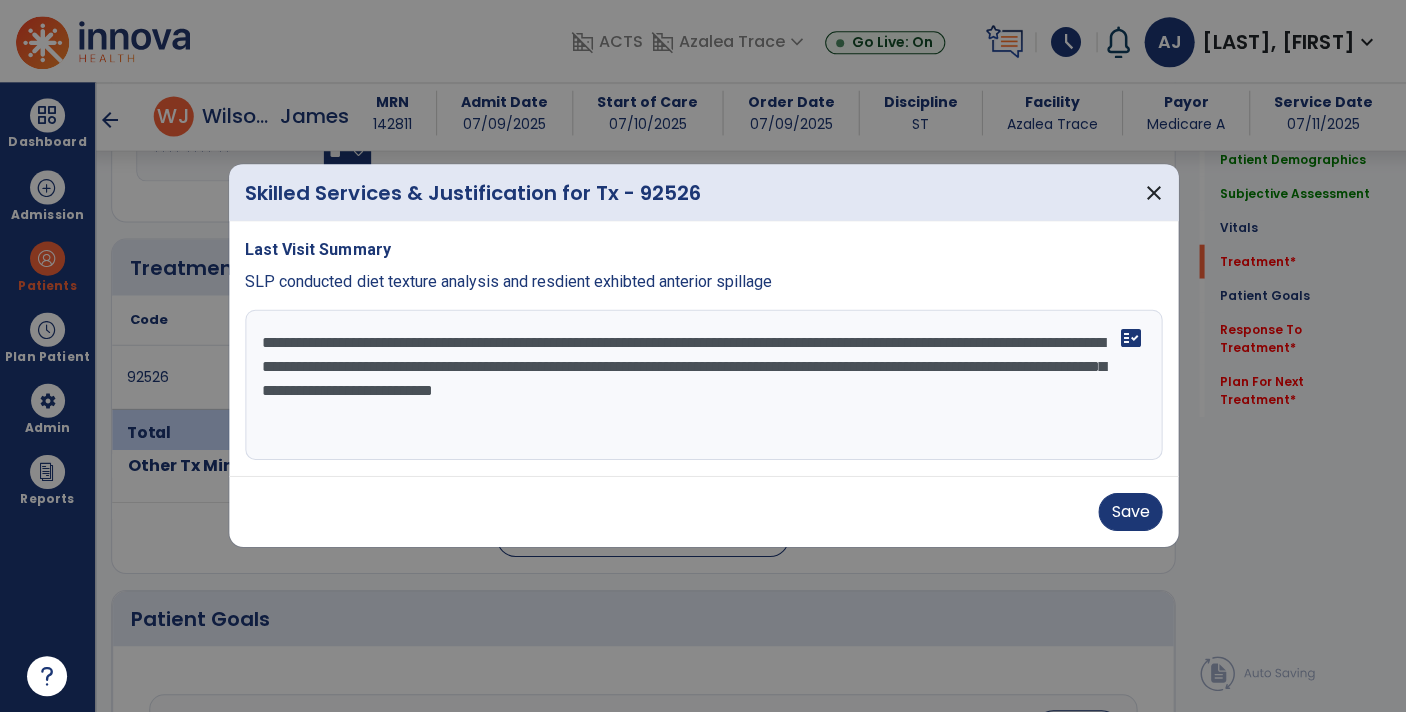 click on "**********" at bounding box center [703, 385] 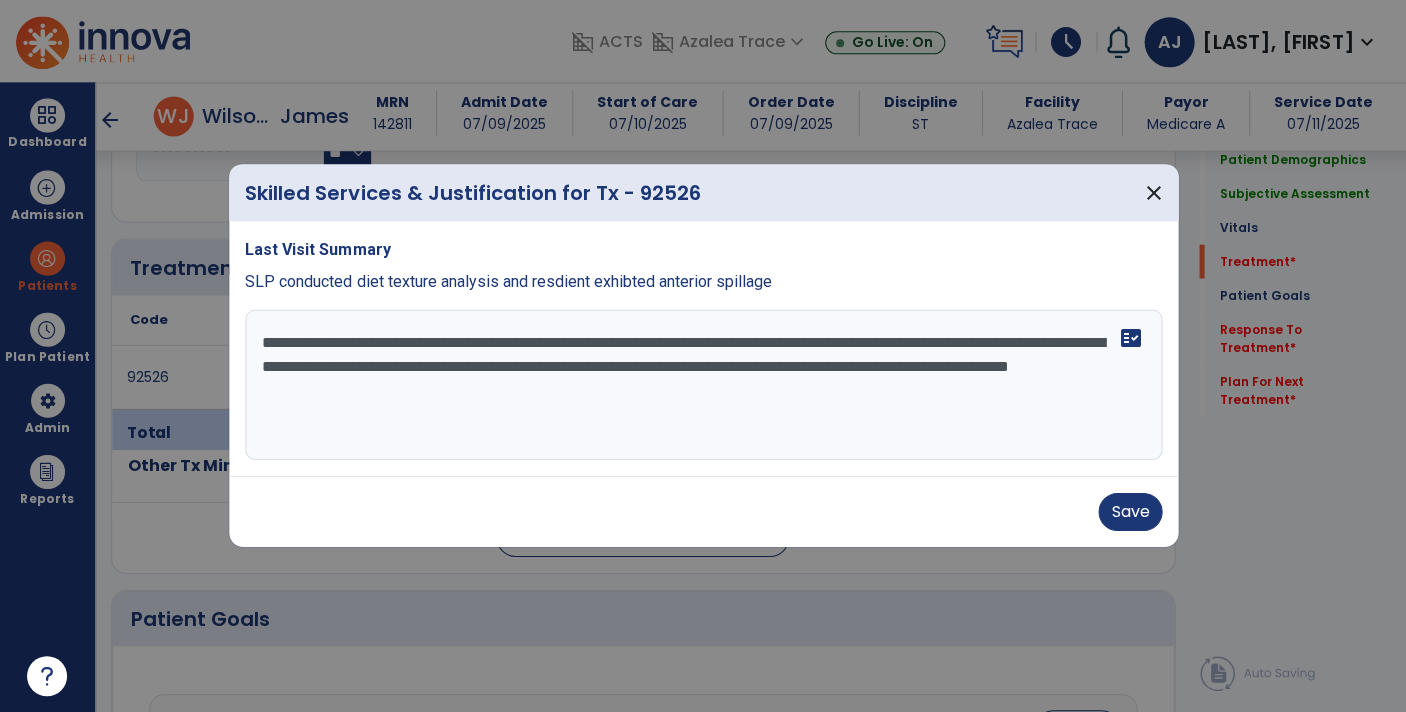 click on "**********" at bounding box center (703, 385) 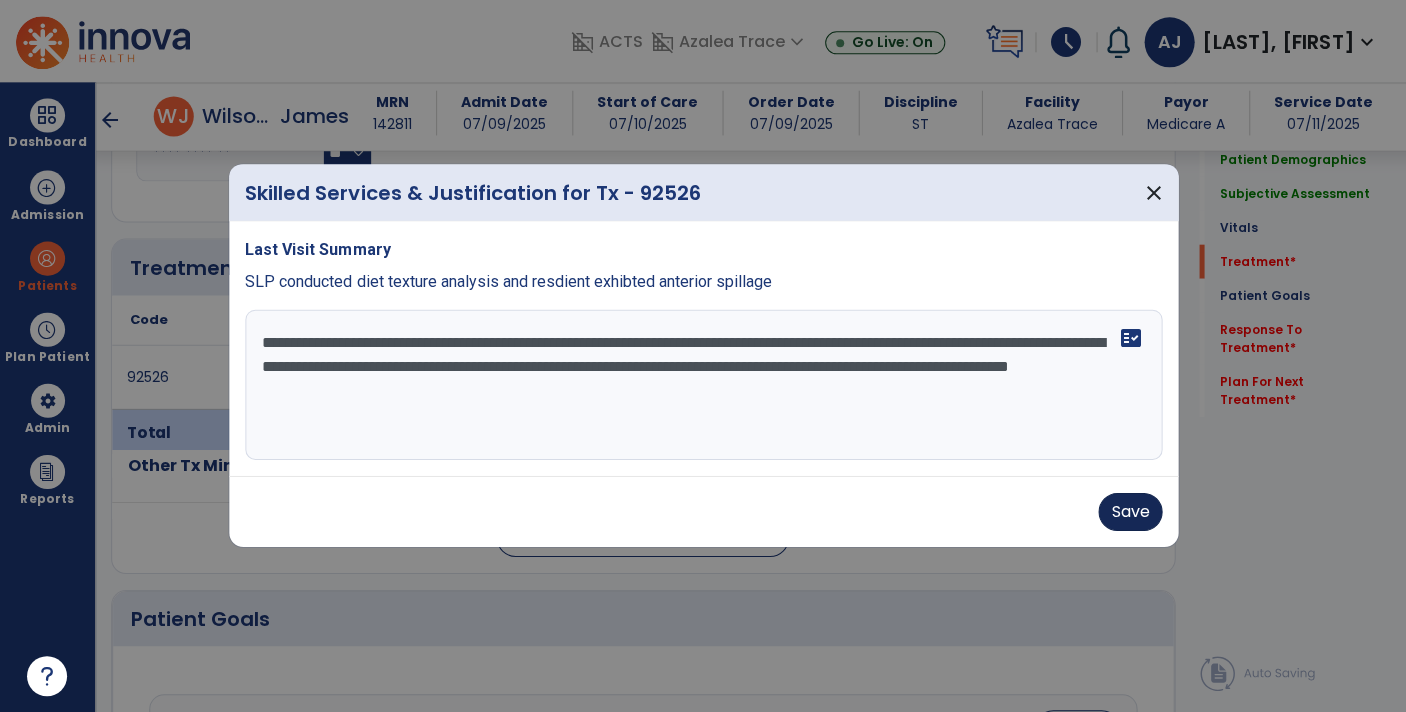 type on "**********" 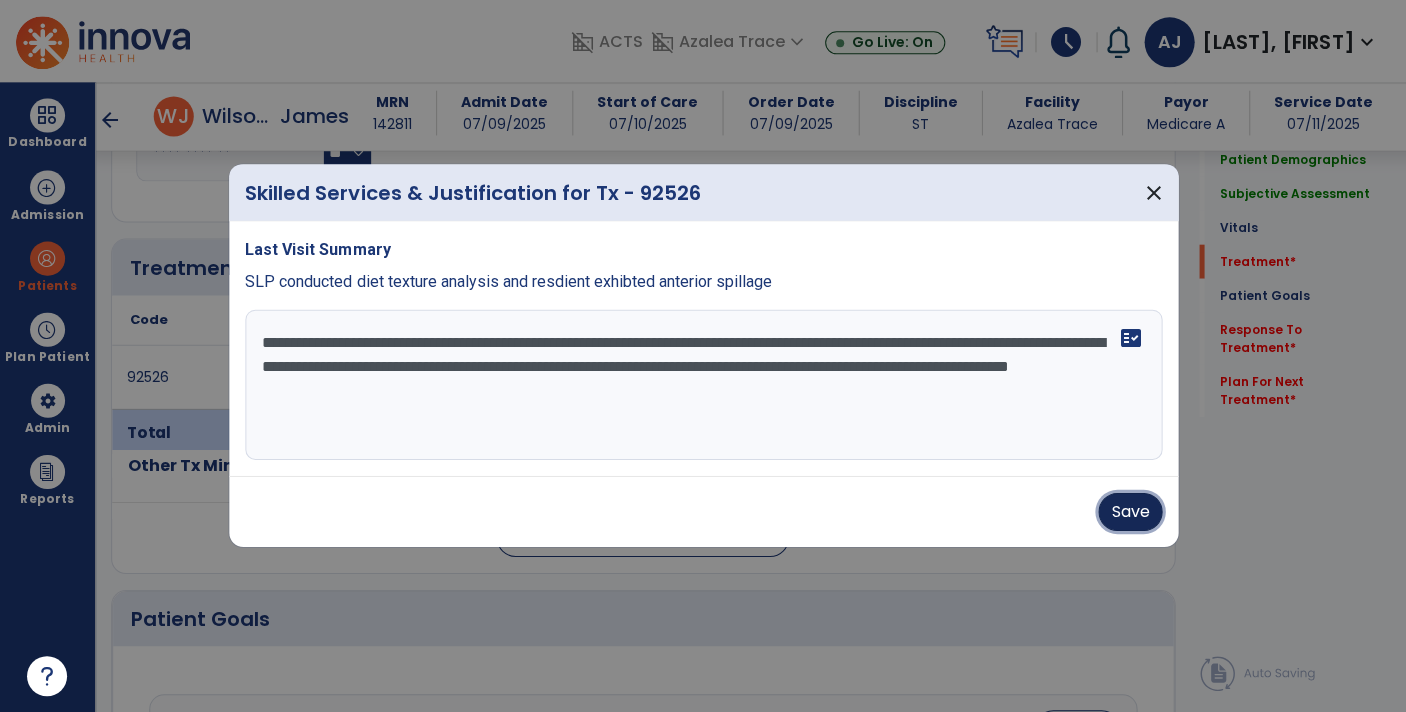 click on "Save" at bounding box center [1129, 512] 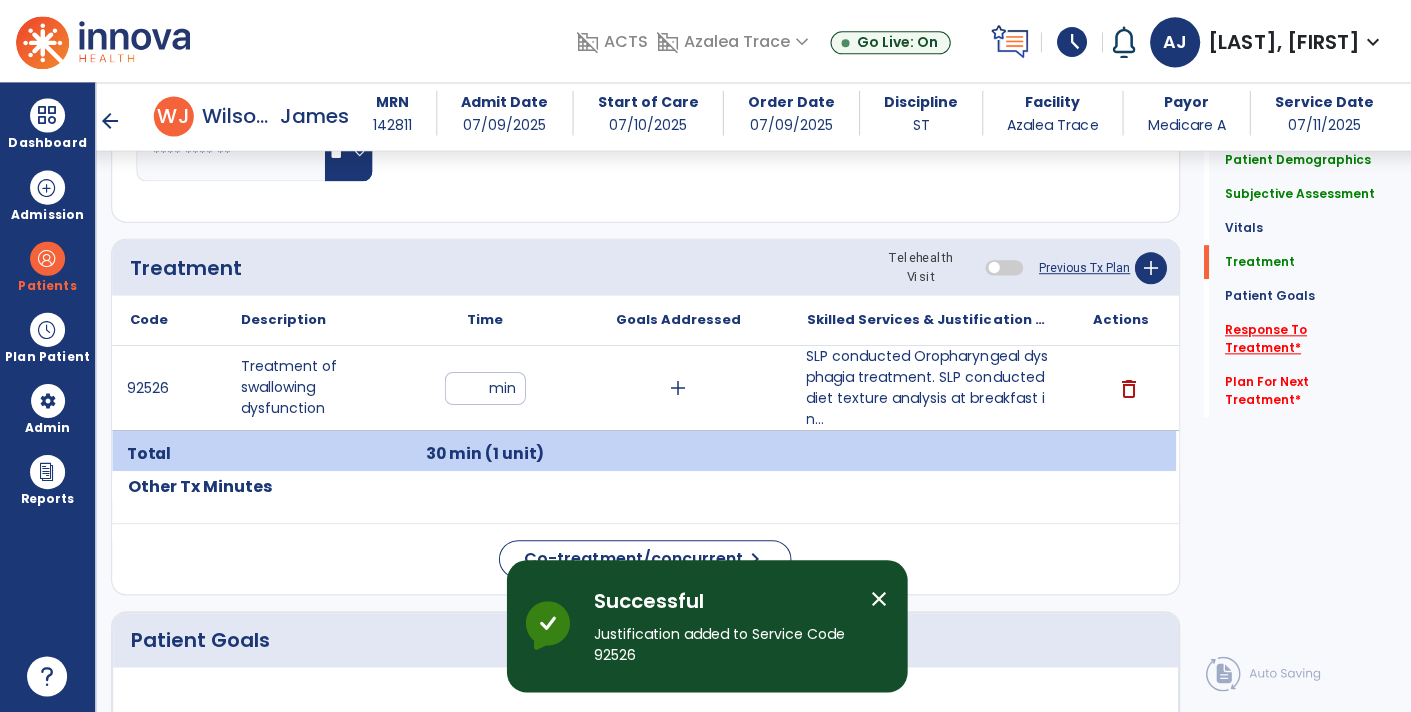 click on "Response To Treatment   *" 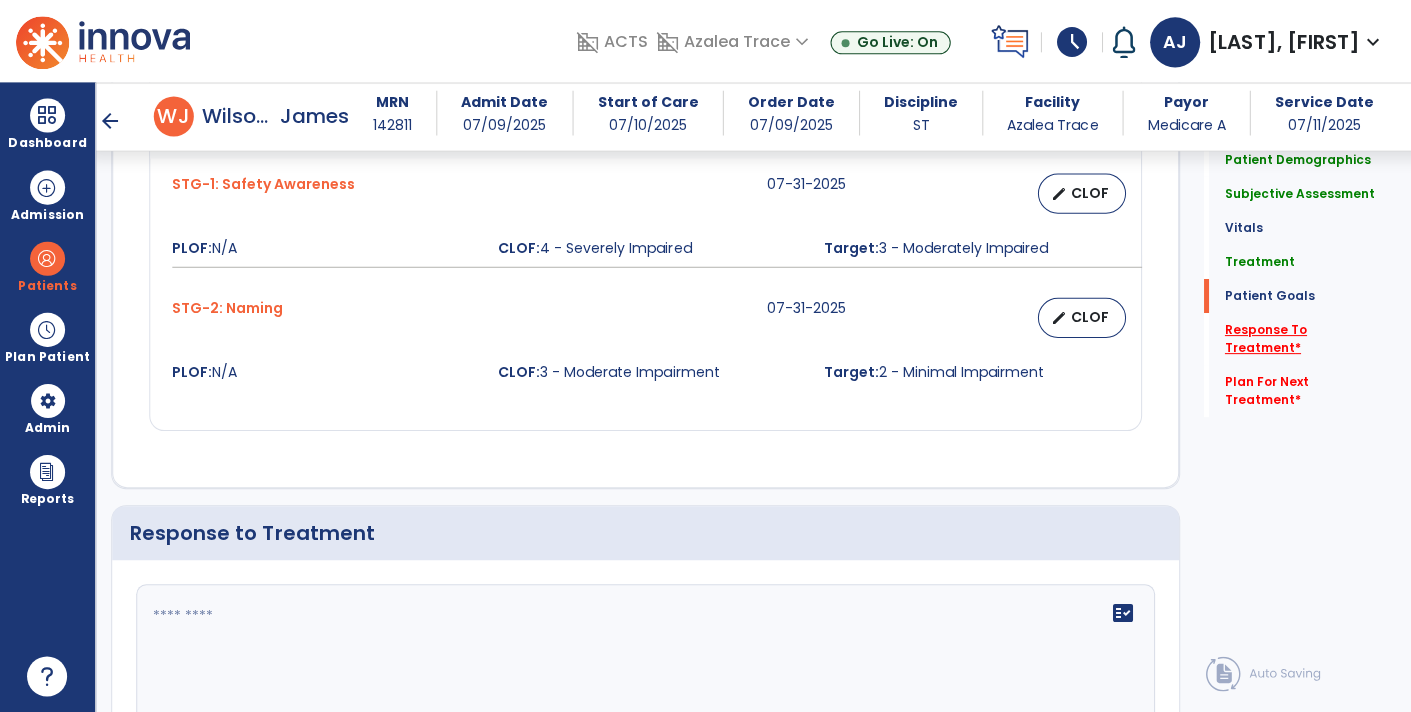 scroll, scrollTop: 2195, scrollLeft: 0, axis: vertical 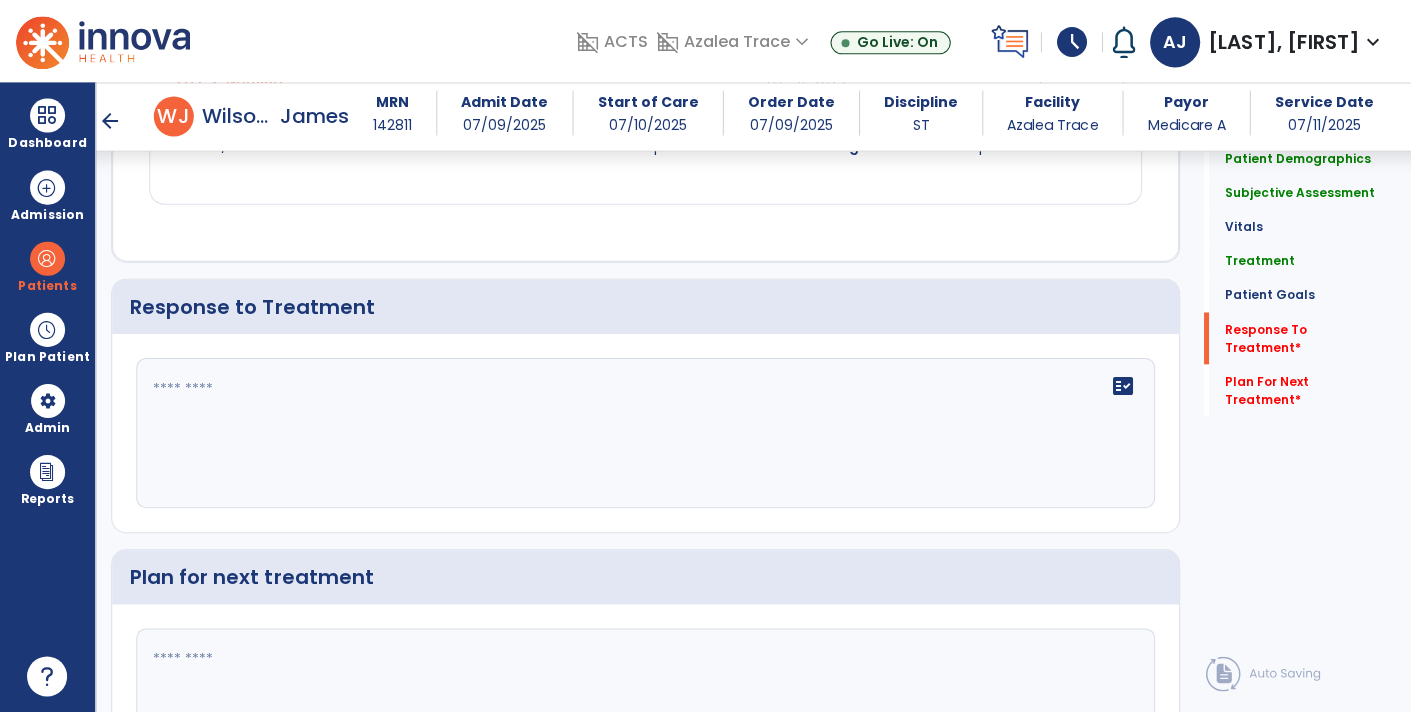click on "fact_check" 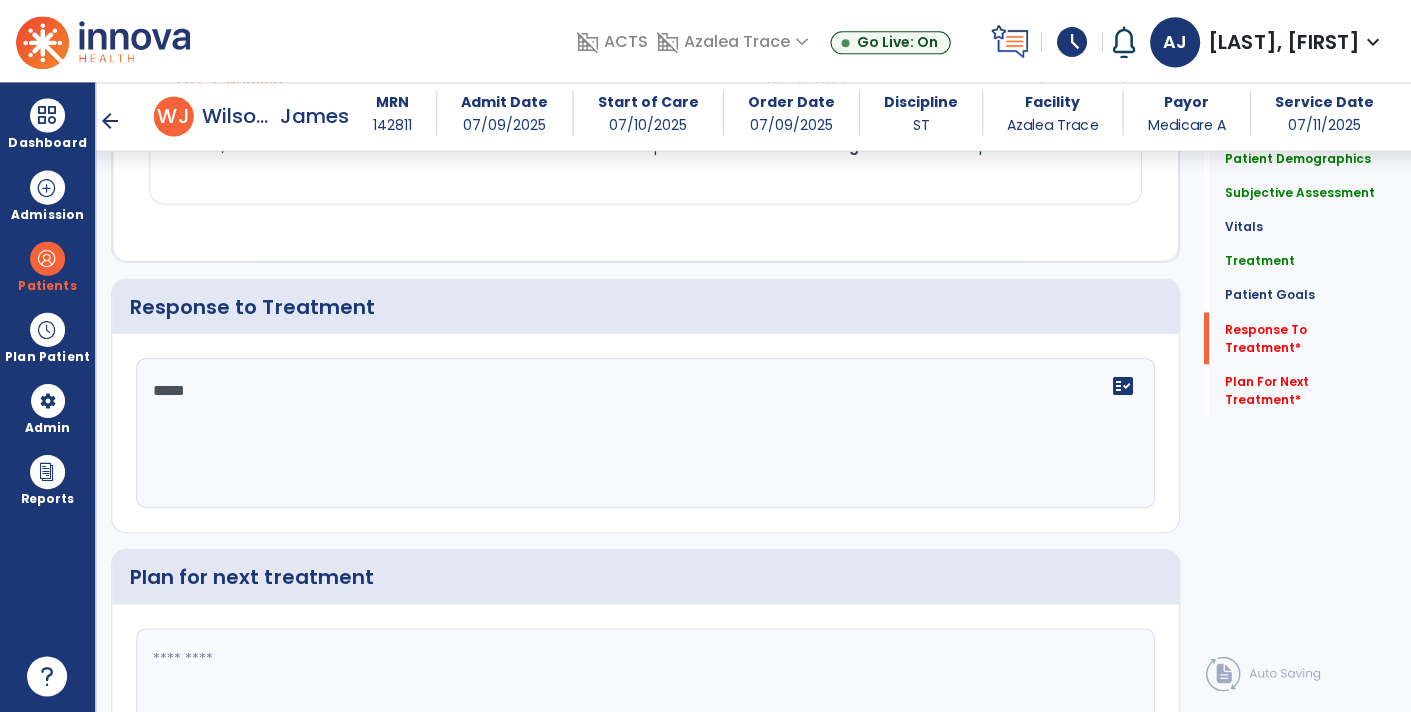 scroll, scrollTop: 2341, scrollLeft: 0, axis: vertical 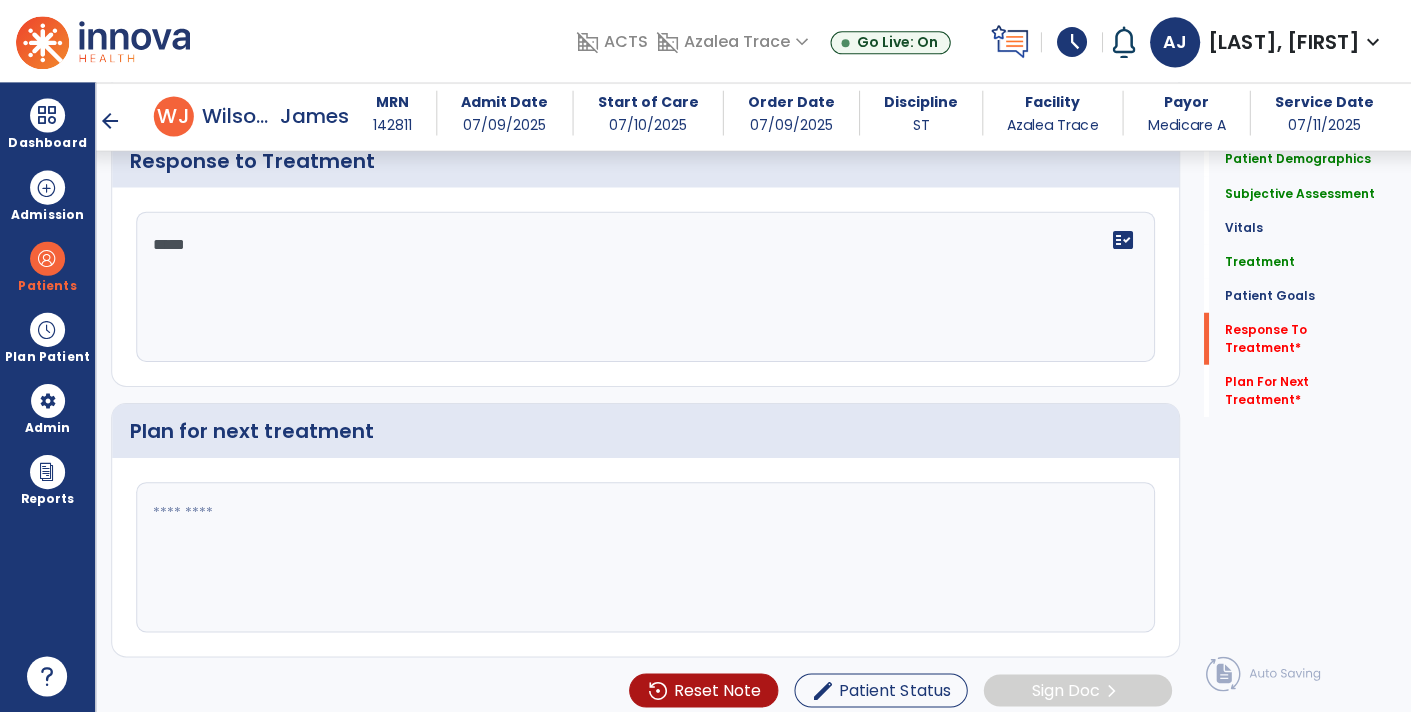 type on "****" 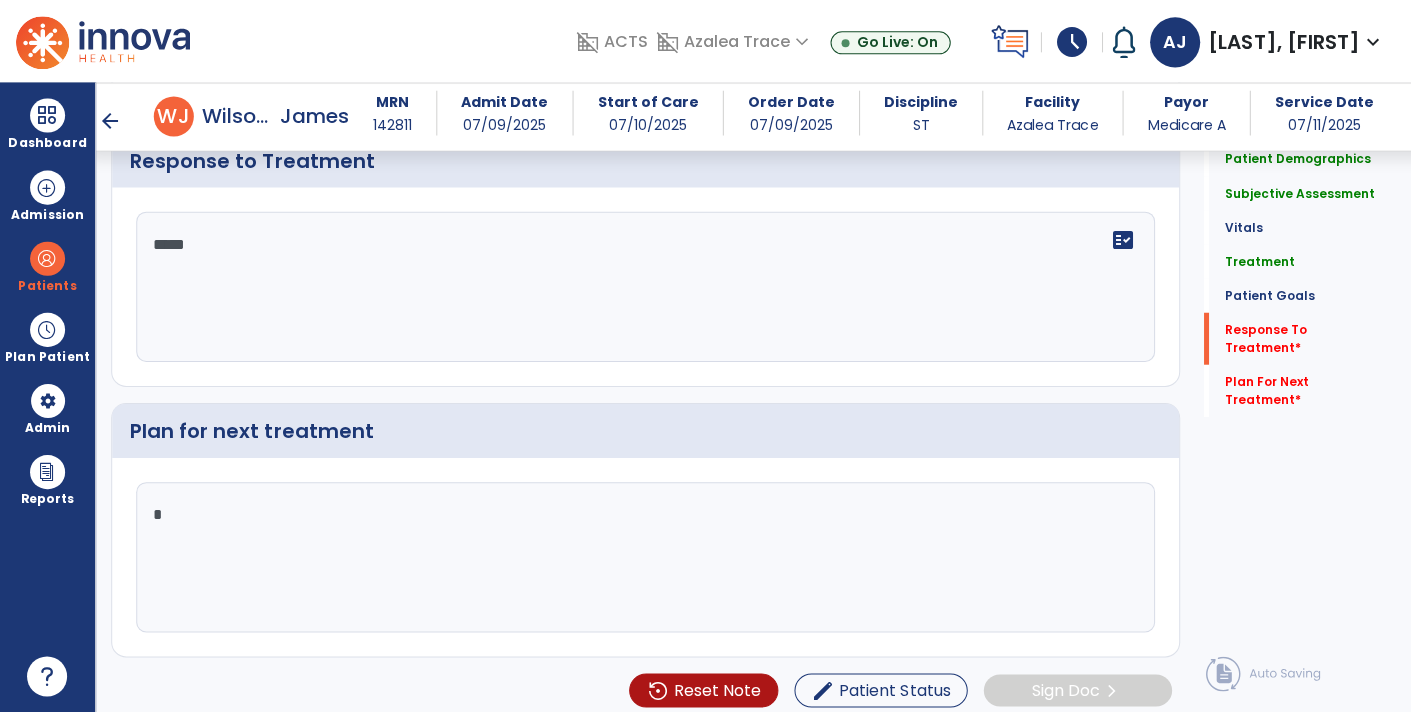type on "**" 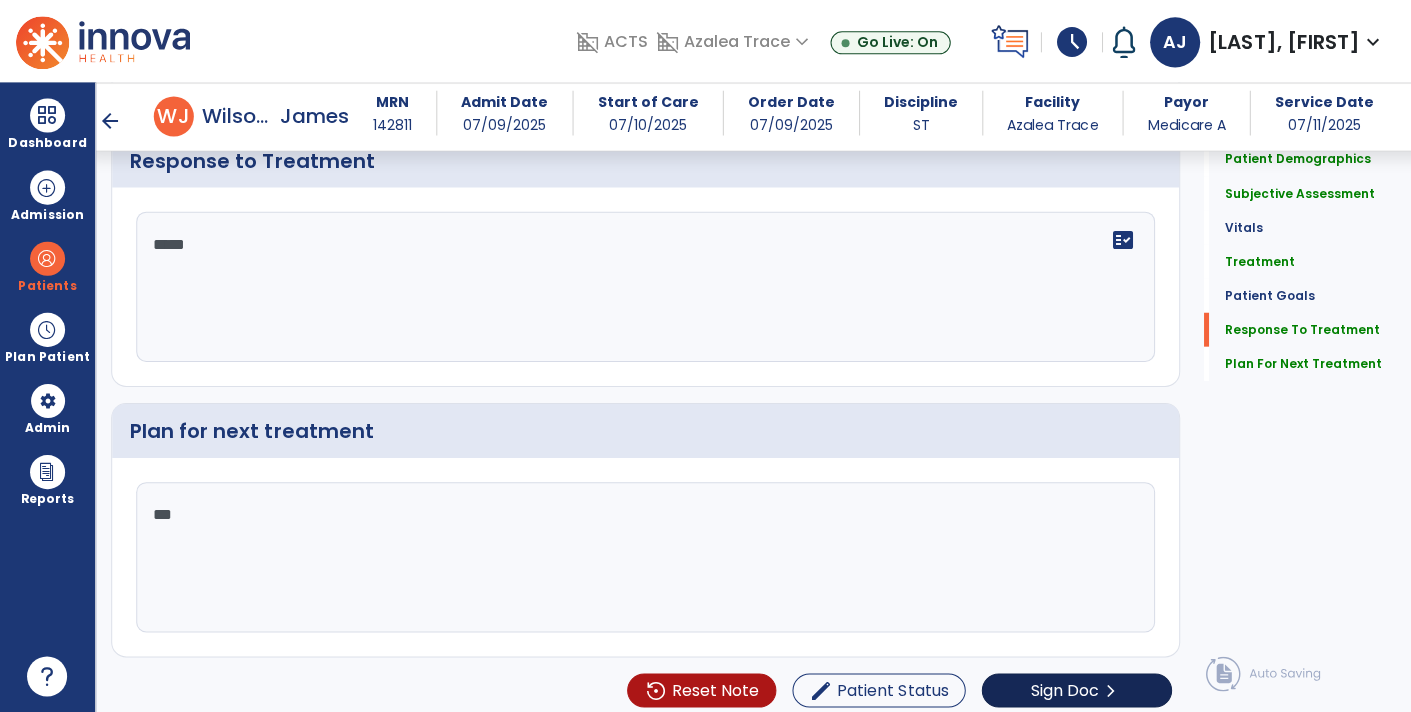 type on "**" 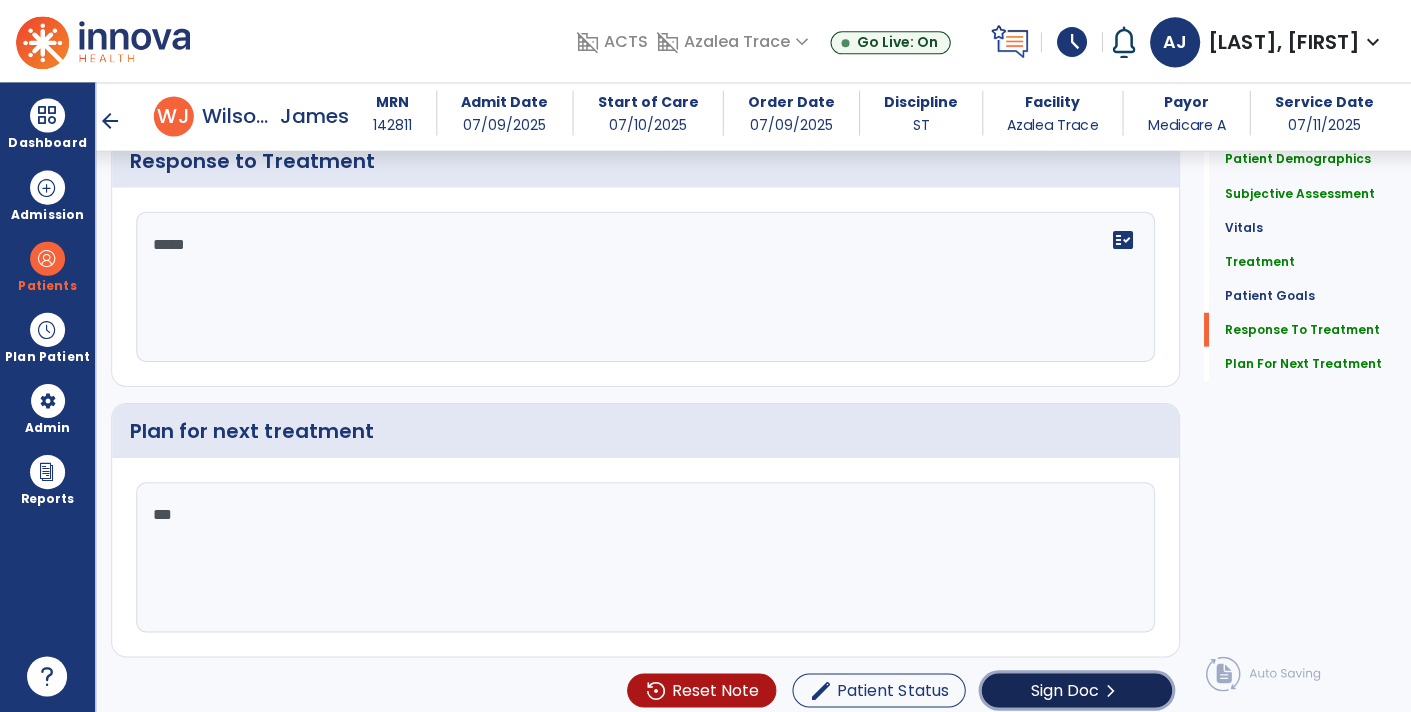 click on "Sign Doc" 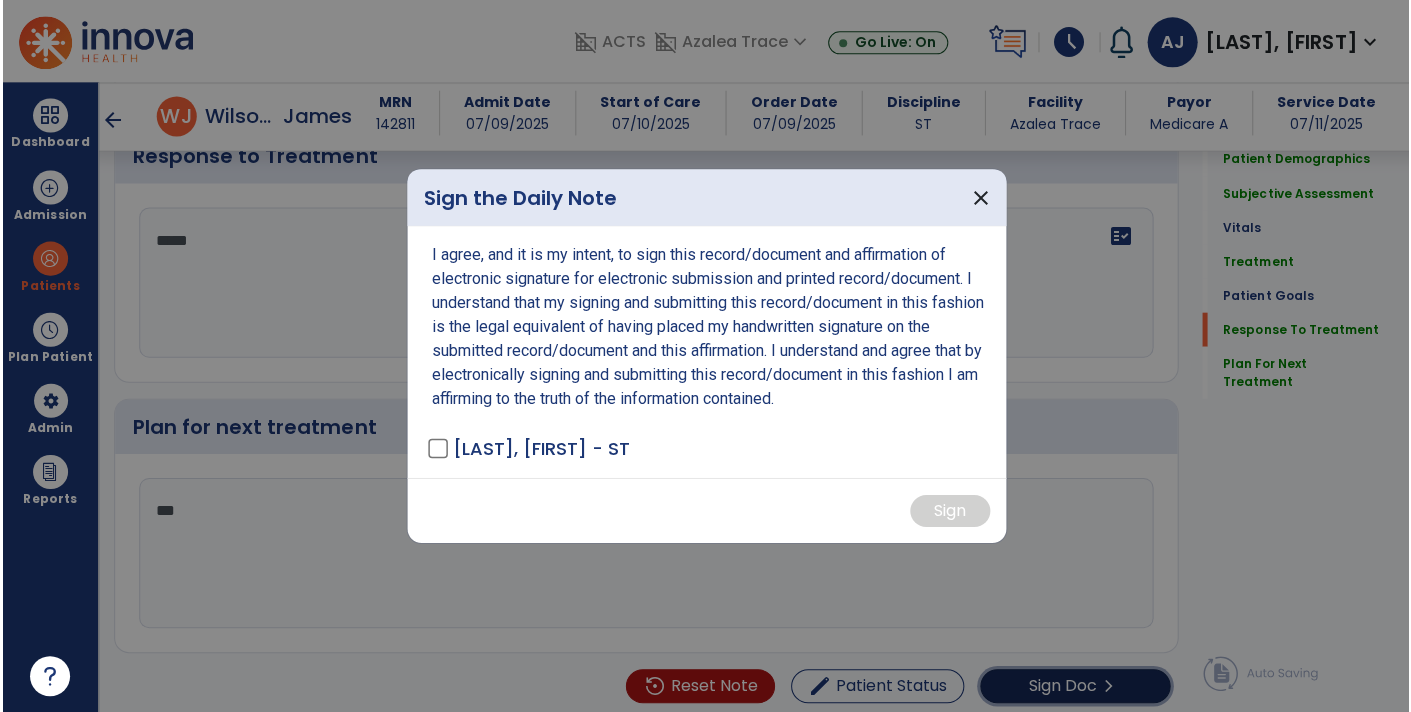 scroll, scrollTop: 2341, scrollLeft: 0, axis: vertical 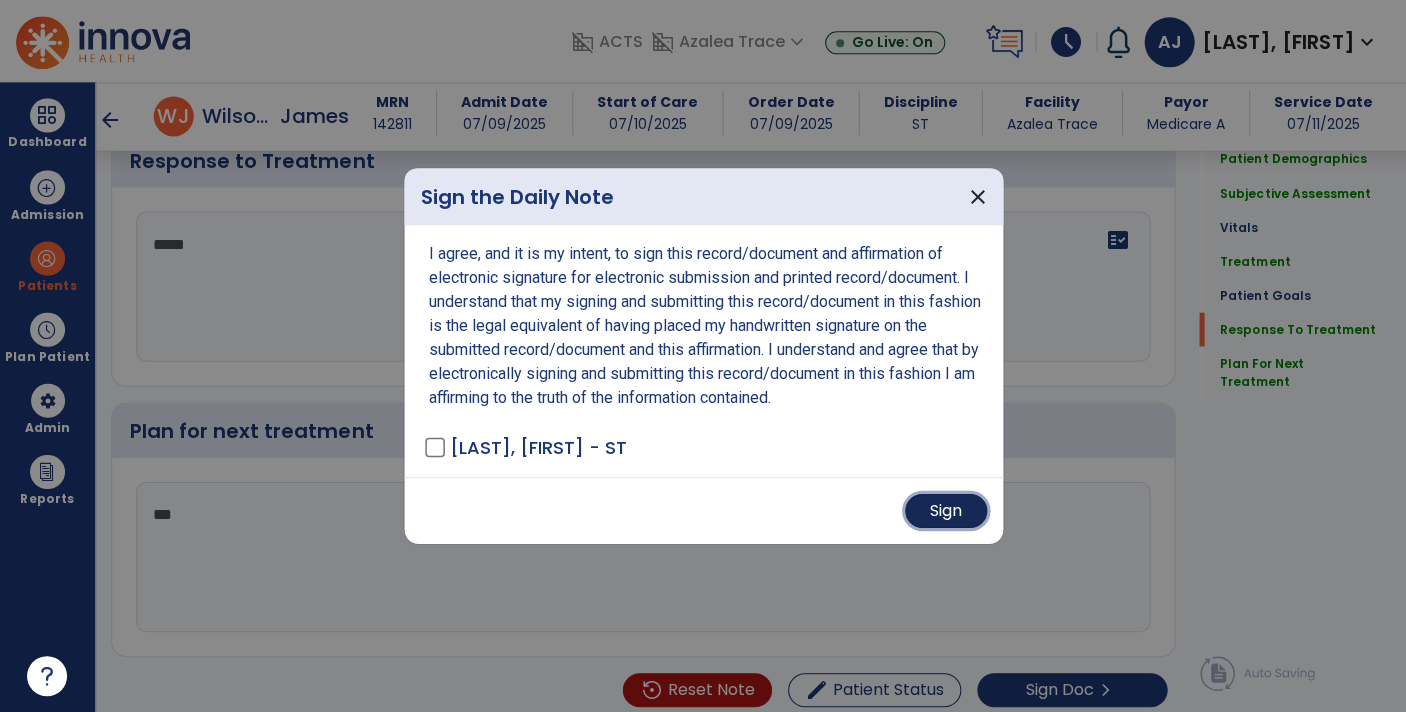 click on "Sign" at bounding box center [945, 511] 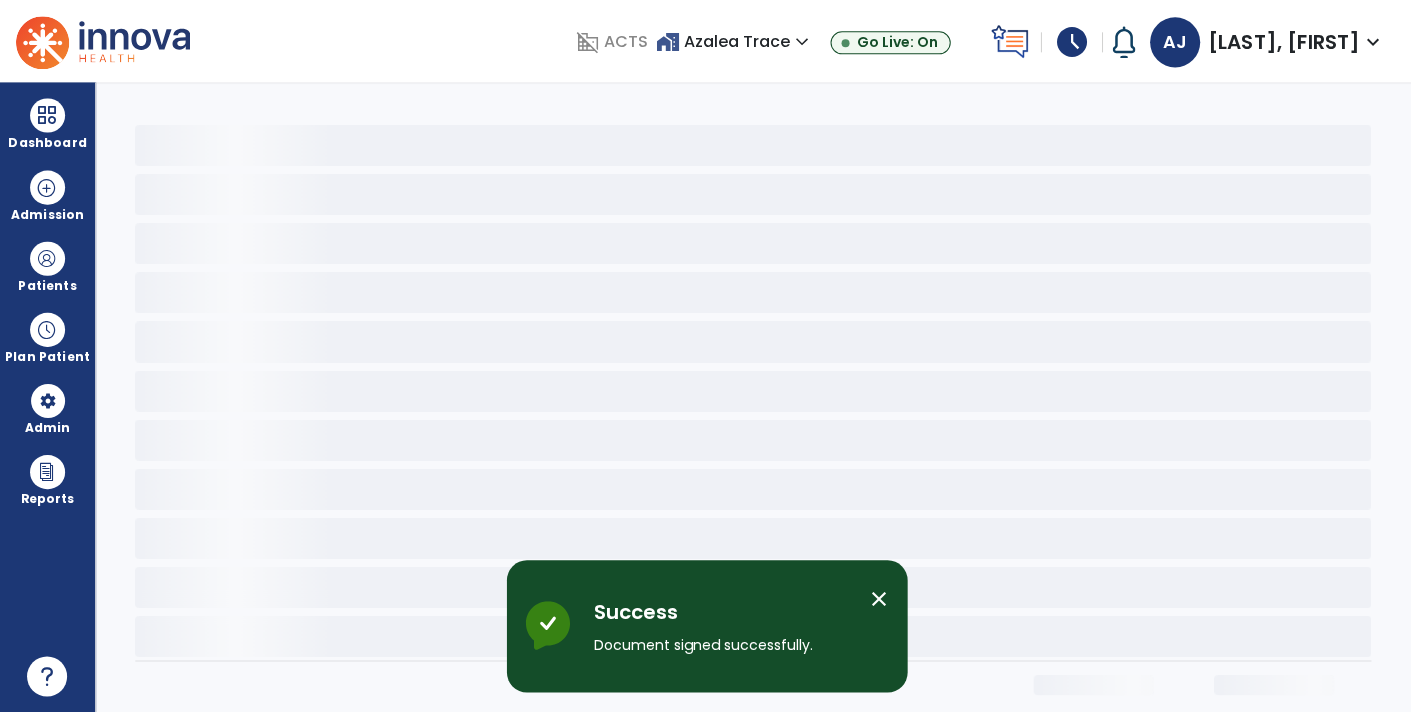 scroll, scrollTop: 0, scrollLeft: 0, axis: both 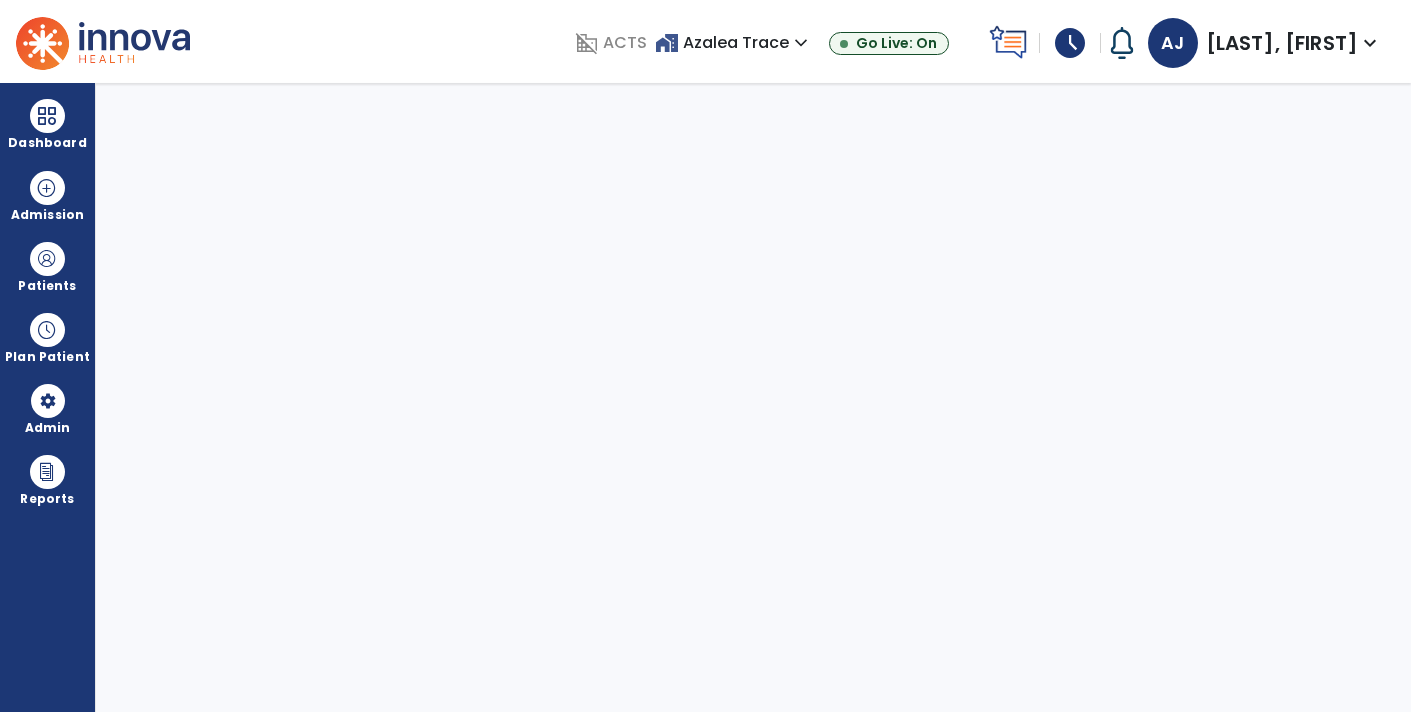 select on "****" 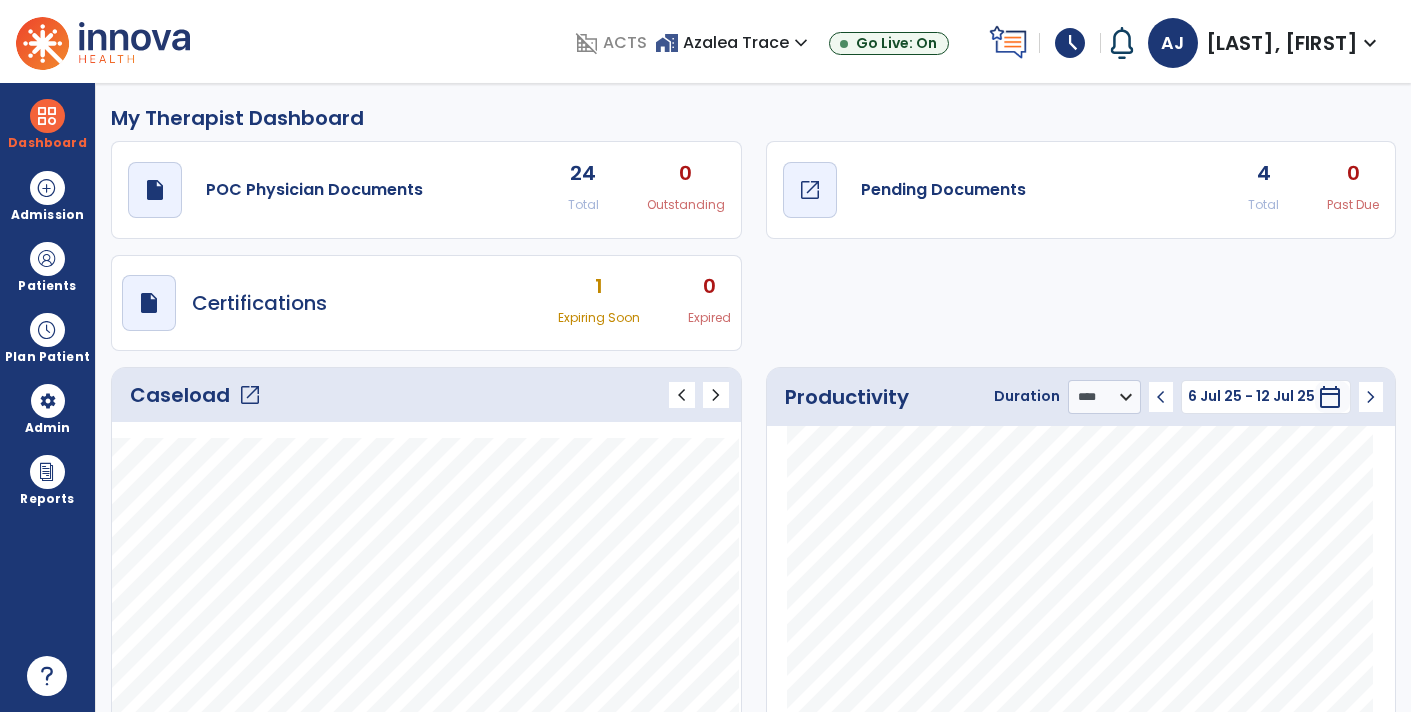 click on "Pending Documents" 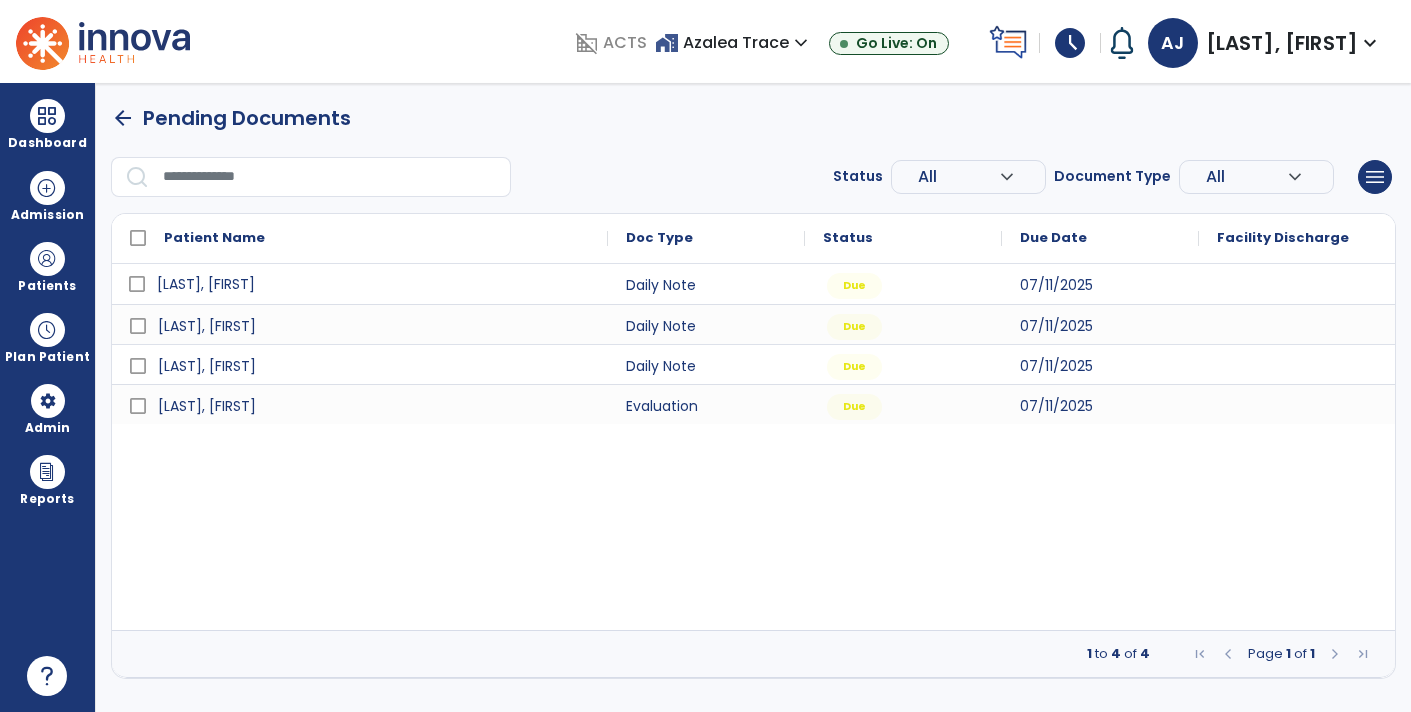 click on "[LAST], [FIRST]" at bounding box center (206, 284) 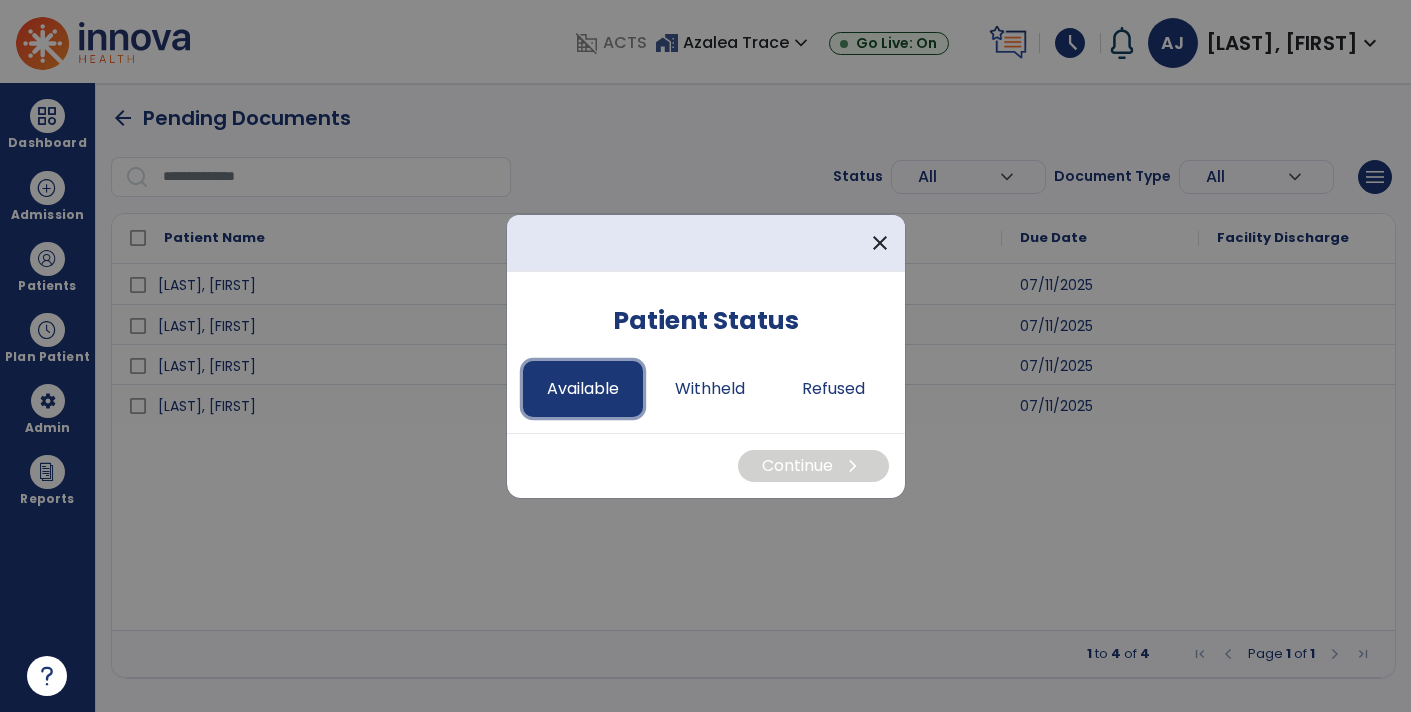 click on "Available" at bounding box center [583, 389] 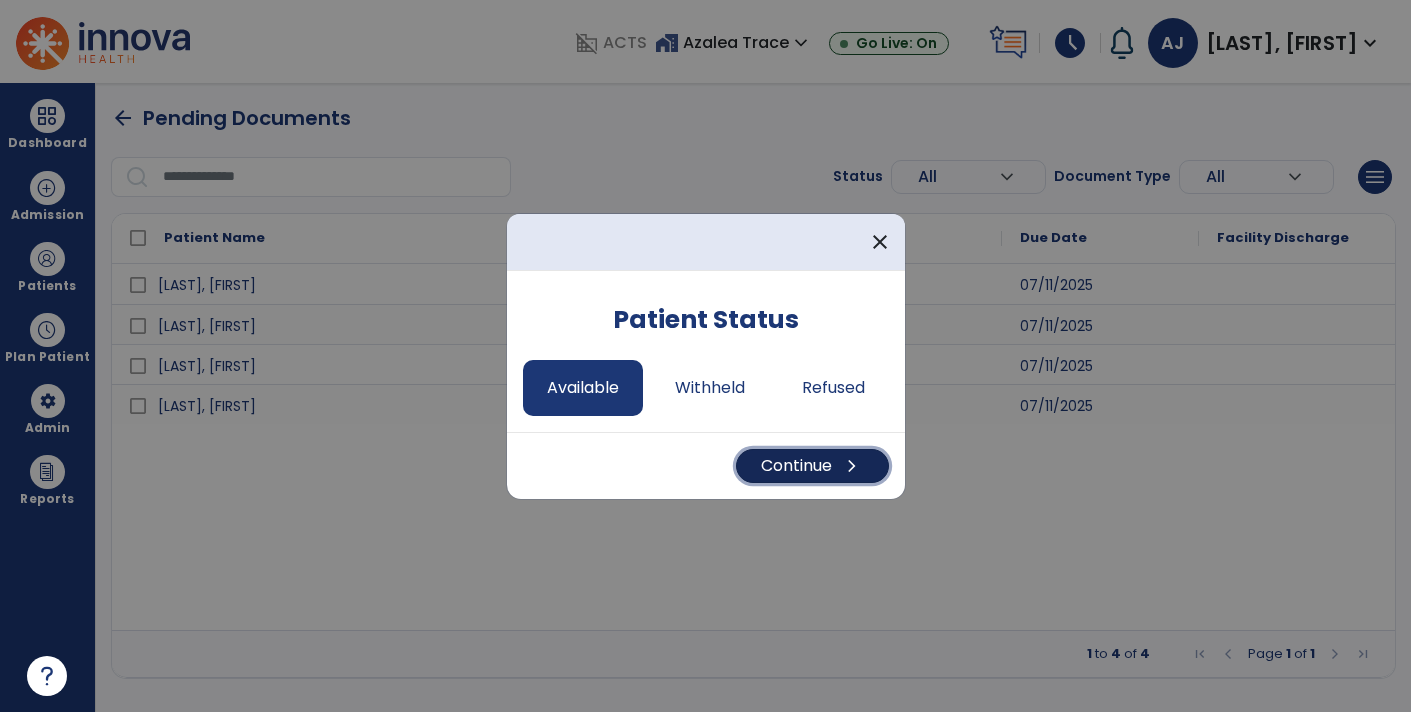 click on "Continue   chevron_right" at bounding box center [812, 466] 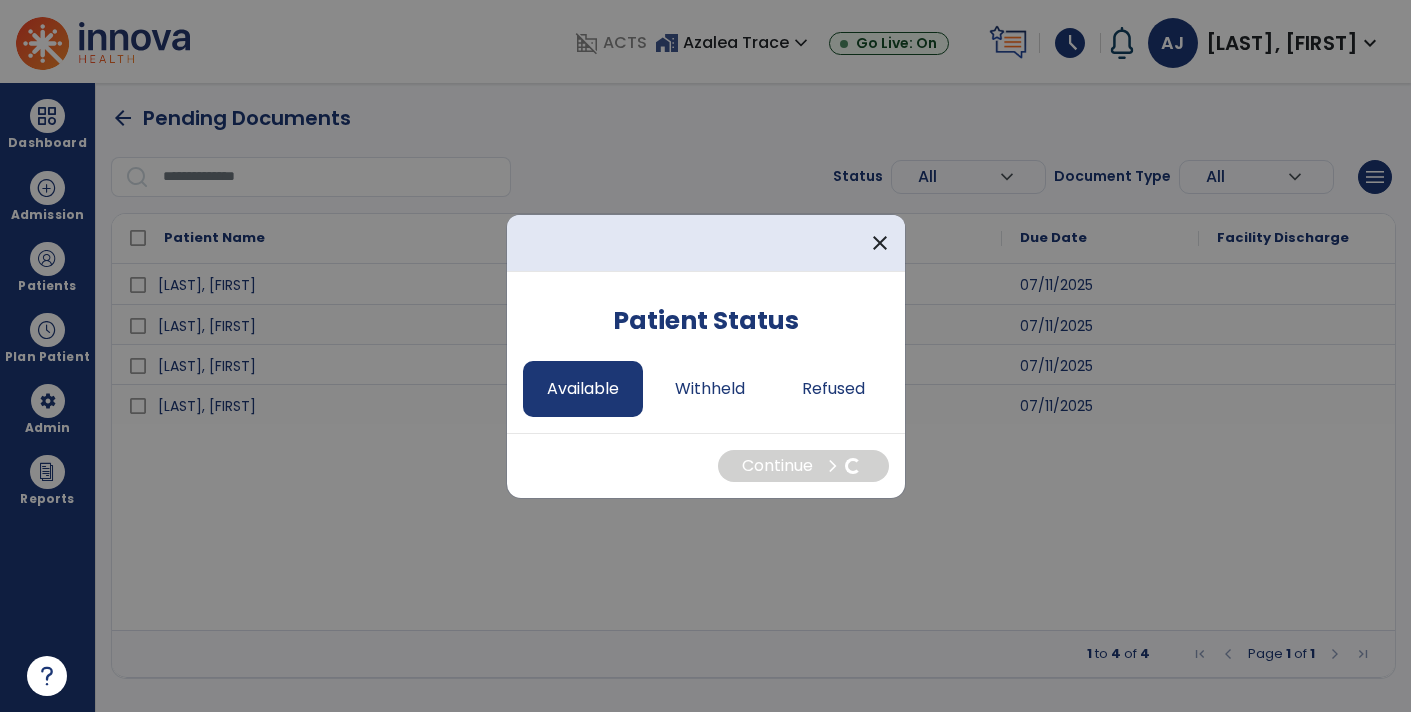 select on "*" 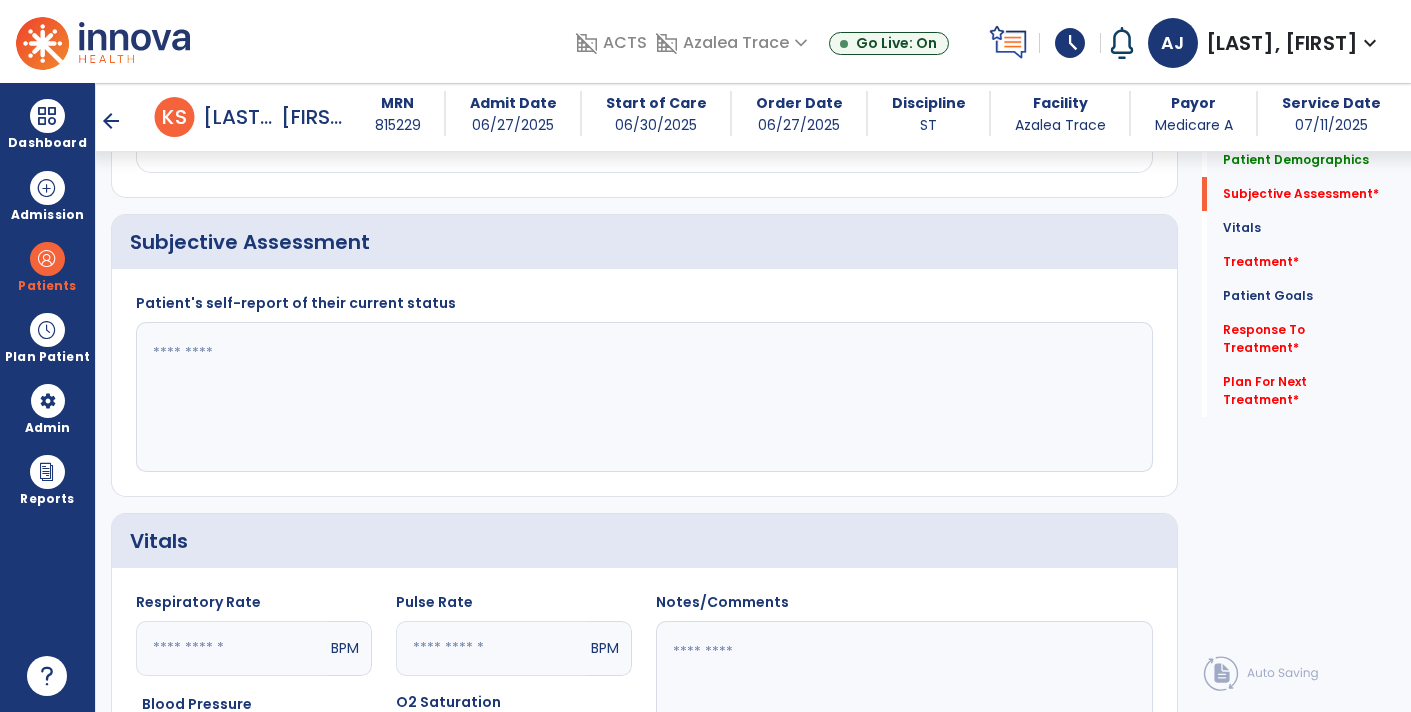 scroll, scrollTop: 447, scrollLeft: 0, axis: vertical 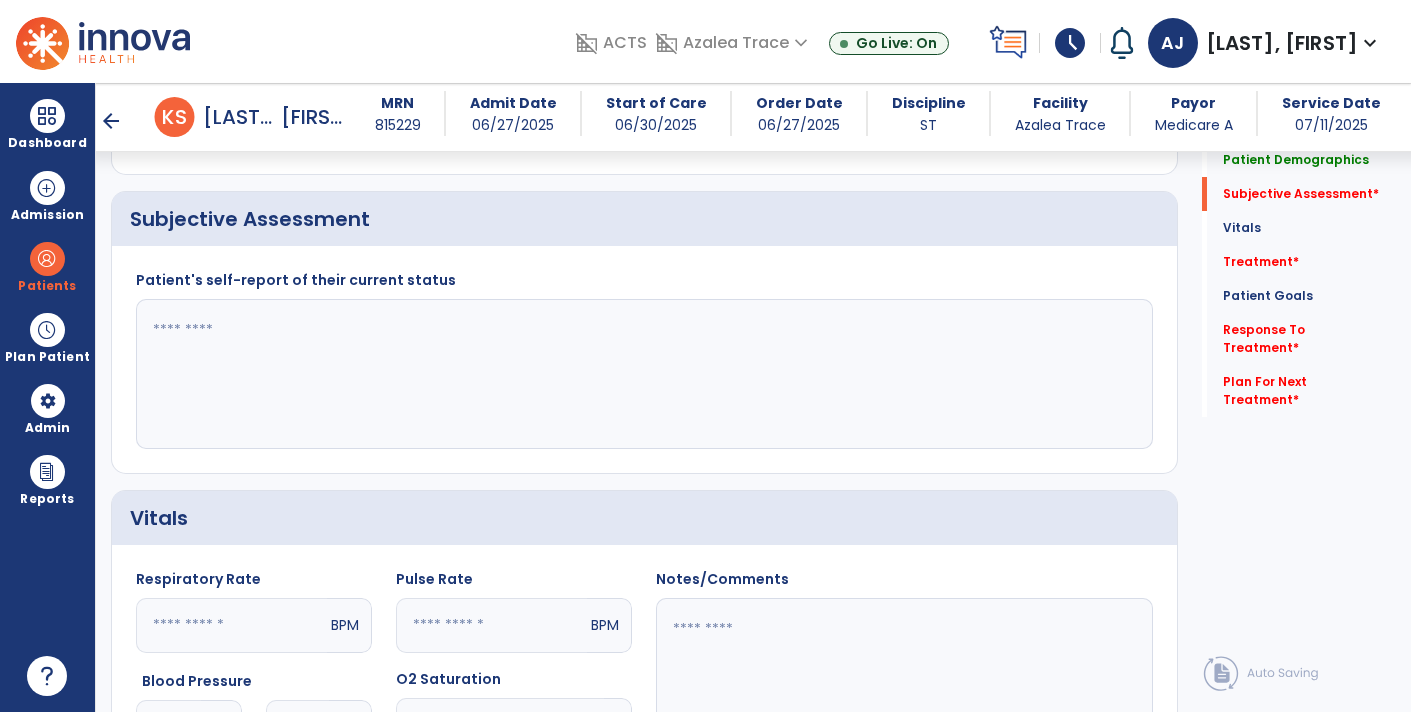 click 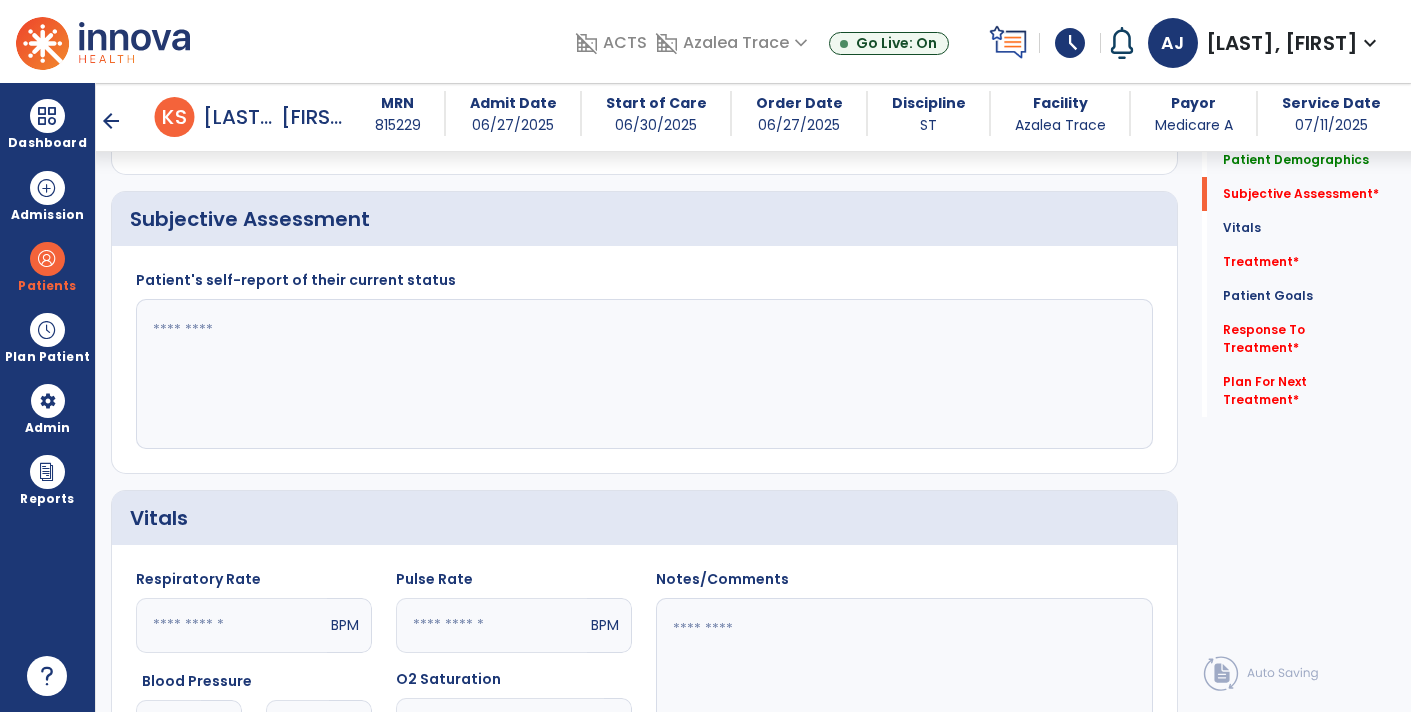 type on "*" 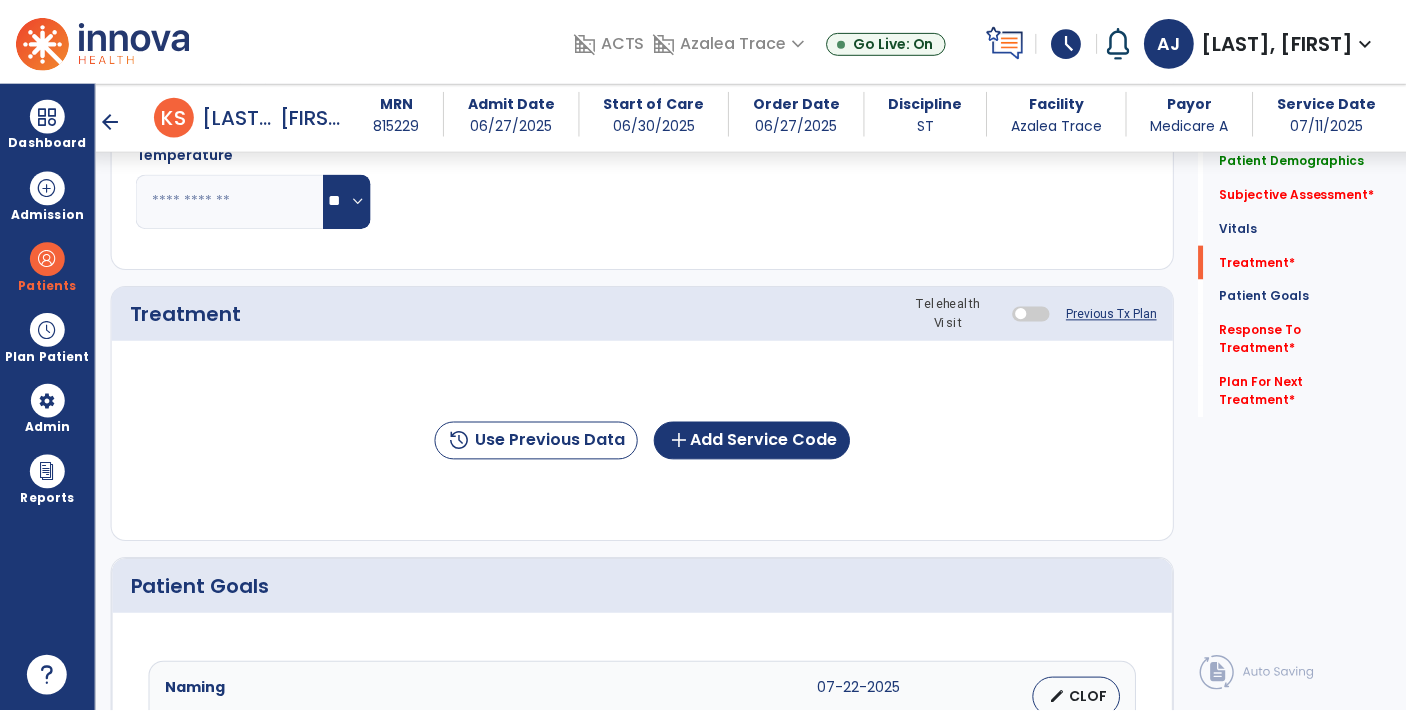 scroll, scrollTop: 1089, scrollLeft: 0, axis: vertical 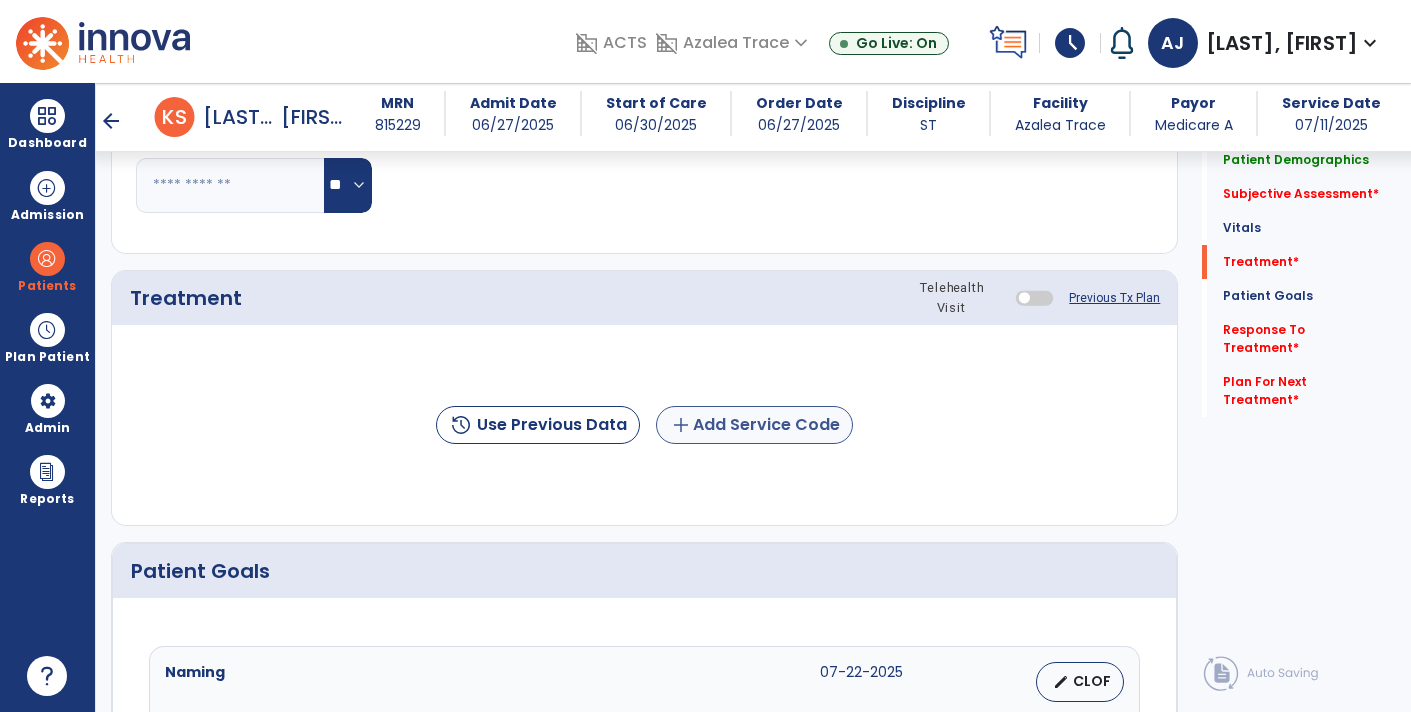 type on "****" 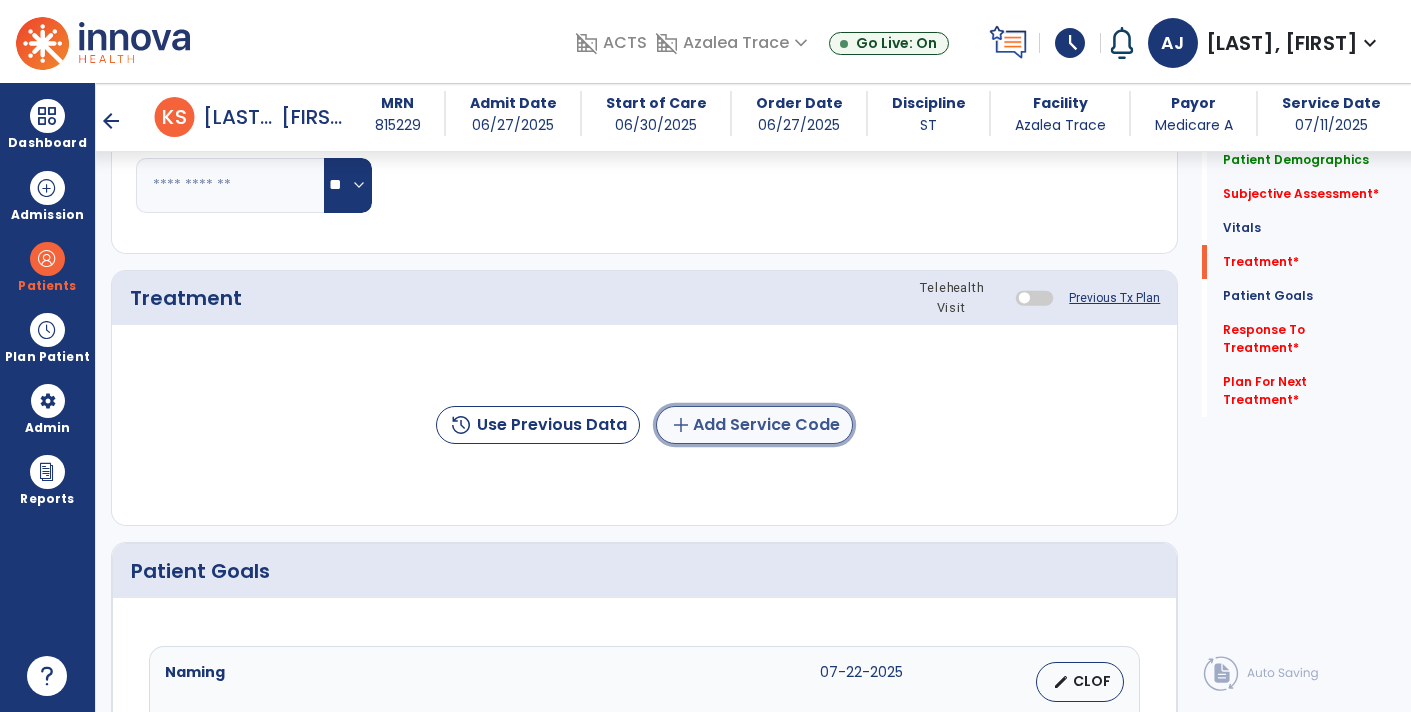 click on "add  Add Service Code" 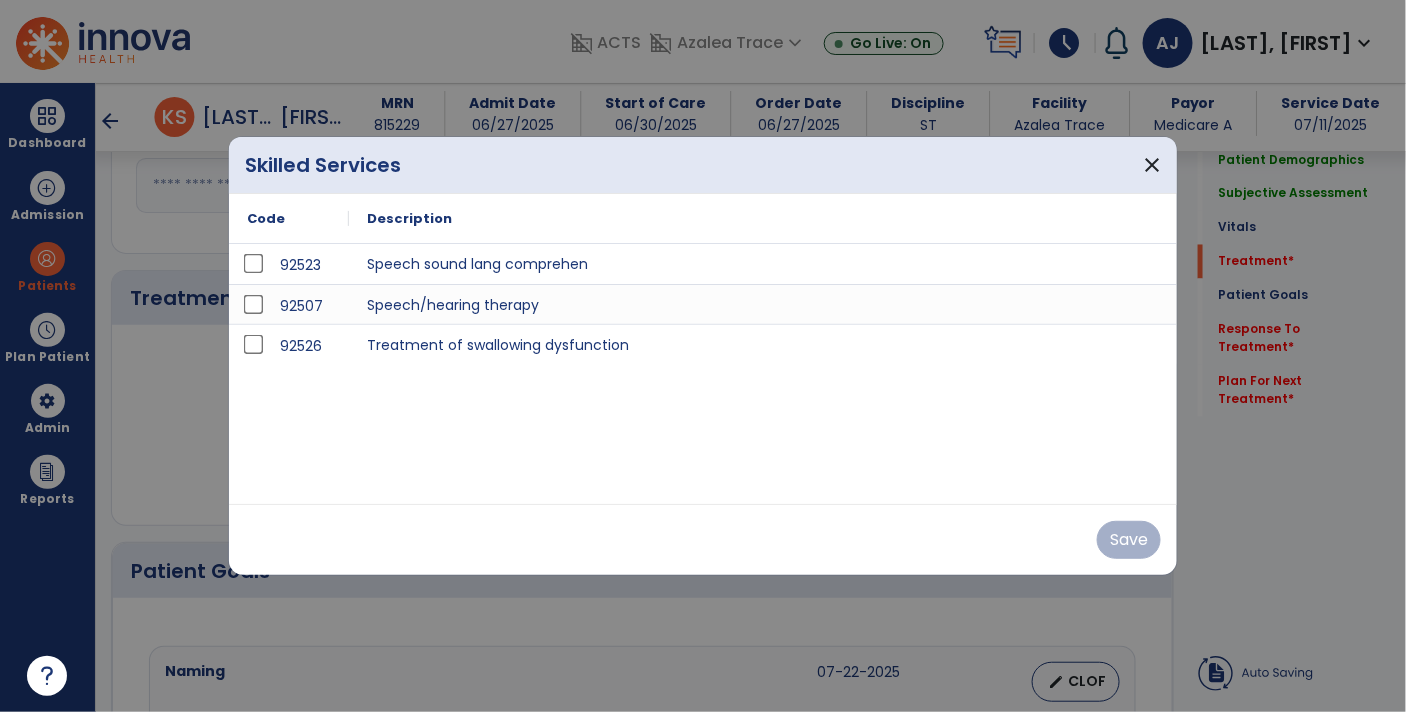 scroll, scrollTop: 1089, scrollLeft: 0, axis: vertical 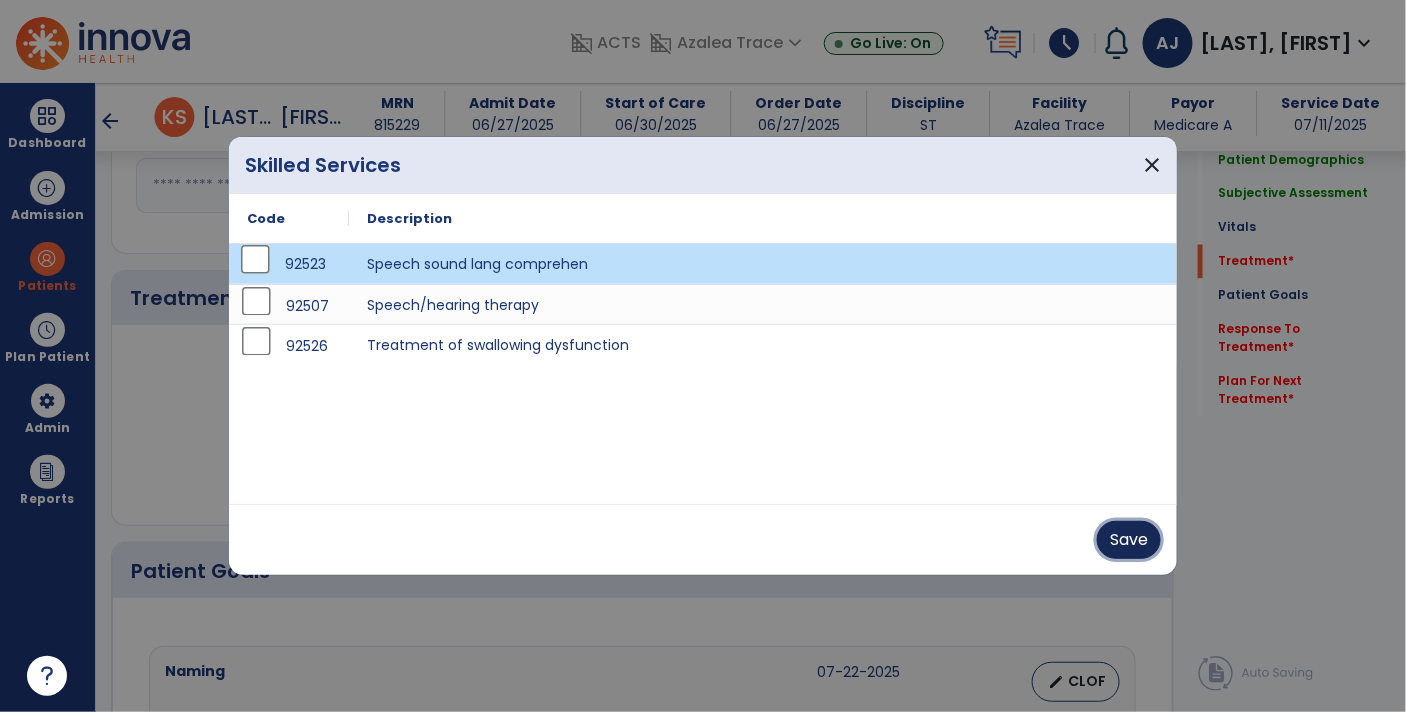 click on "Save" at bounding box center [1129, 540] 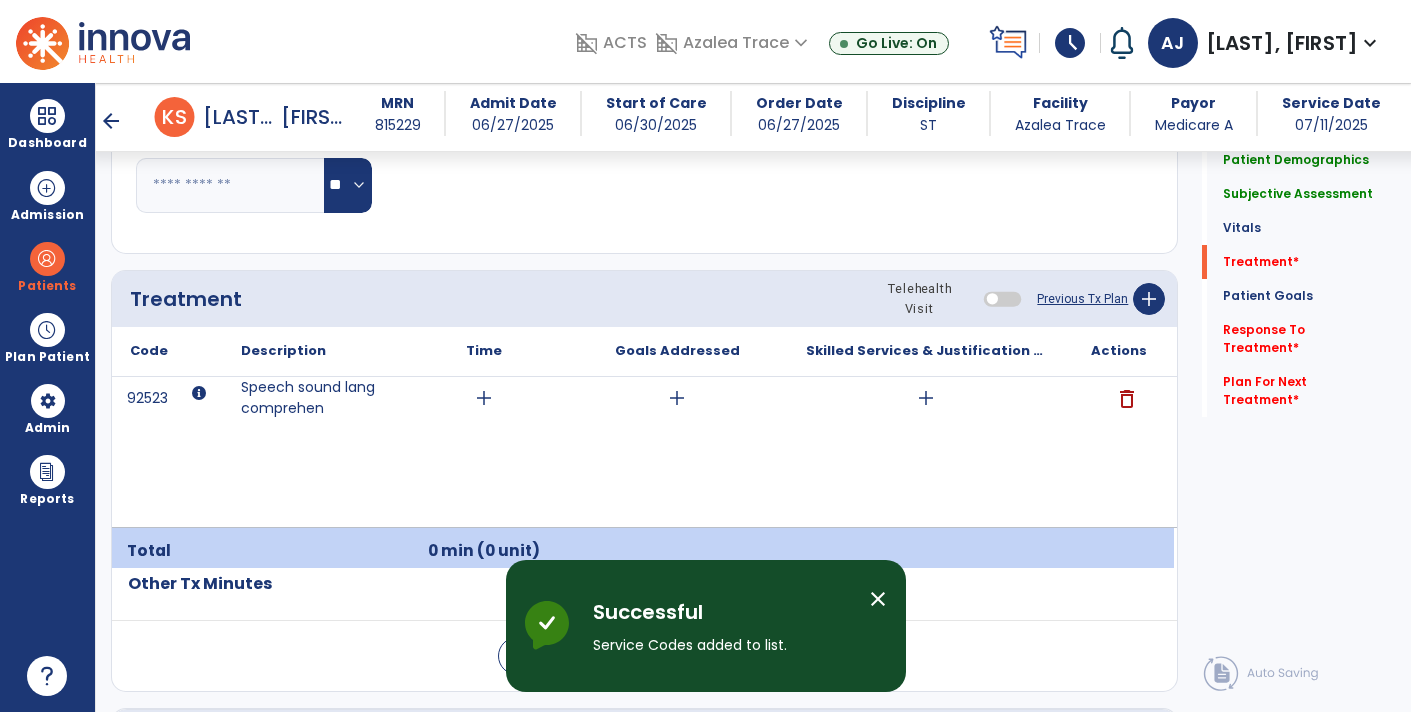click on "add" at bounding box center (484, 398) 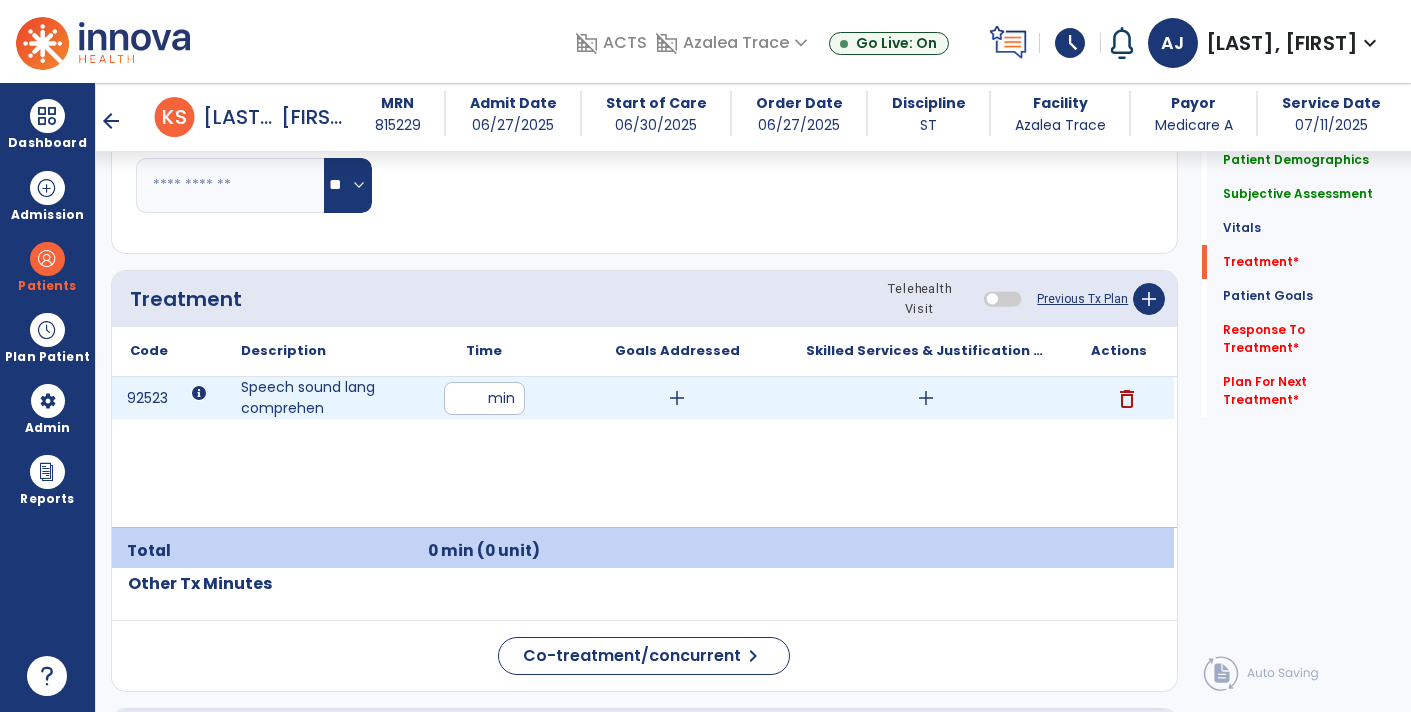 type on "**" 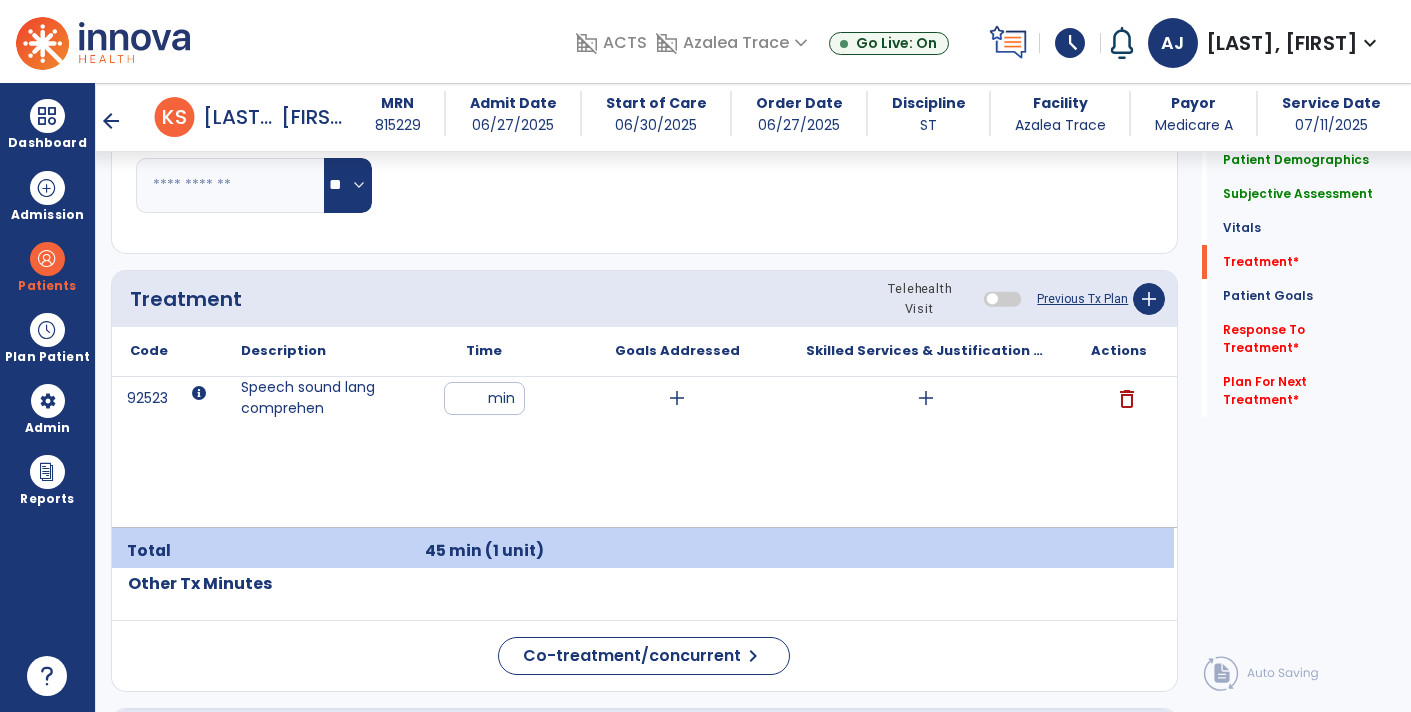 click on "**" at bounding box center (484, 398) 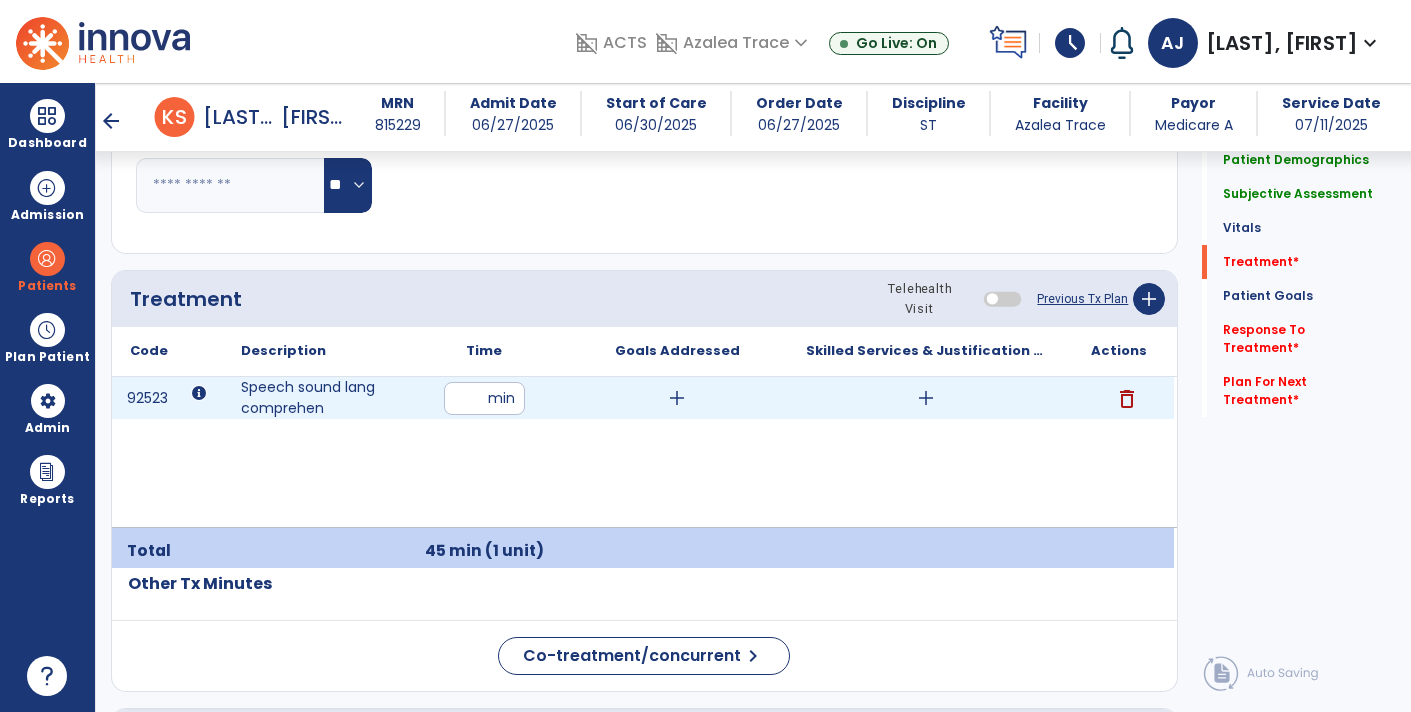 type on "**" 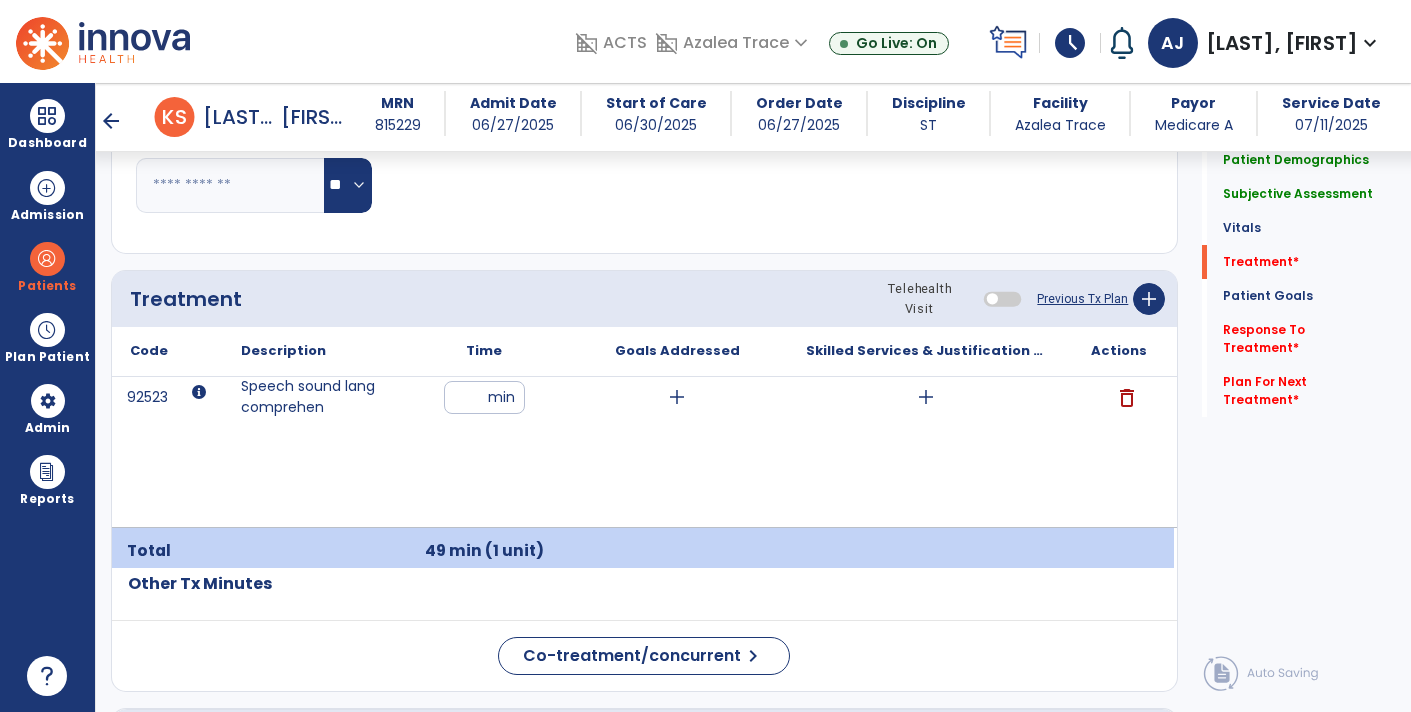 click on "add" at bounding box center [926, 397] 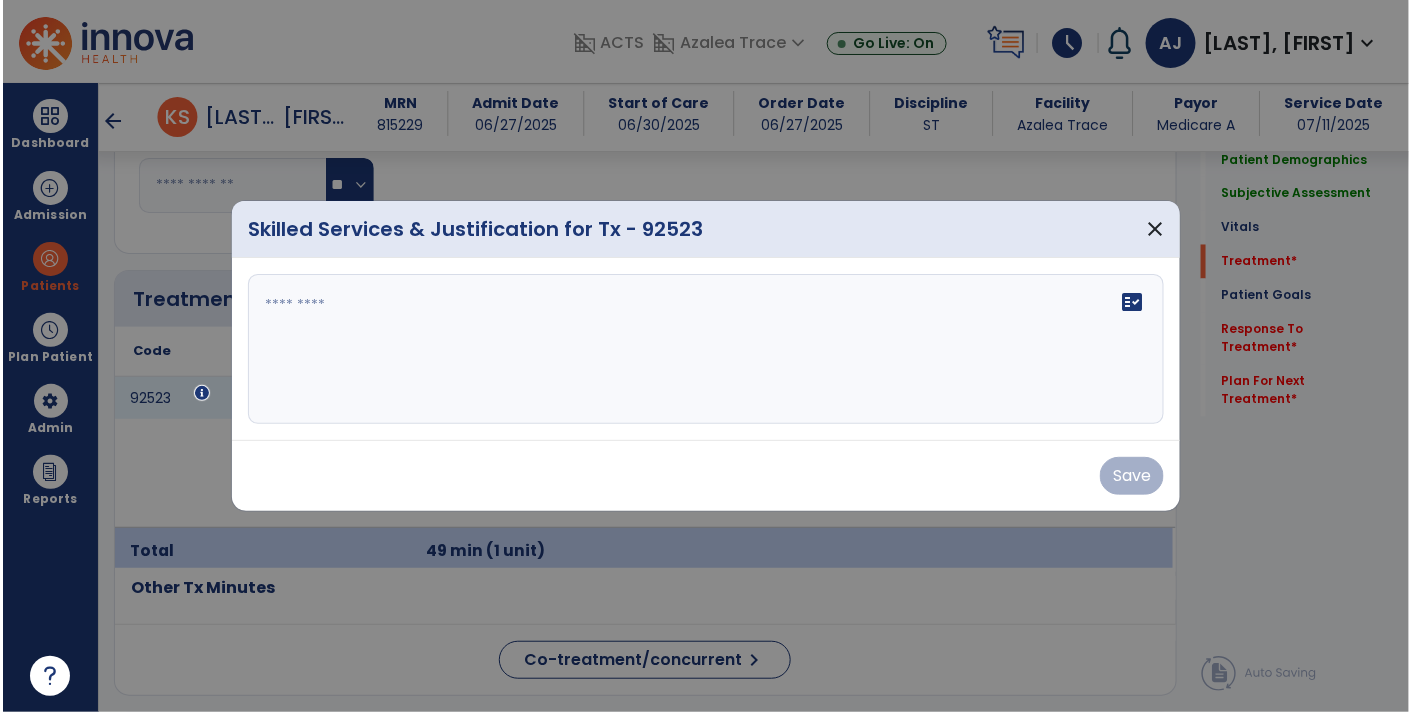scroll, scrollTop: 1089, scrollLeft: 0, axis: vertical 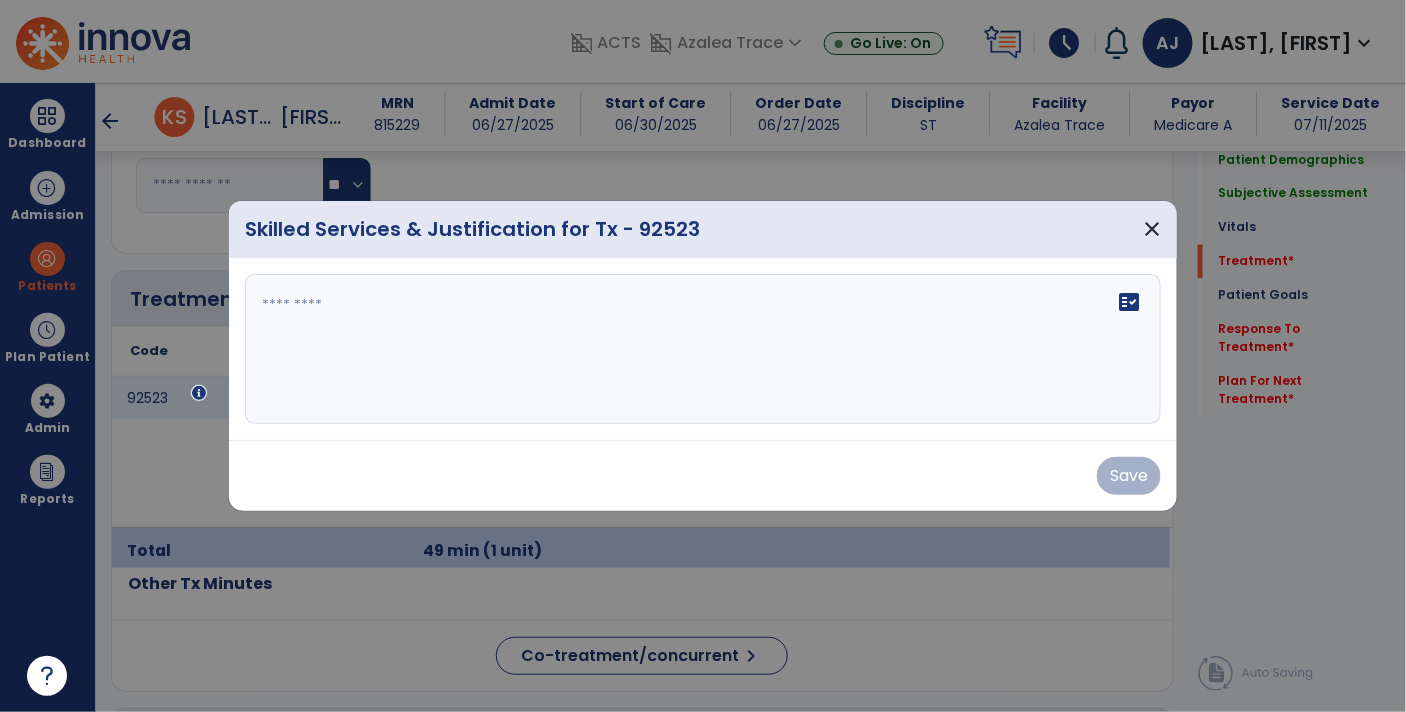 click on "fact_check" at bounding box center (703, 349) 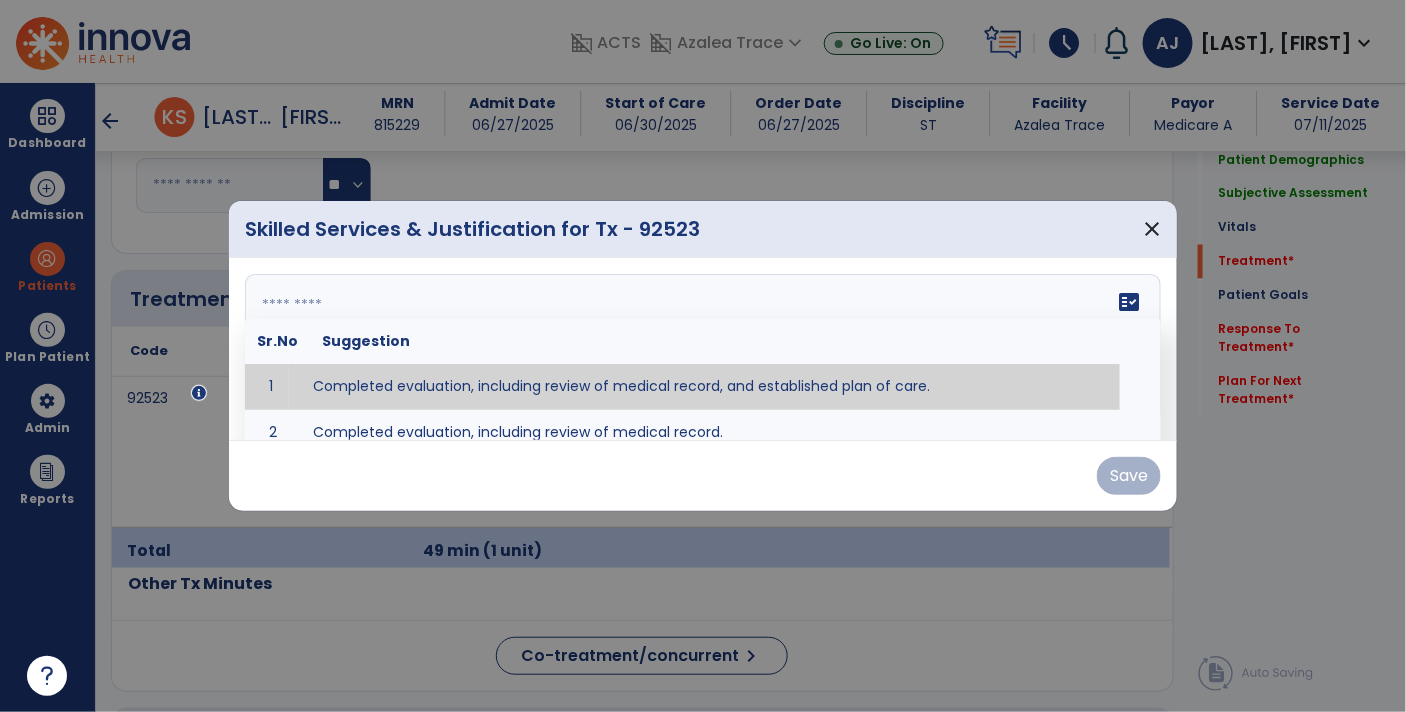 paste on "**********" 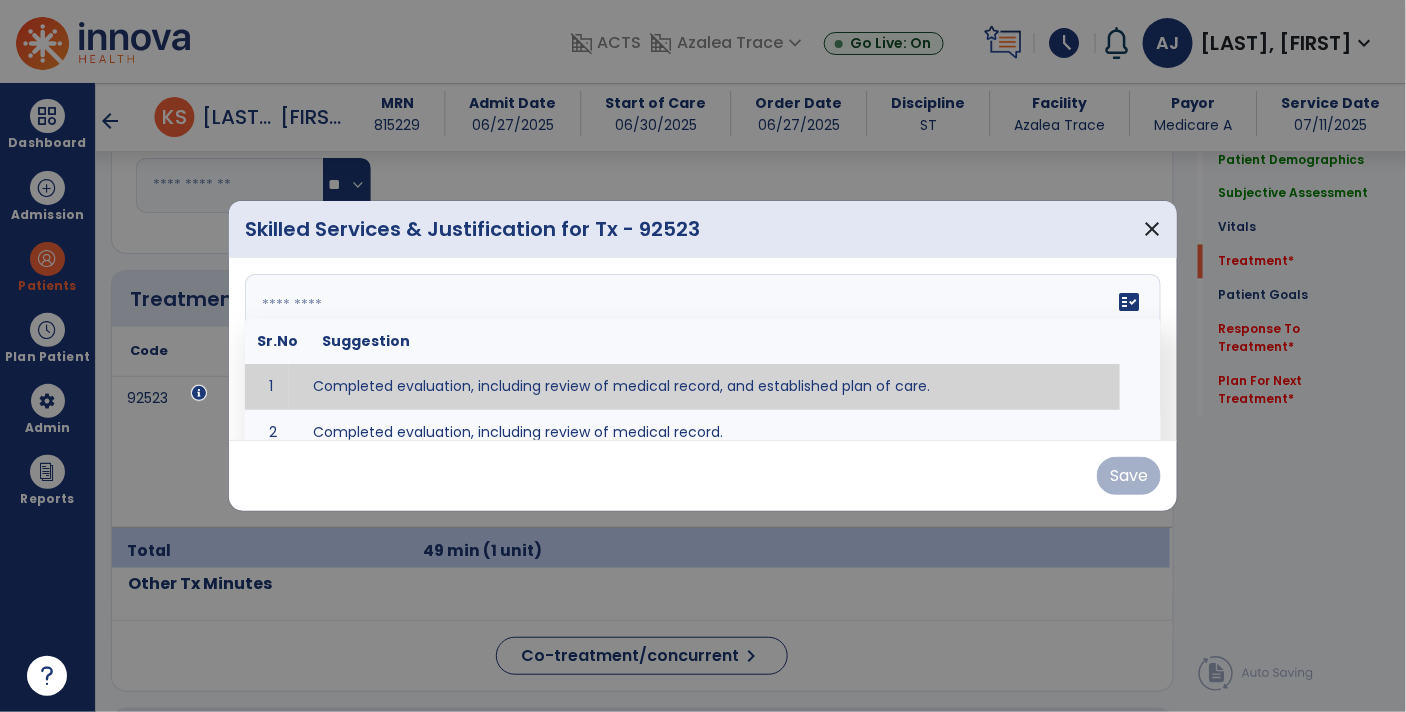 type on "**********" 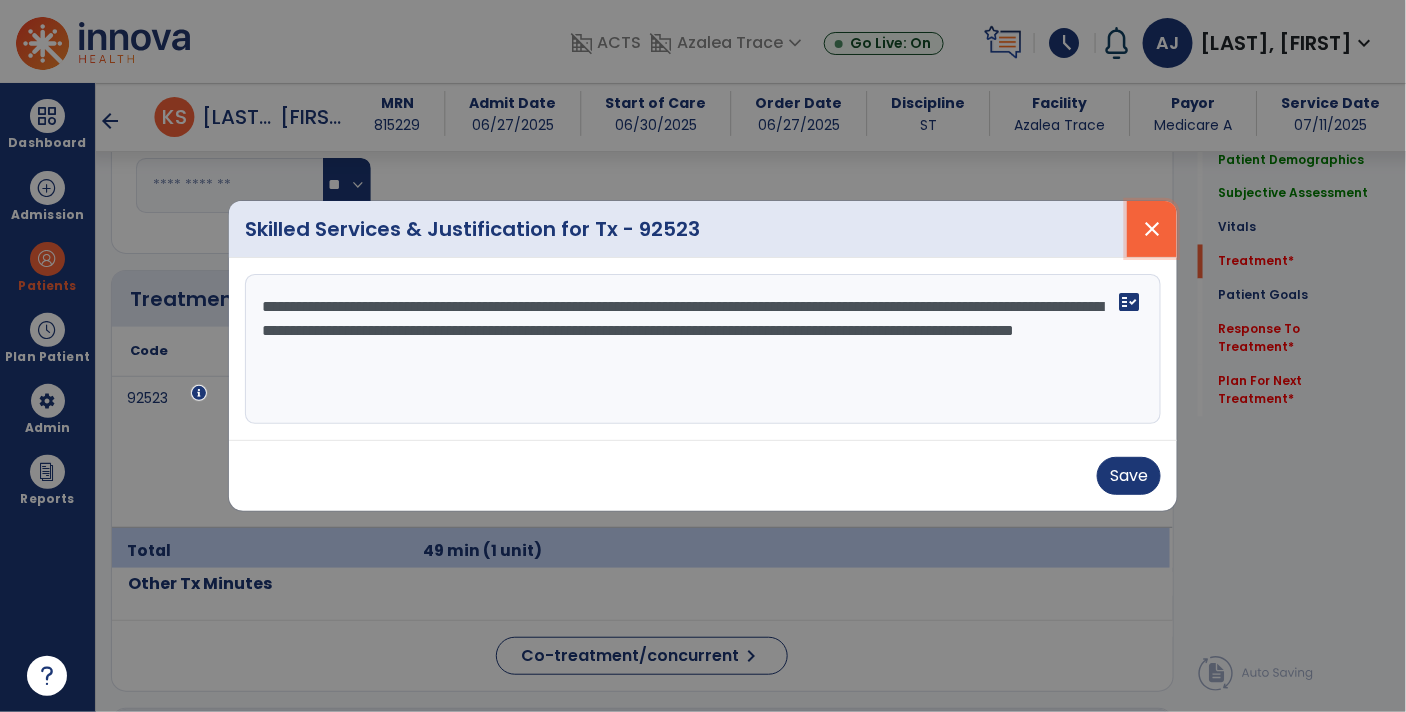 click on "close" at bounding box center [1152, 229] 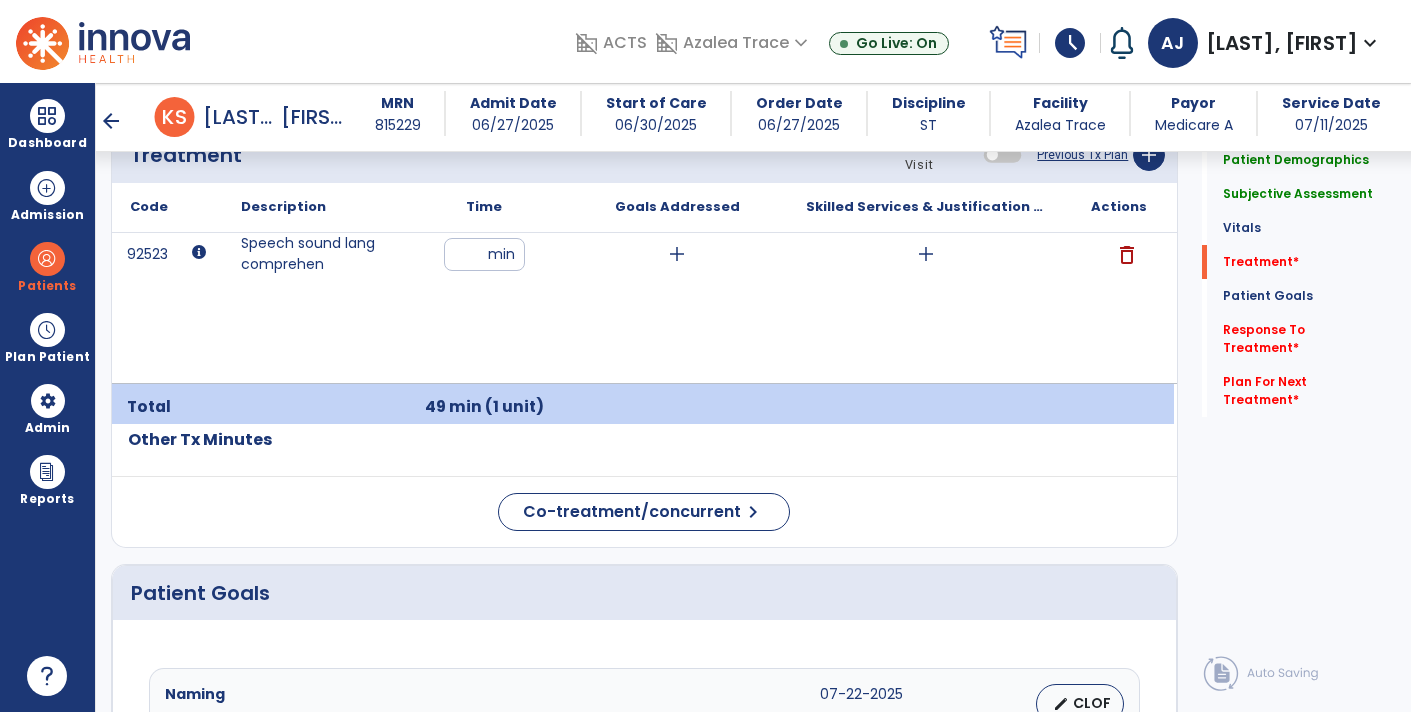 scroll, scrollTop: 1239, scrollLeft: 0, axis: vertical 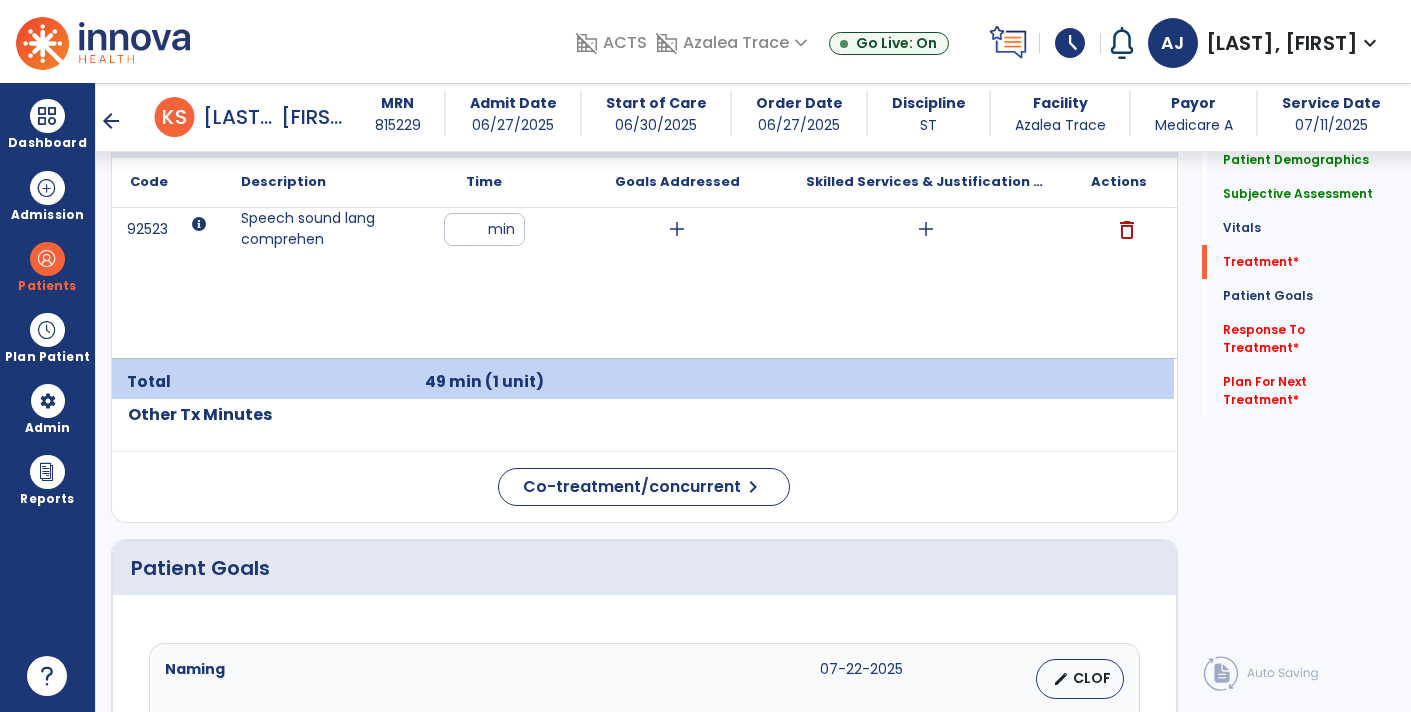 click on "delete" at bounding box center (1127, 230) 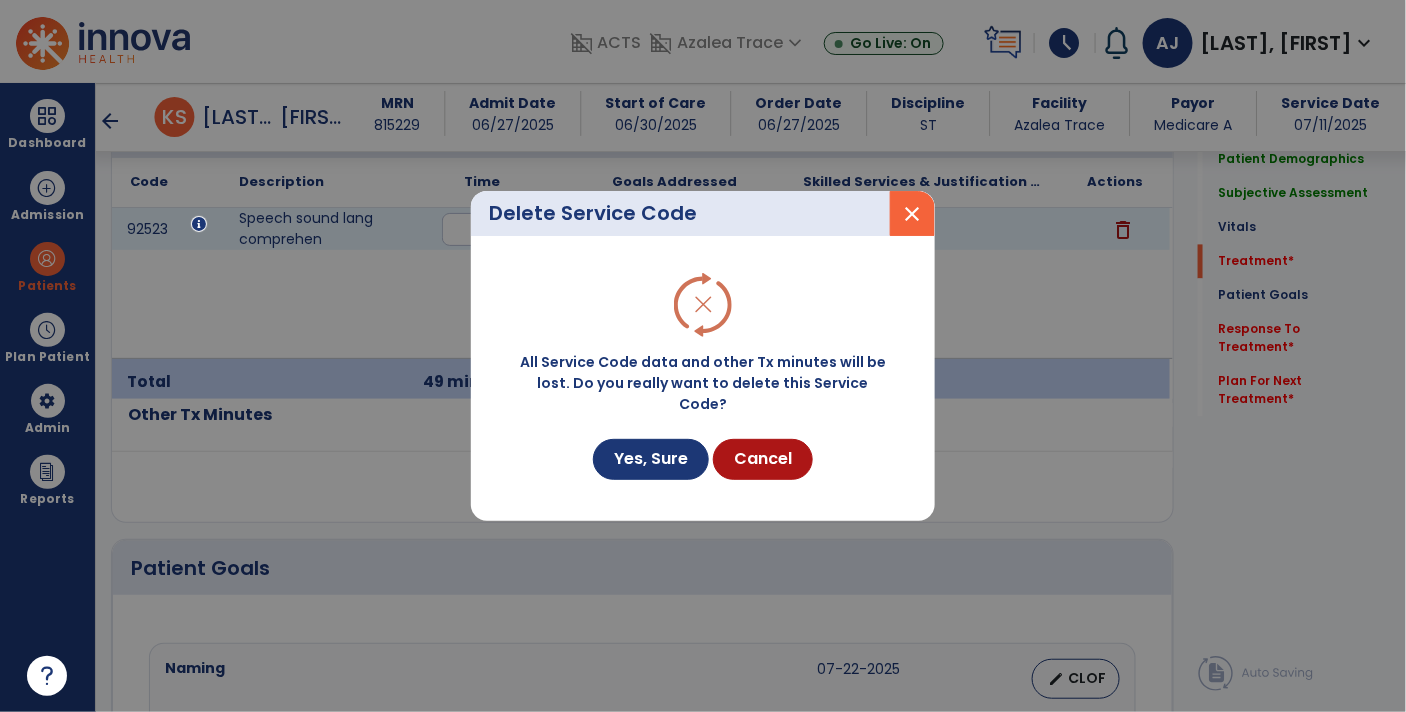 scroll, scrollTop: 1258, scrollLeft: 0, axis: vertical 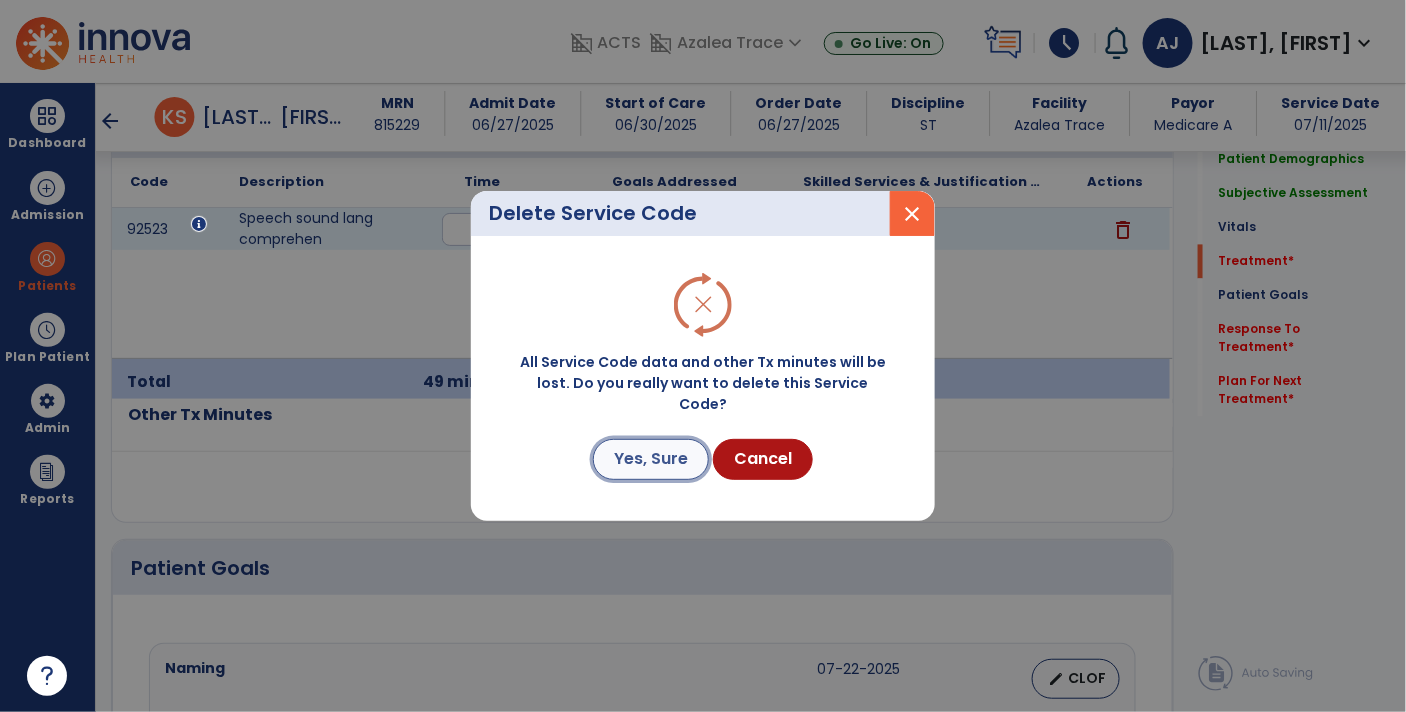 click on "Yes, Sure" at bounding box center (651, 459) 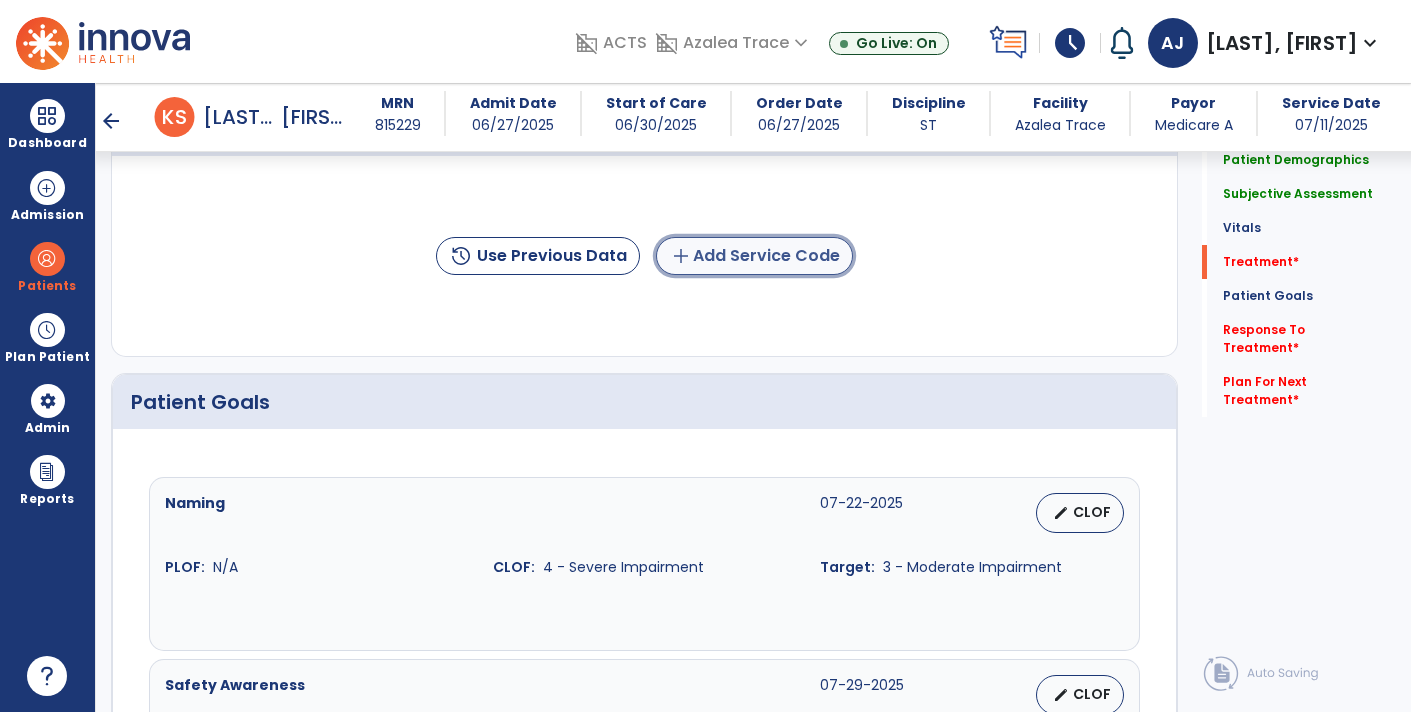 click on "add  Add Service Code" 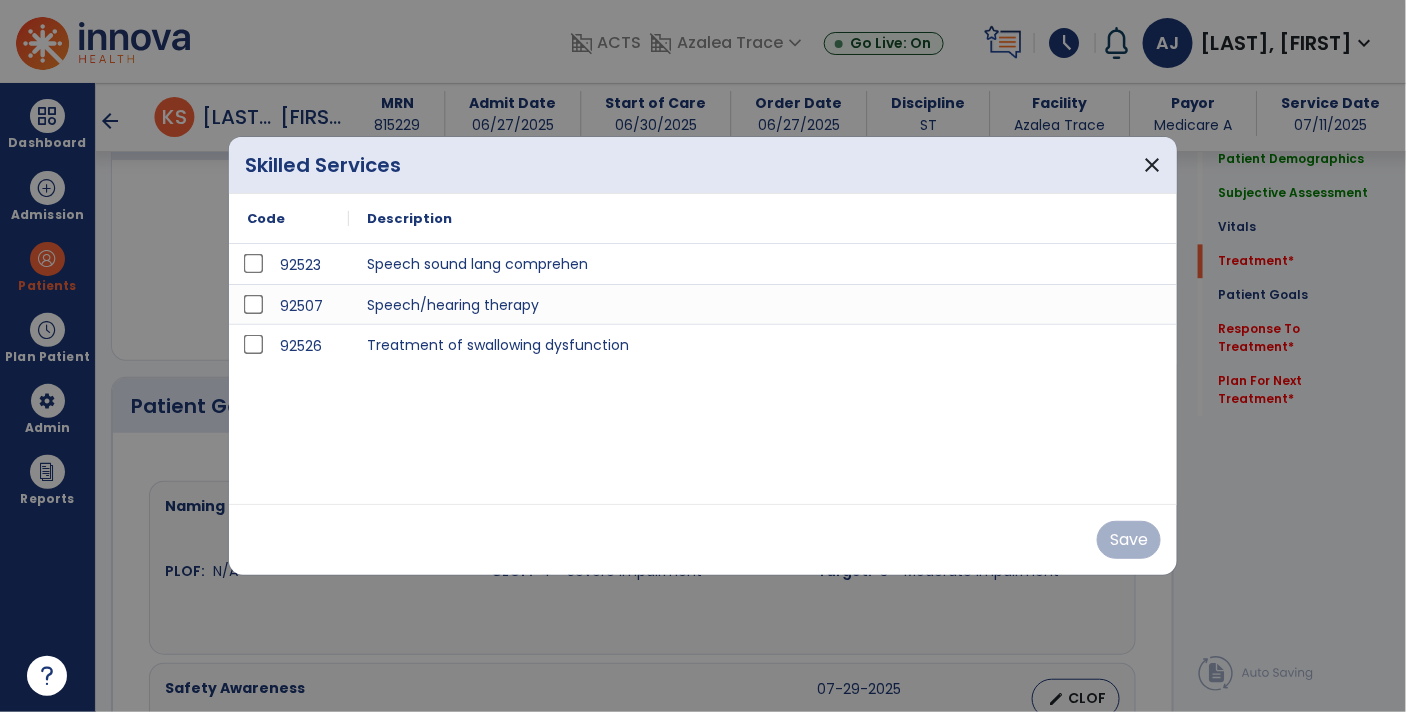 scroll, scrollTop: 1258, scrollLeft: 0, axis: vertical 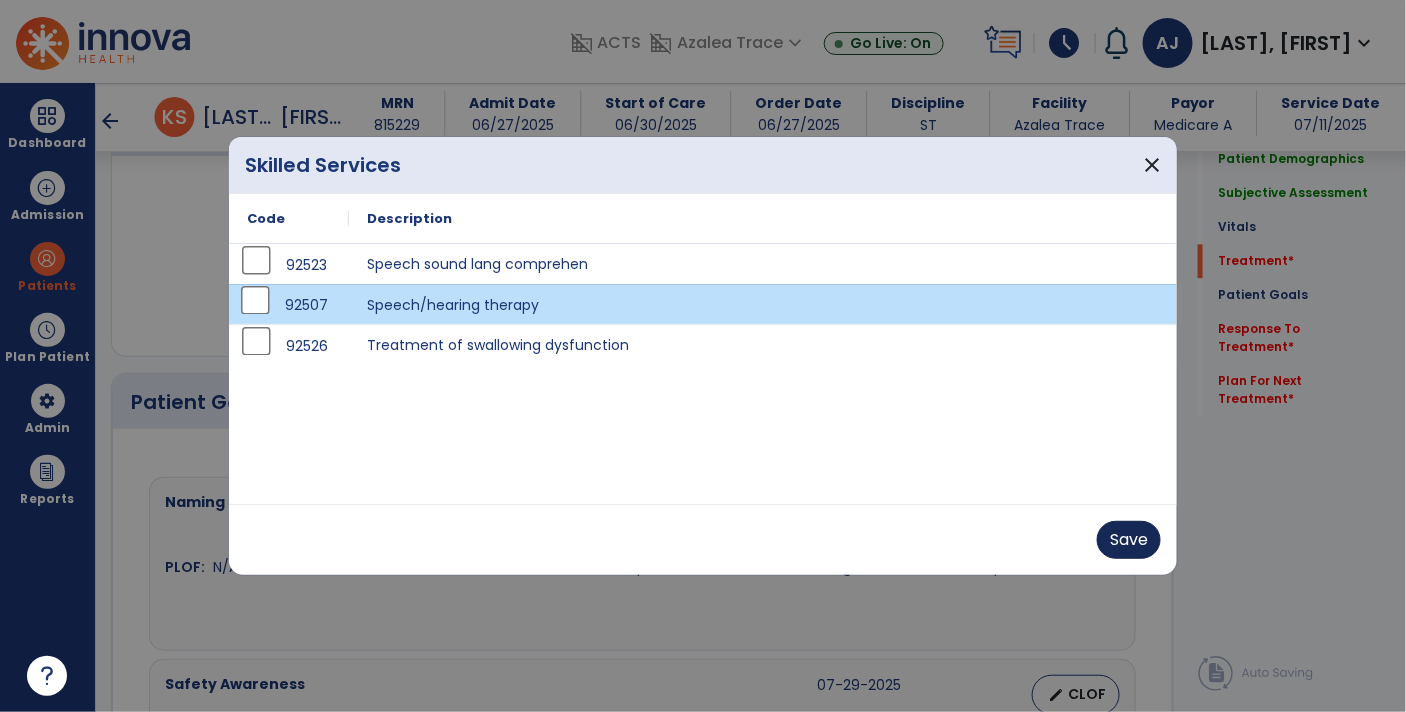 click on "Save" at bounding box center [1129, 540] 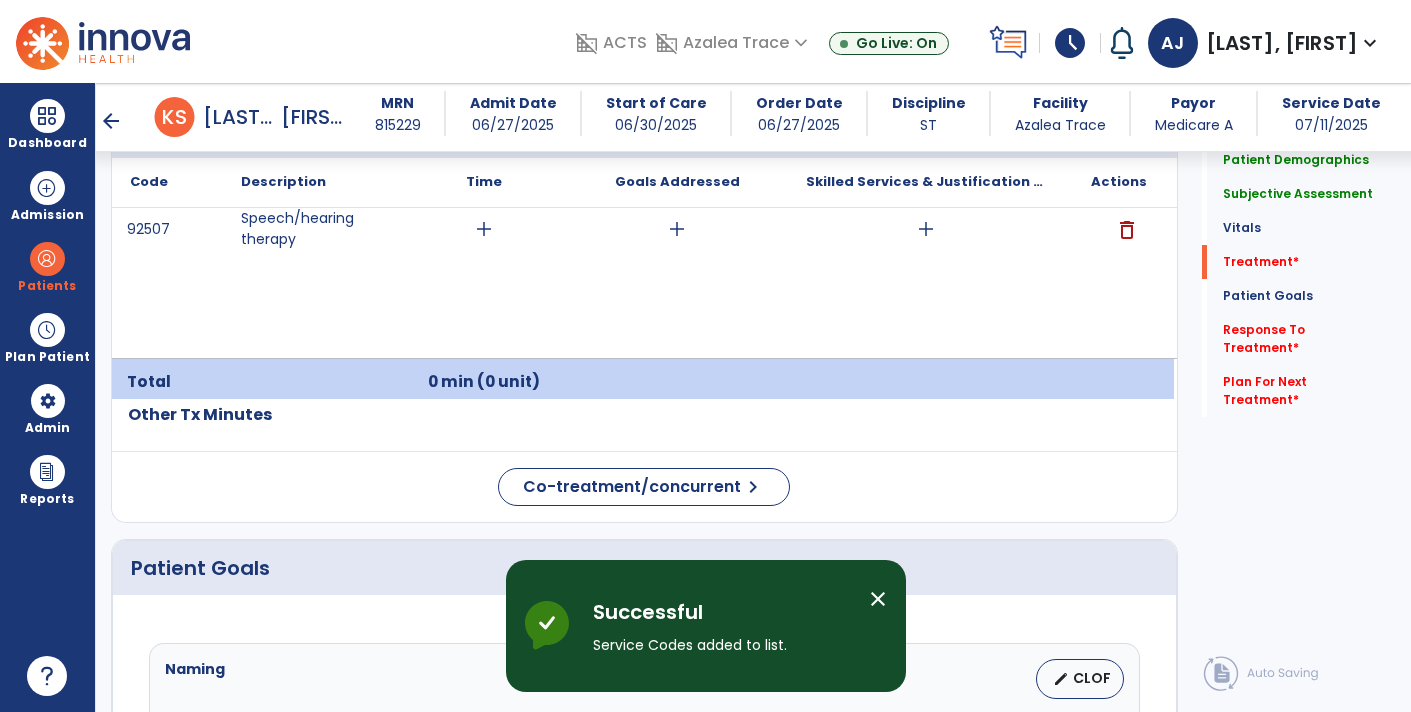 click on "add" at bounding box center [484, 229] 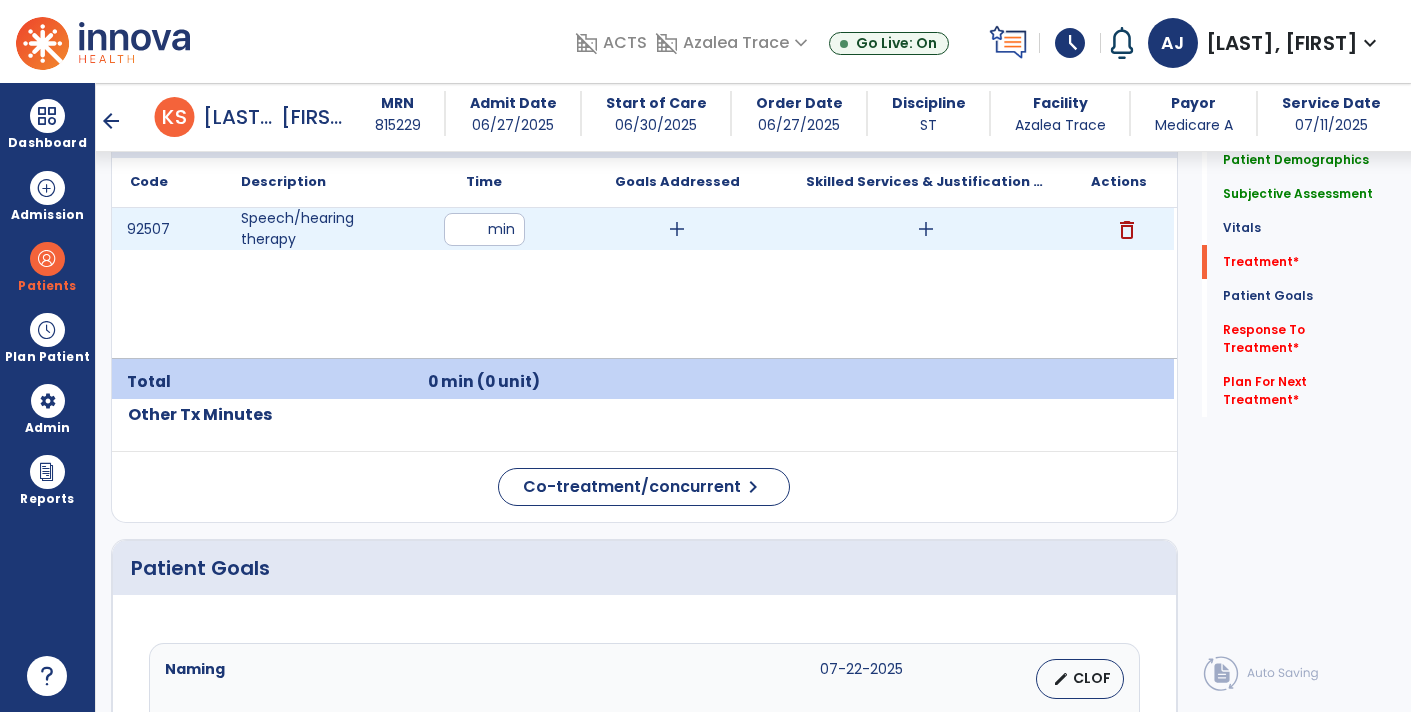 type on "**" 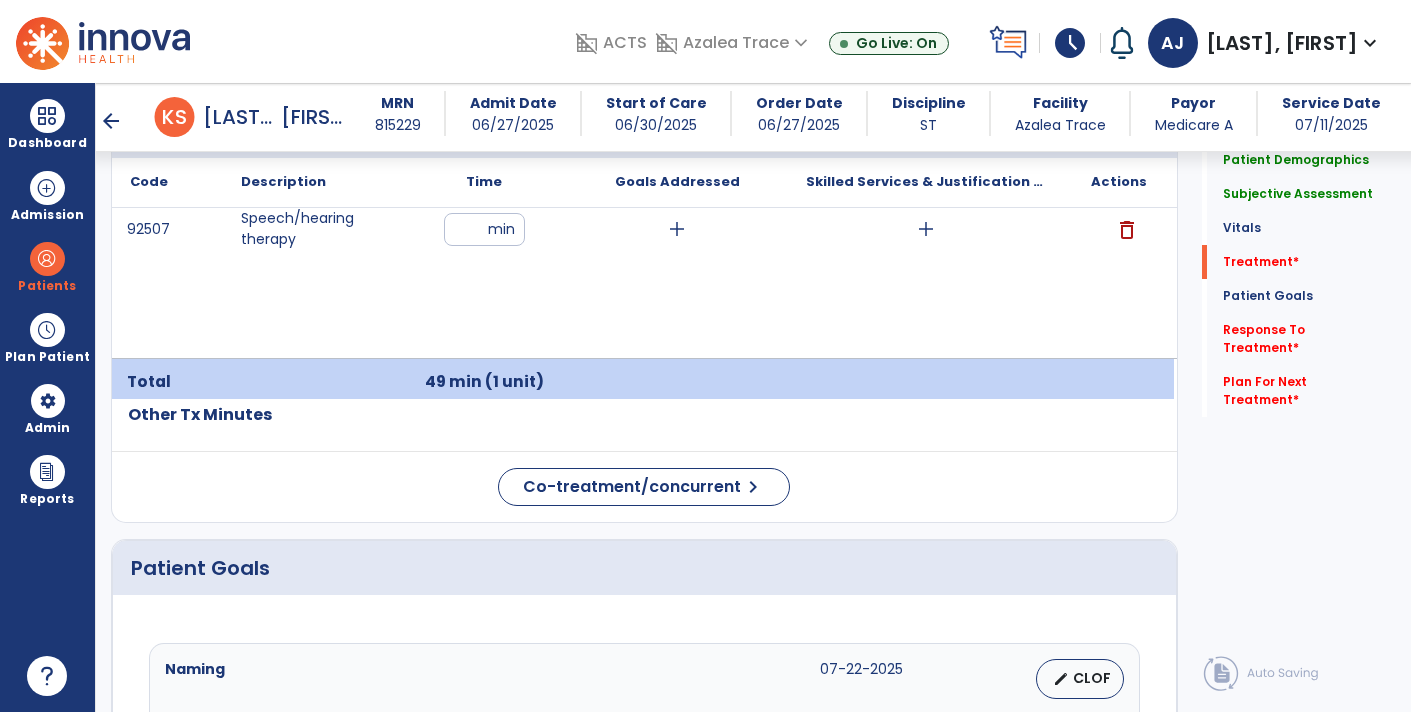 click on "add" at bounding box center (926, 229) 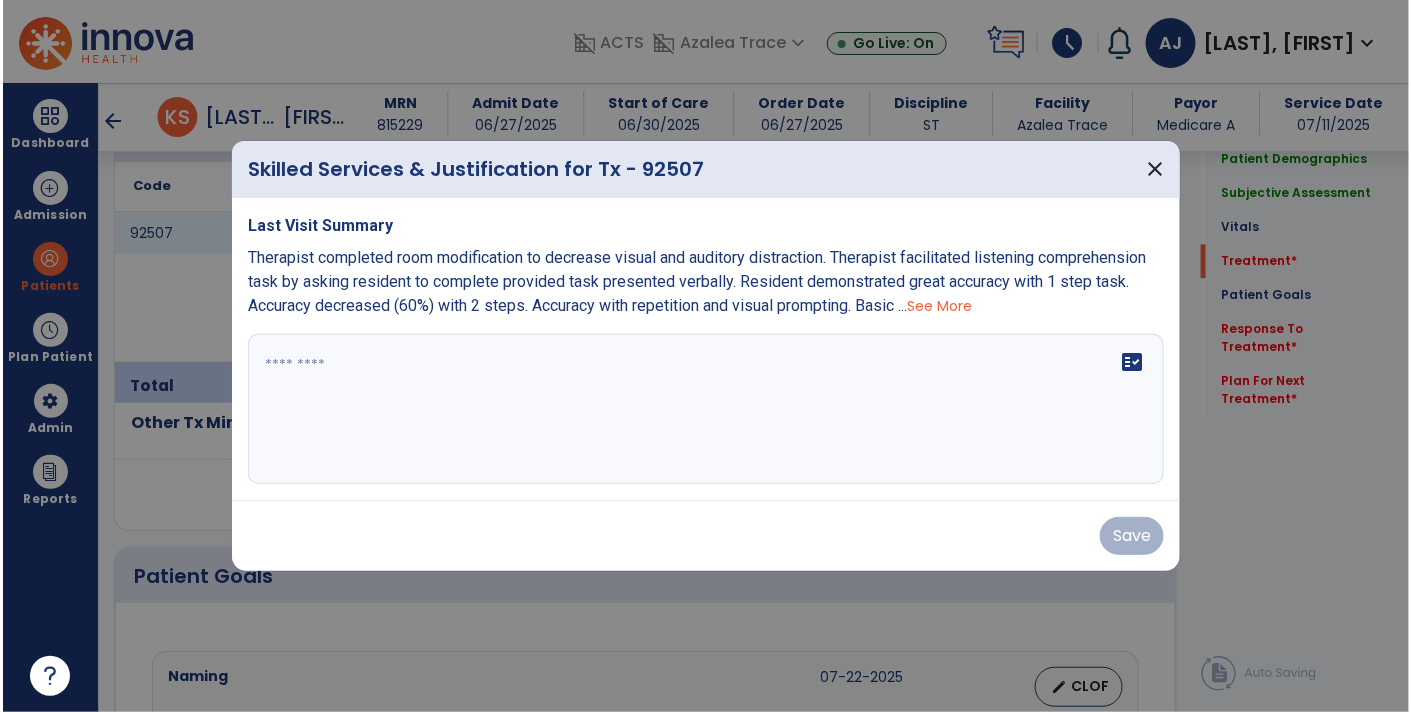 scroll, scrollTop: 1258, scrollLeft: 0, axis: vertical 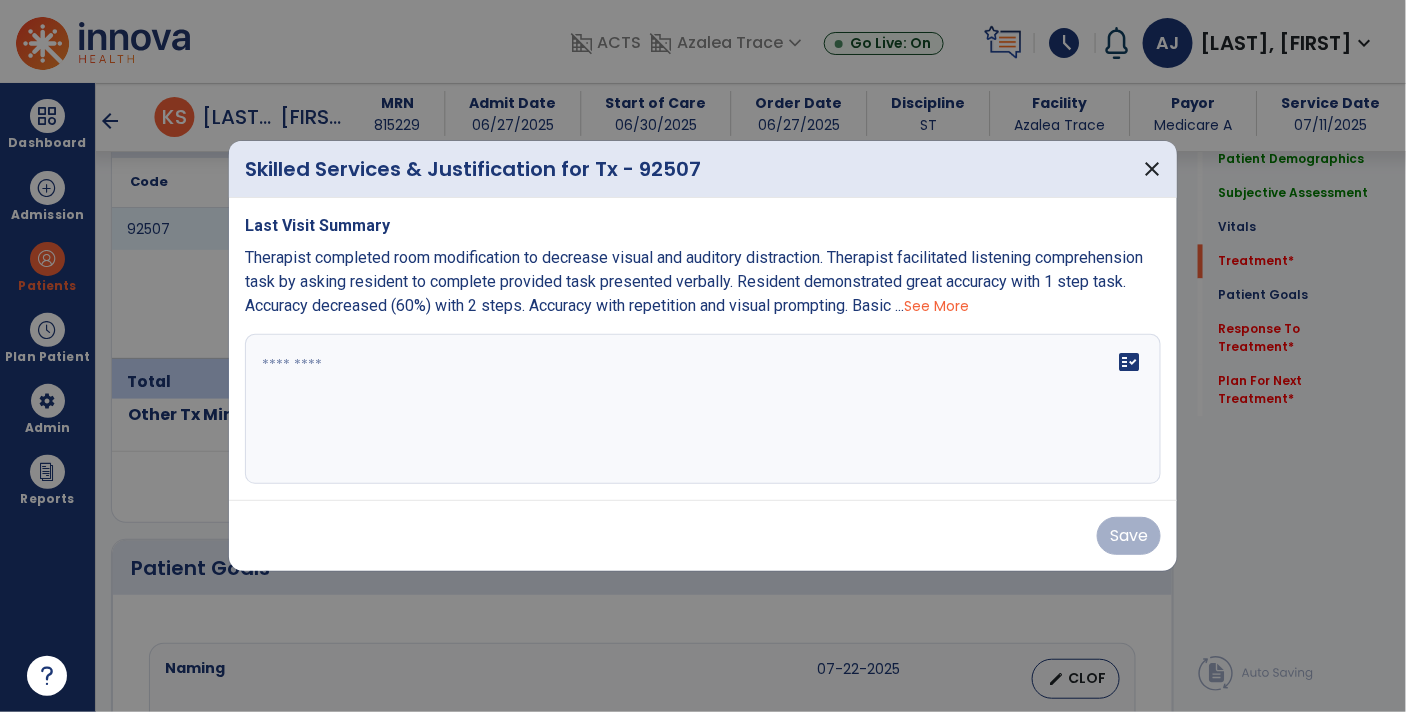 click on "fact_check" at bounding box center [703, 409] 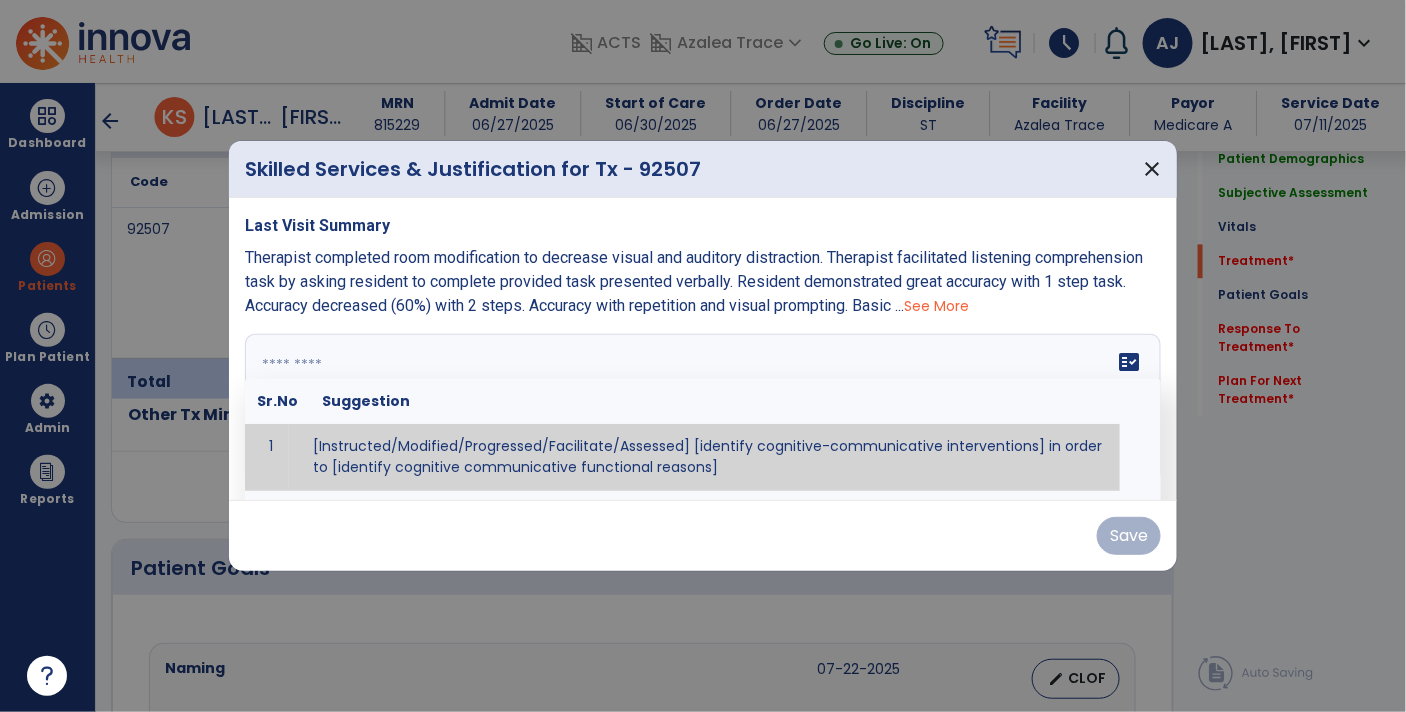 paste on "**********" 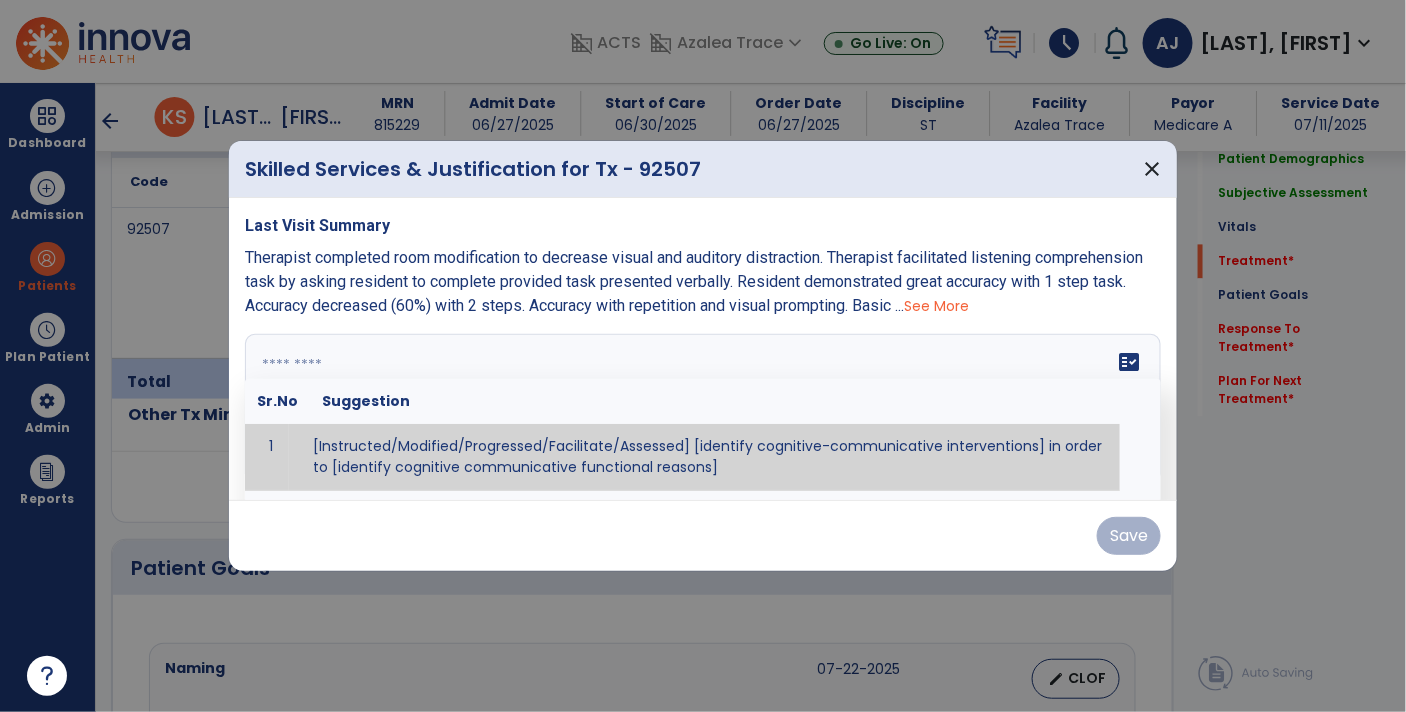 type on "**********" 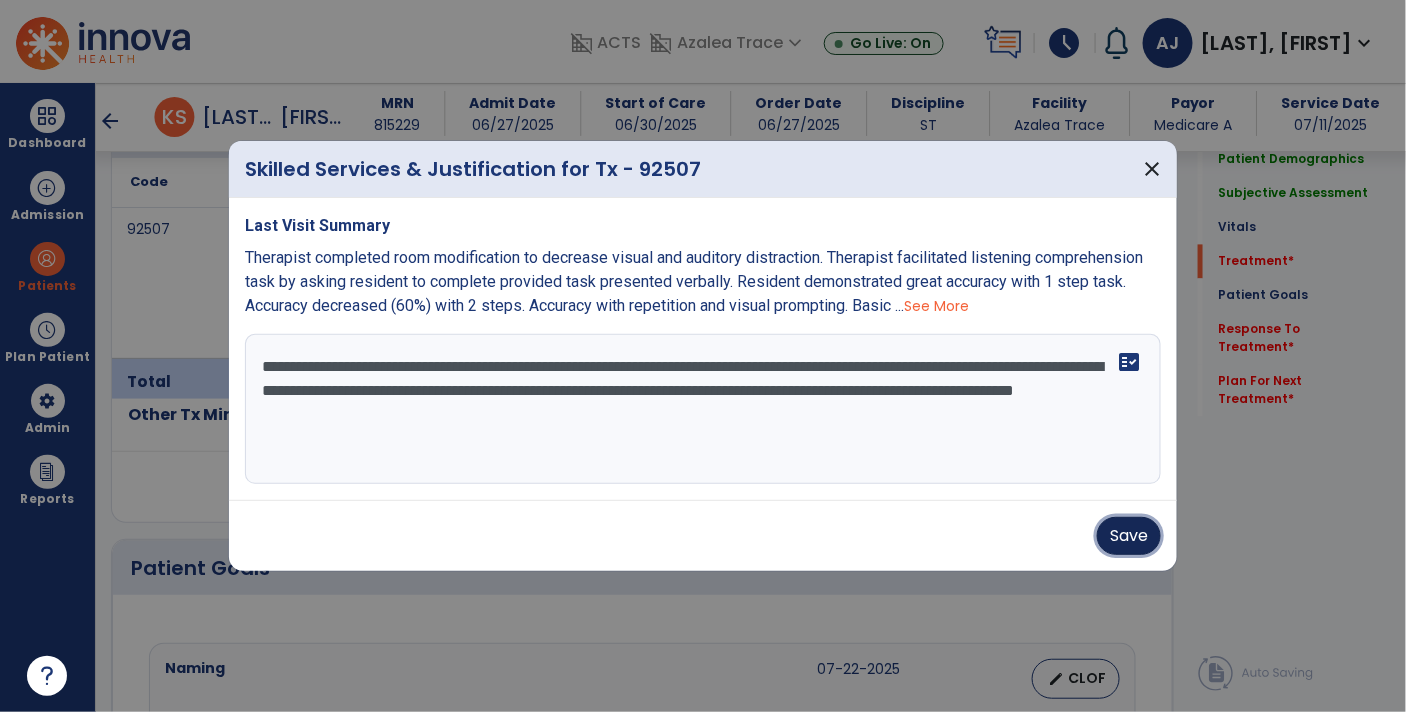 click on "Save" at bounding box center (1129, 536) 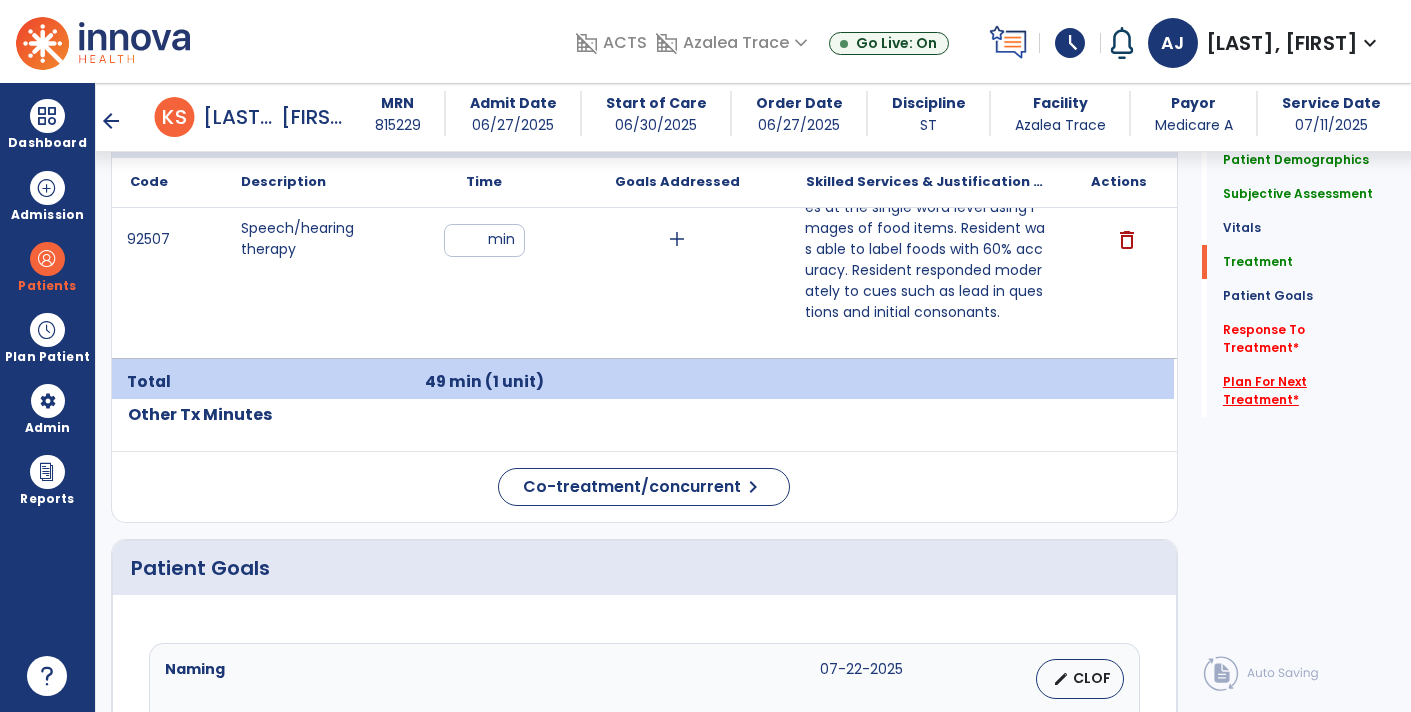 click on "Plan For Next Treatment   *" 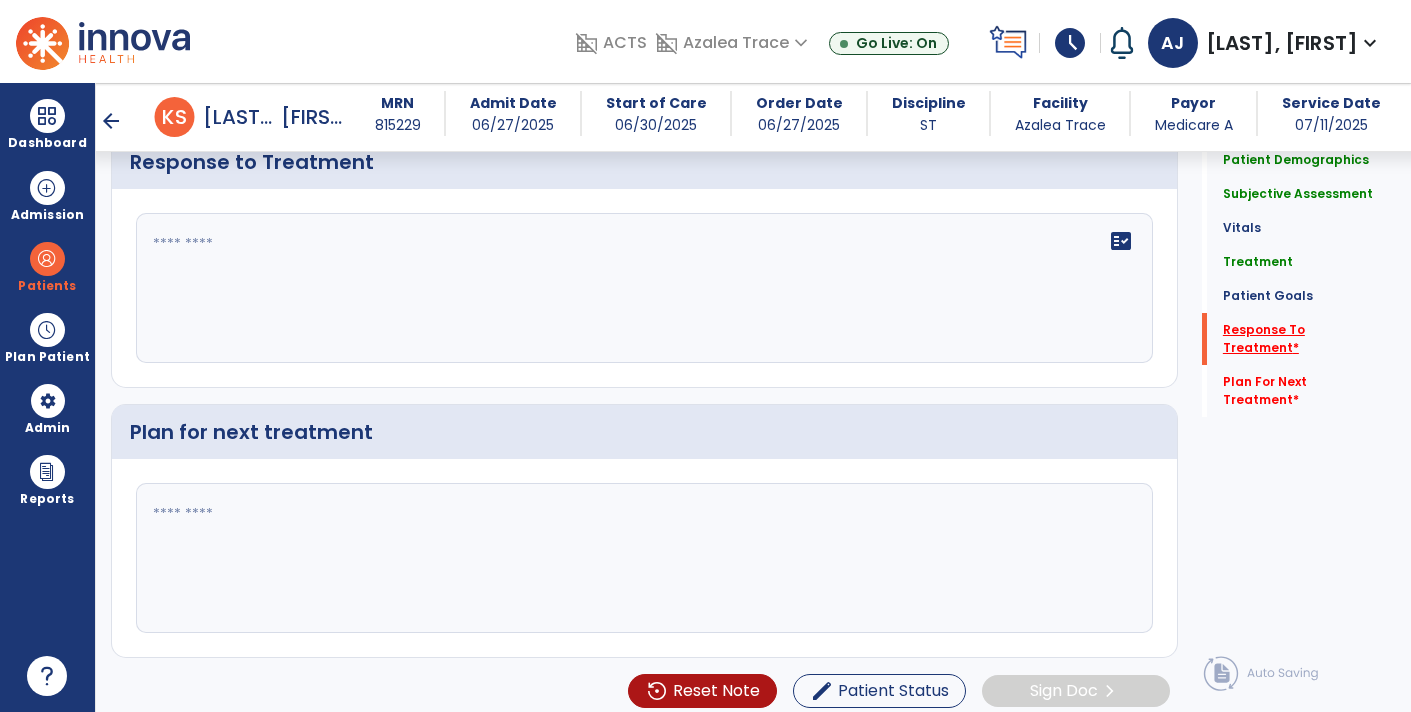 click on "Response To Treatment   *" 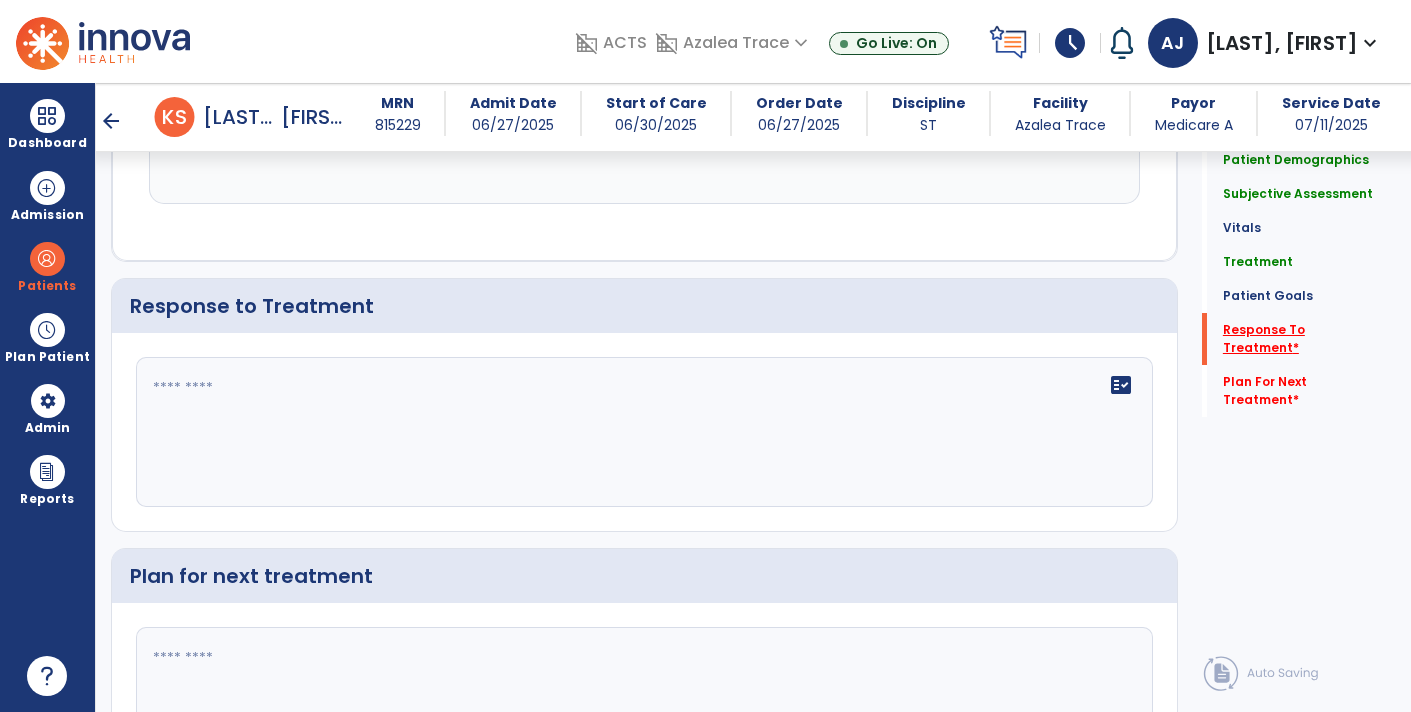 scroll, scrollTop: 2520, scrollLeft: 0, axis: vertical 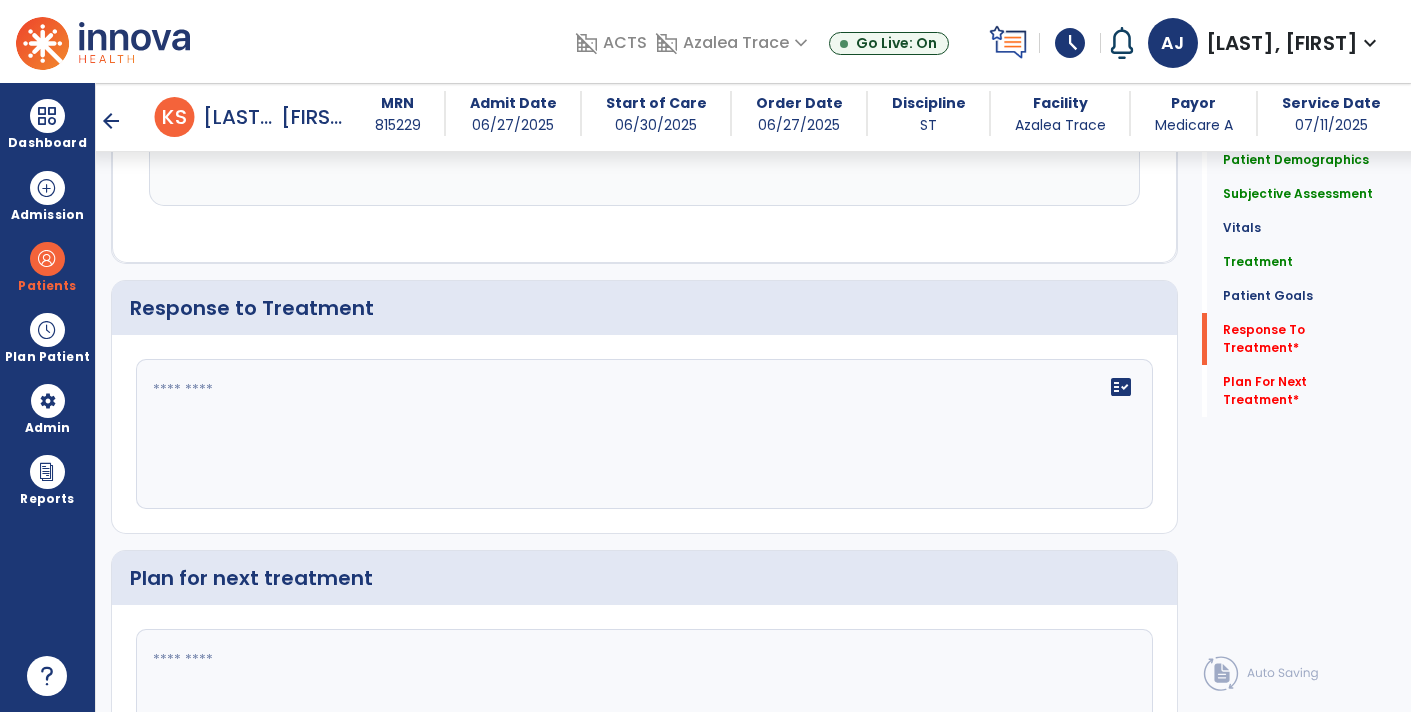 click on "fact_check" 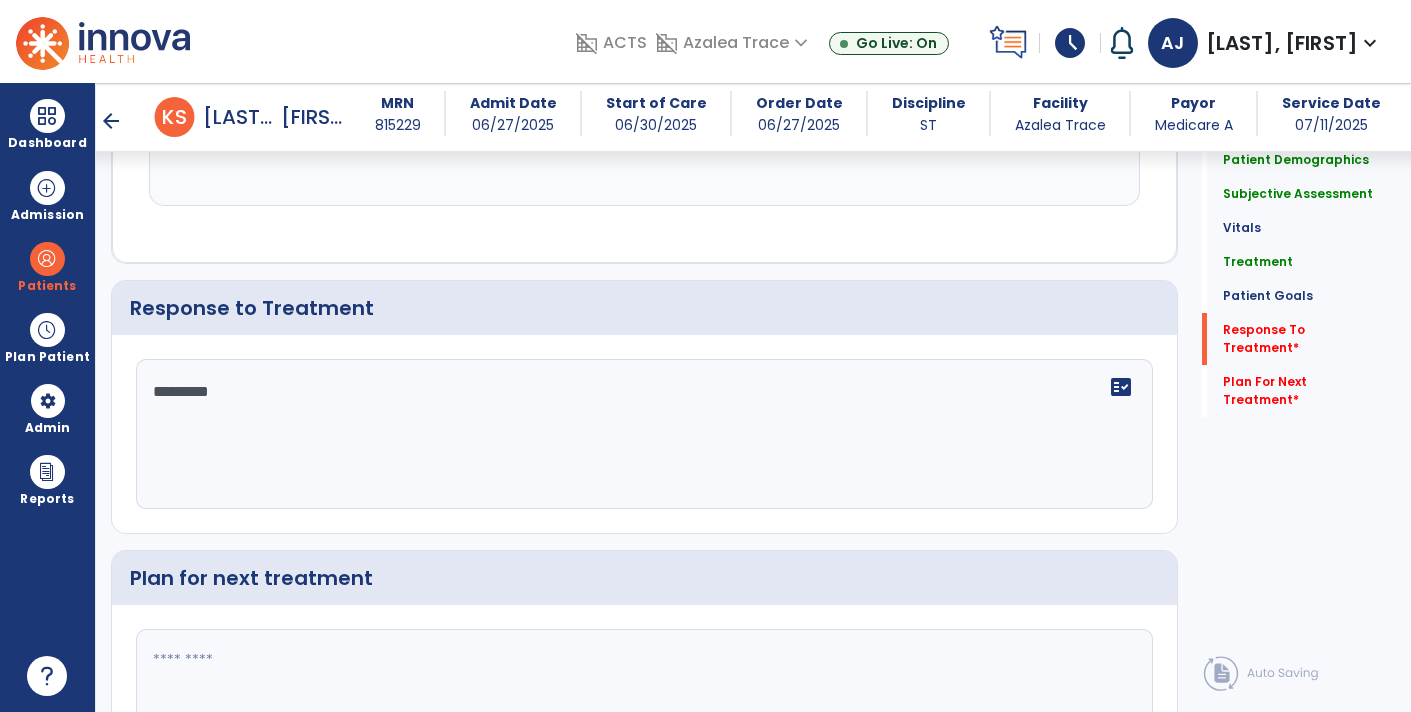scroll, scrollTop: 2522, scrollLeft: 0, axis: vertical 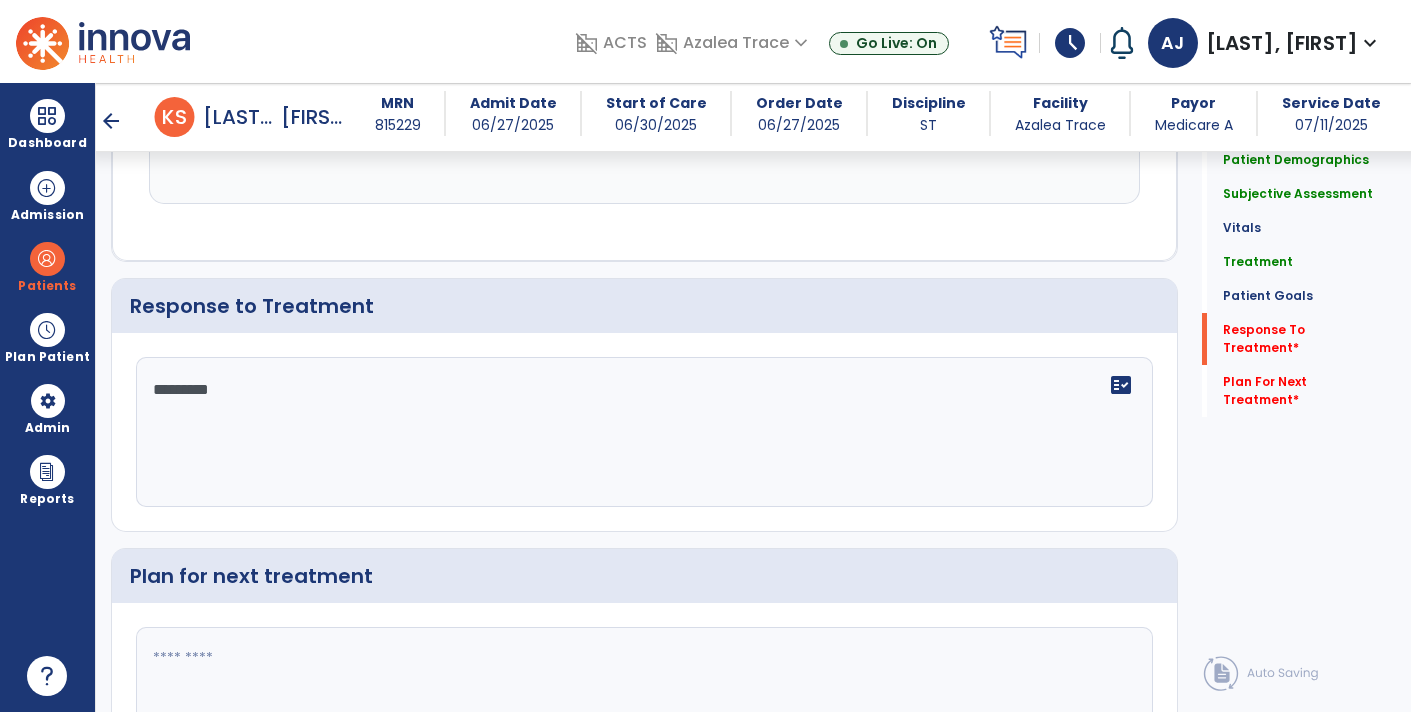 type on "********" 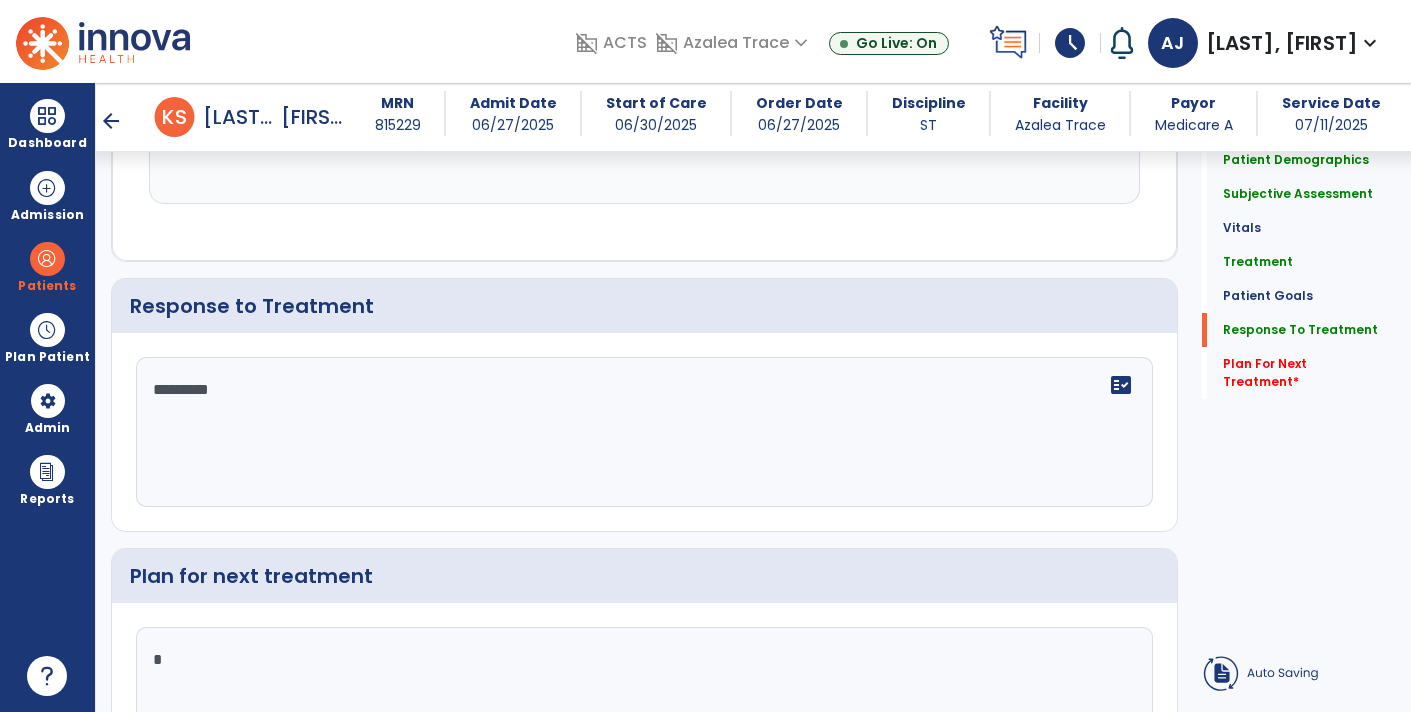 type on "**" 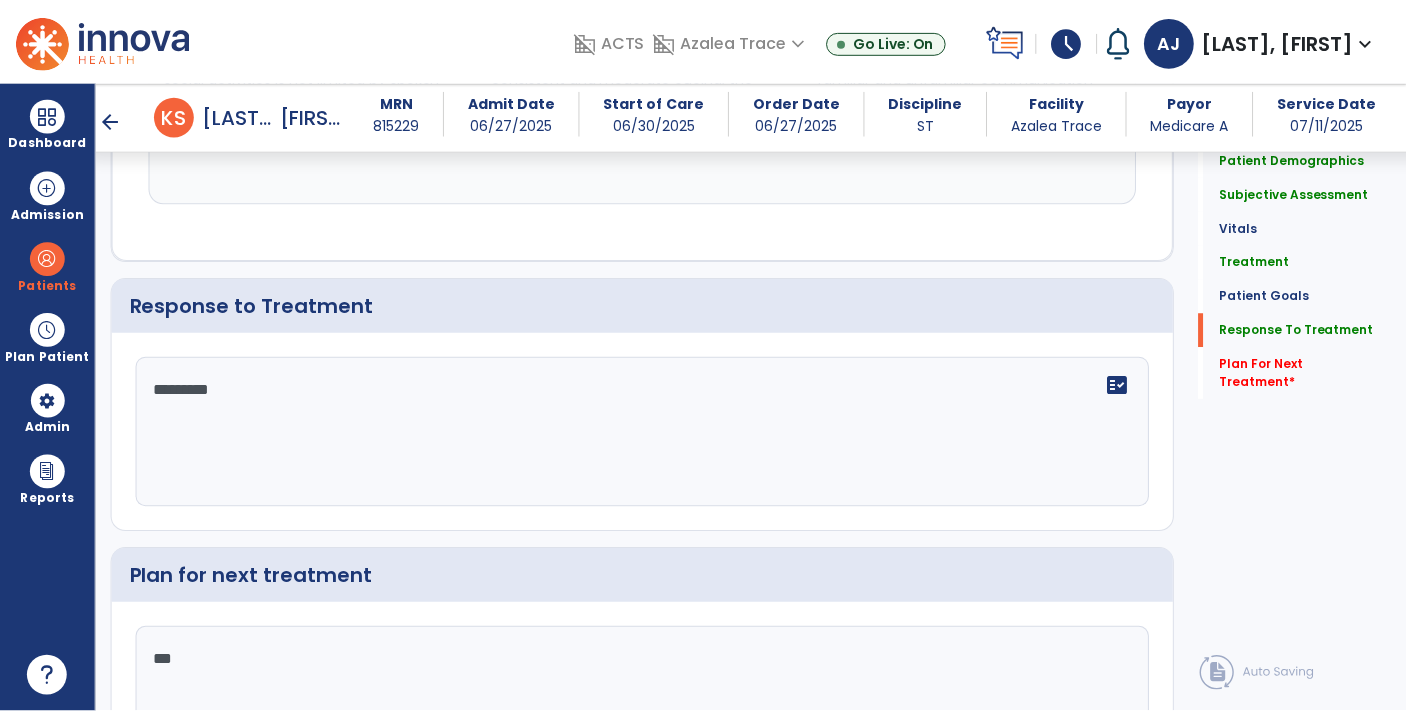 scroll, scrollTop: 2666, scrollLeft: 0, axis: vertical 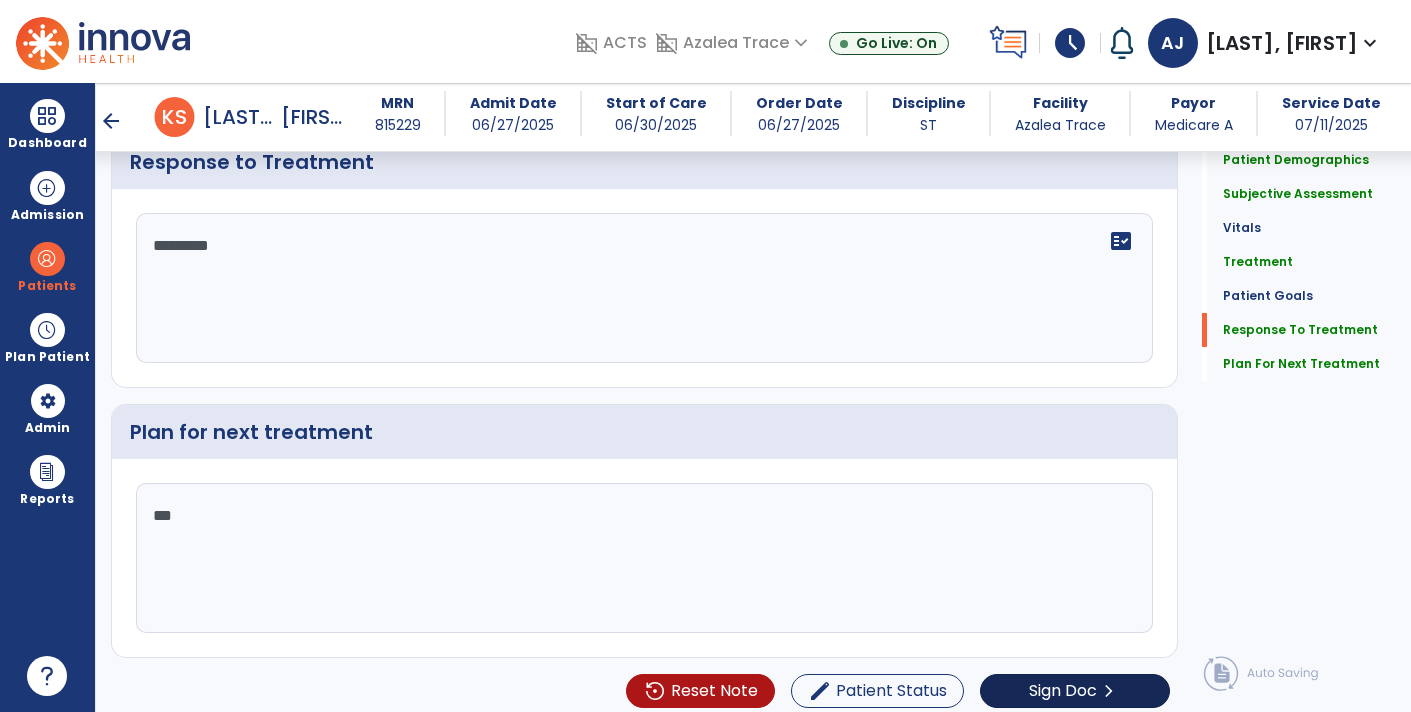 type on "**" 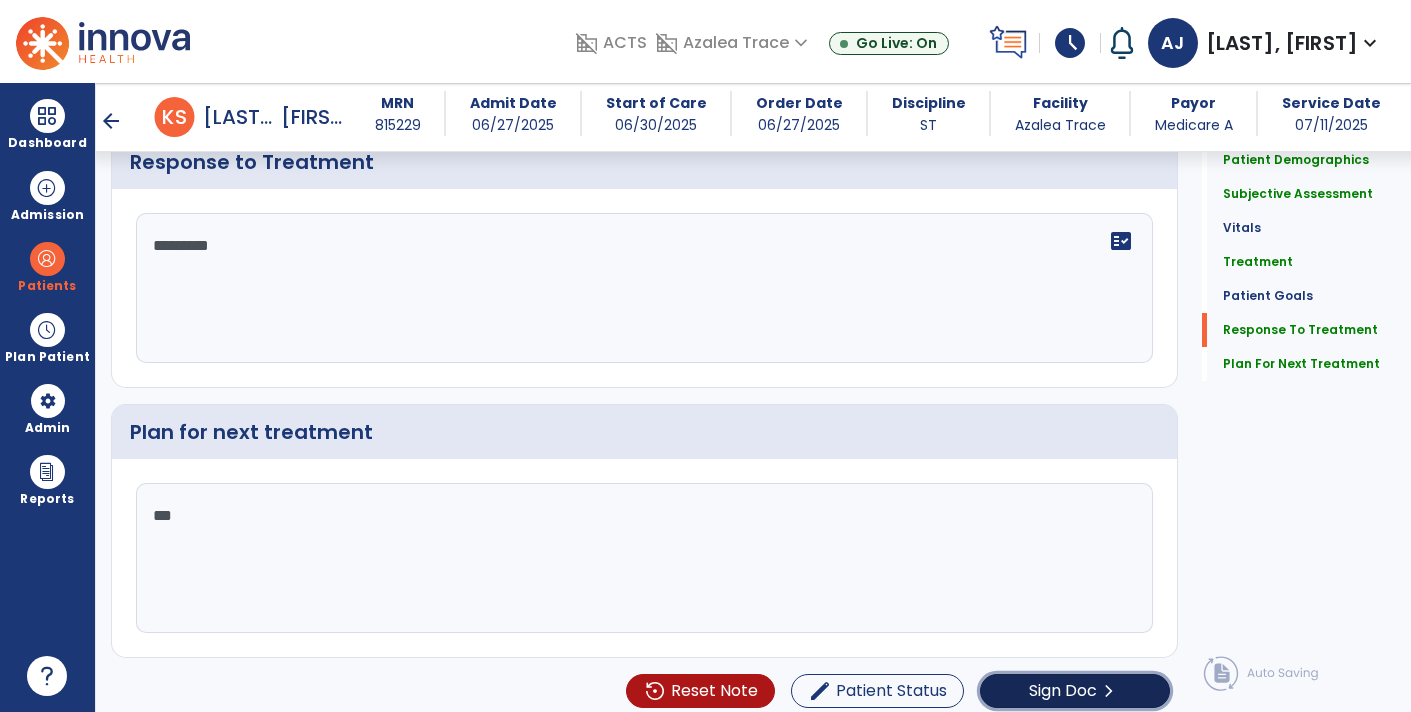 click on "chevron_right" 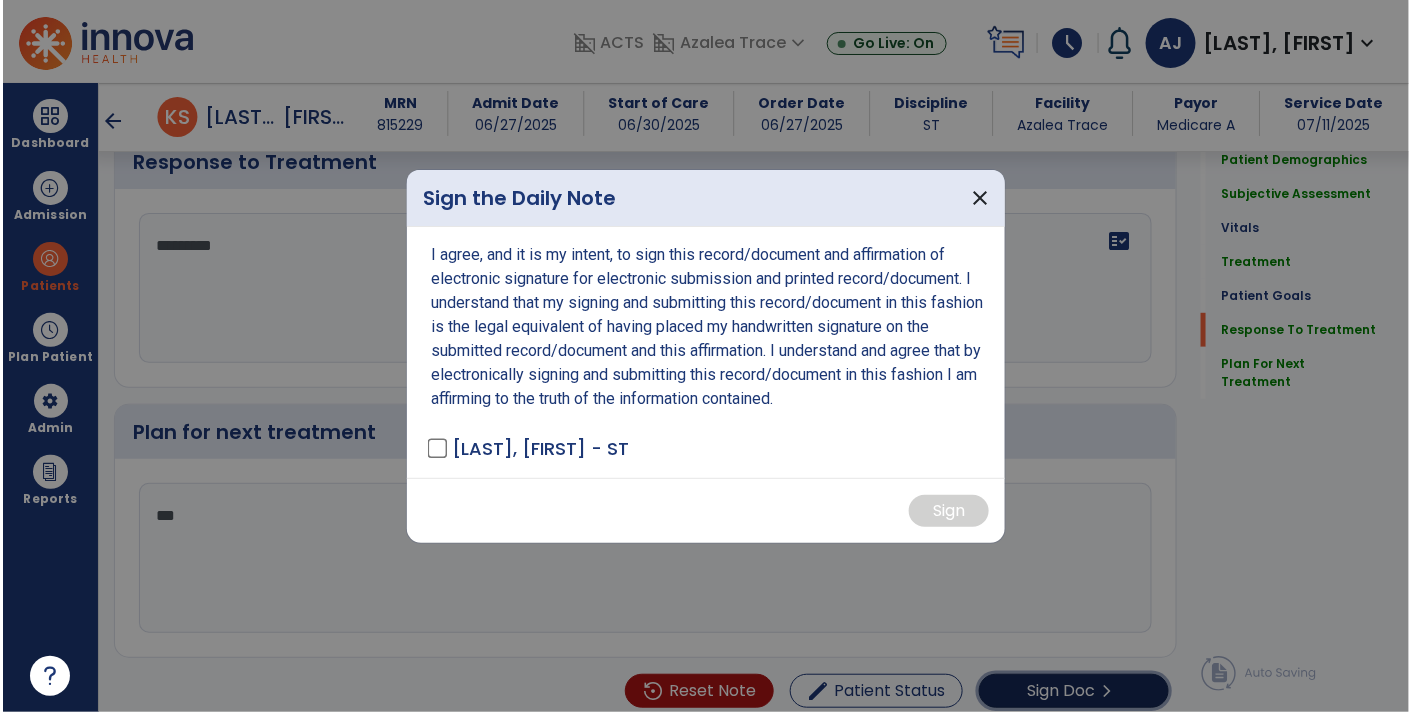 scroll, scrollTop: 2666, scrollLeft: 0, axis: vertical 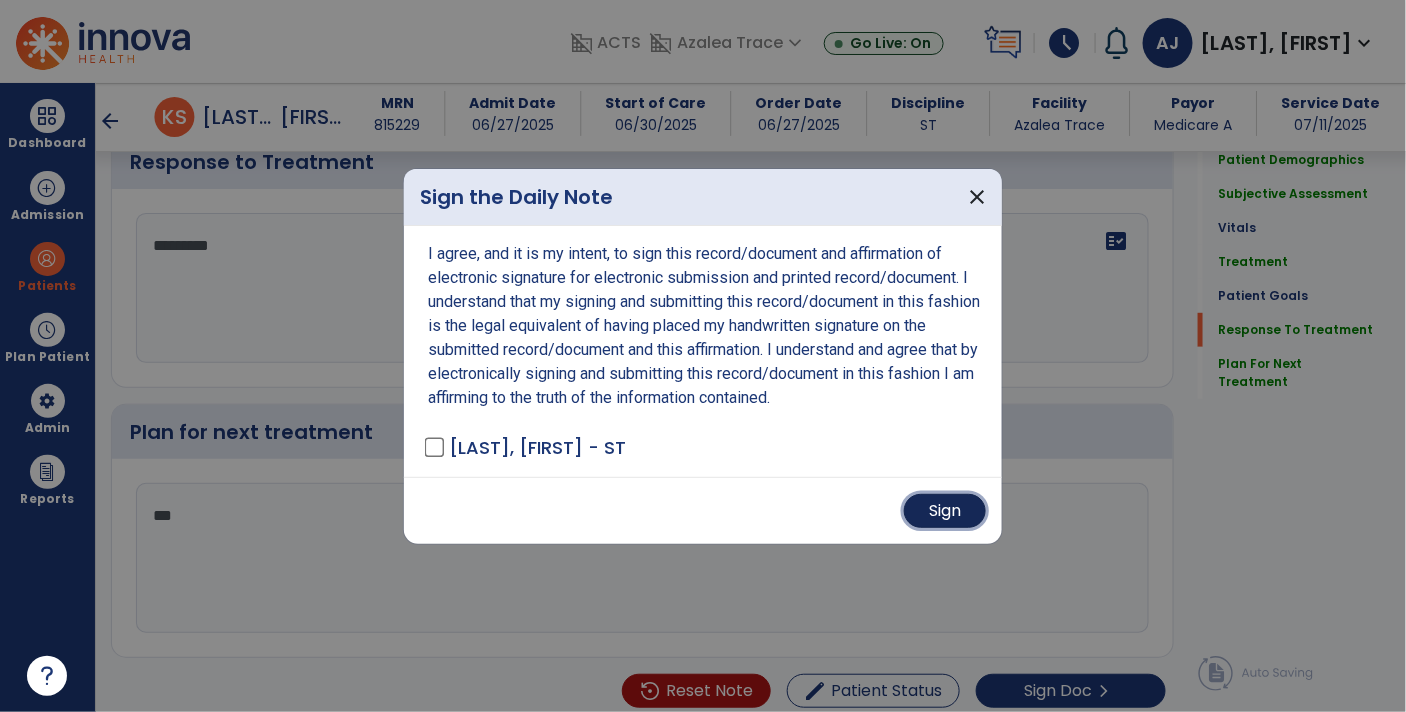 click on "Sign" at bounding box center (945, 511) 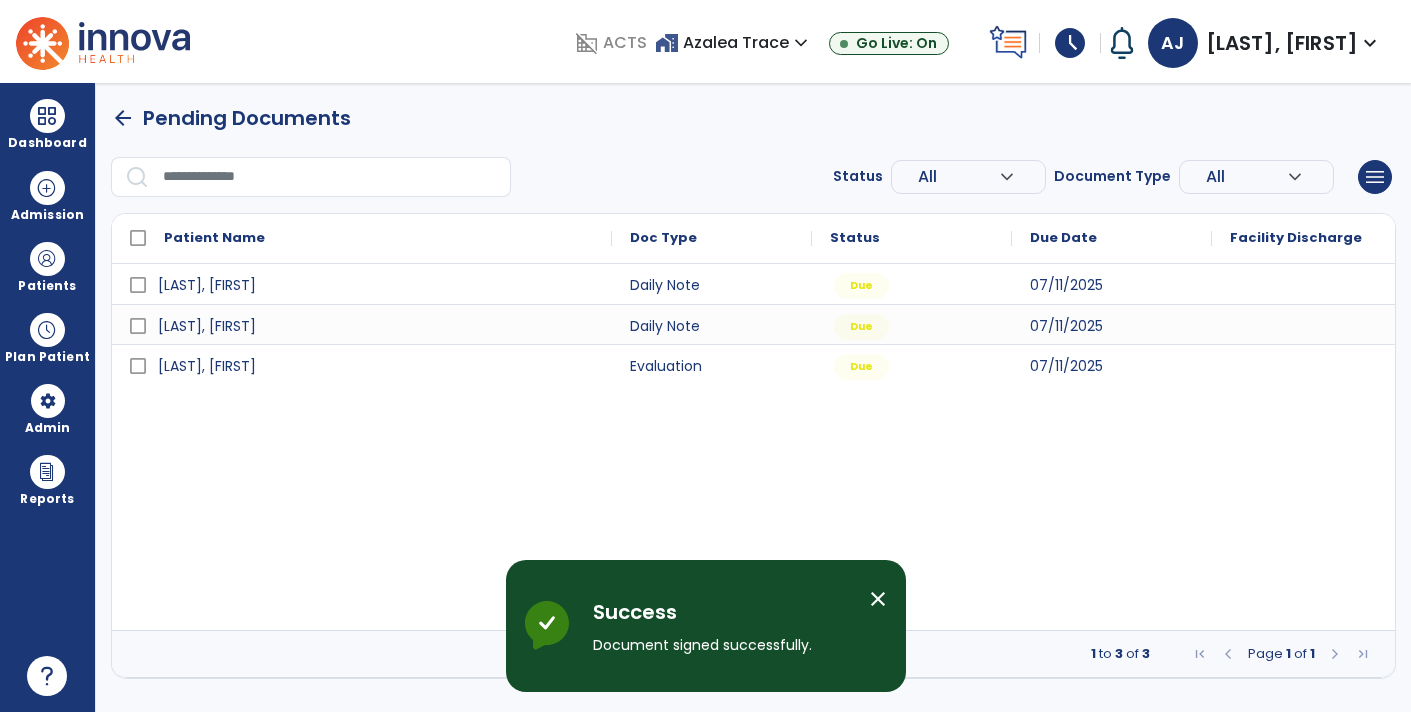 scroll, scrollTop: 0, scrollLeft: 0, axis: both 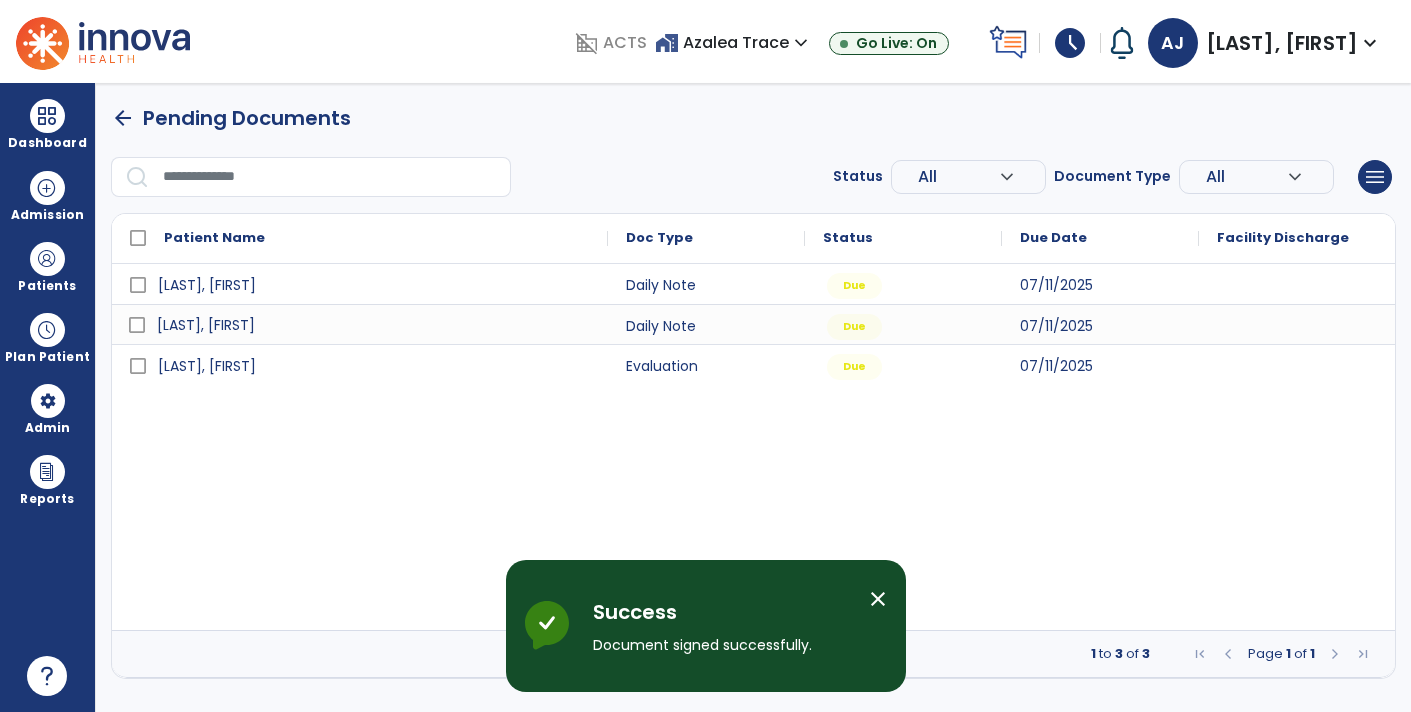 click on "[LAST], [FIRST]" at bounding box center (360, 324) 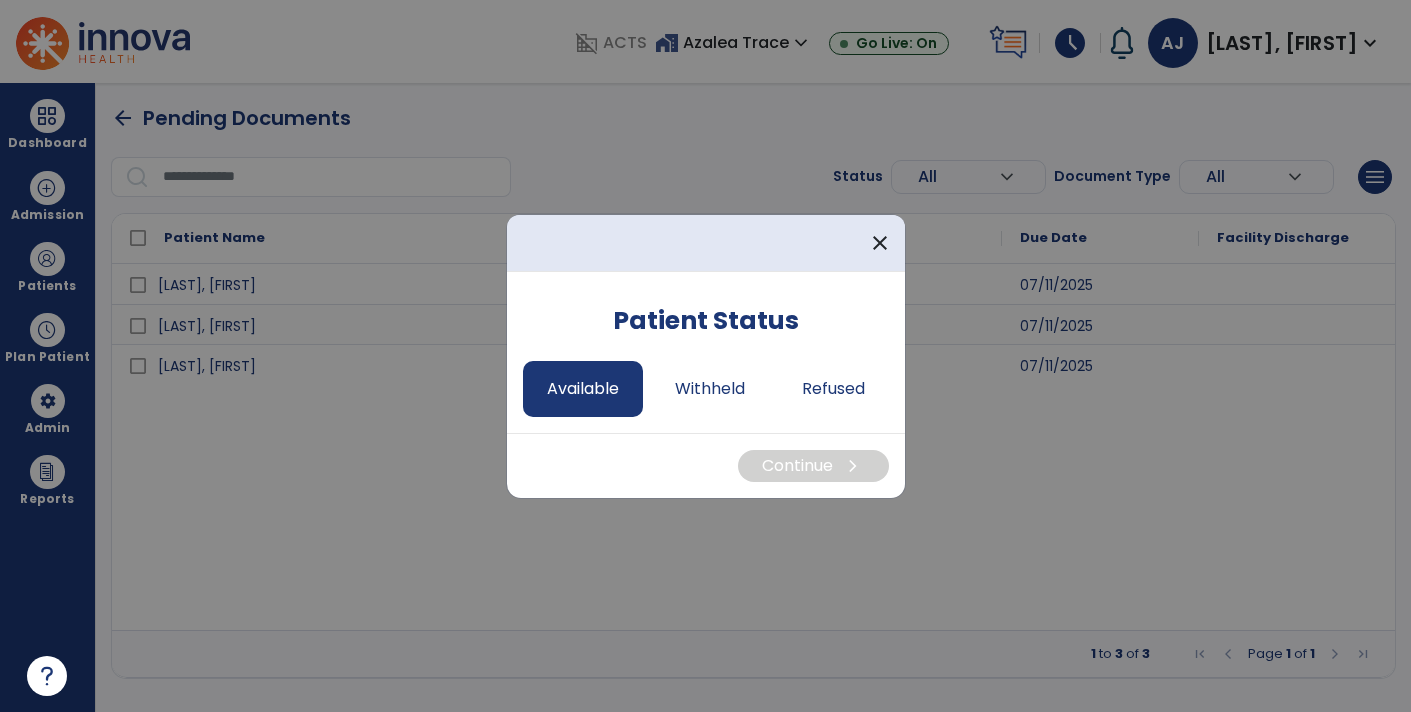 click on "Available" at bounding box center (583, 389) 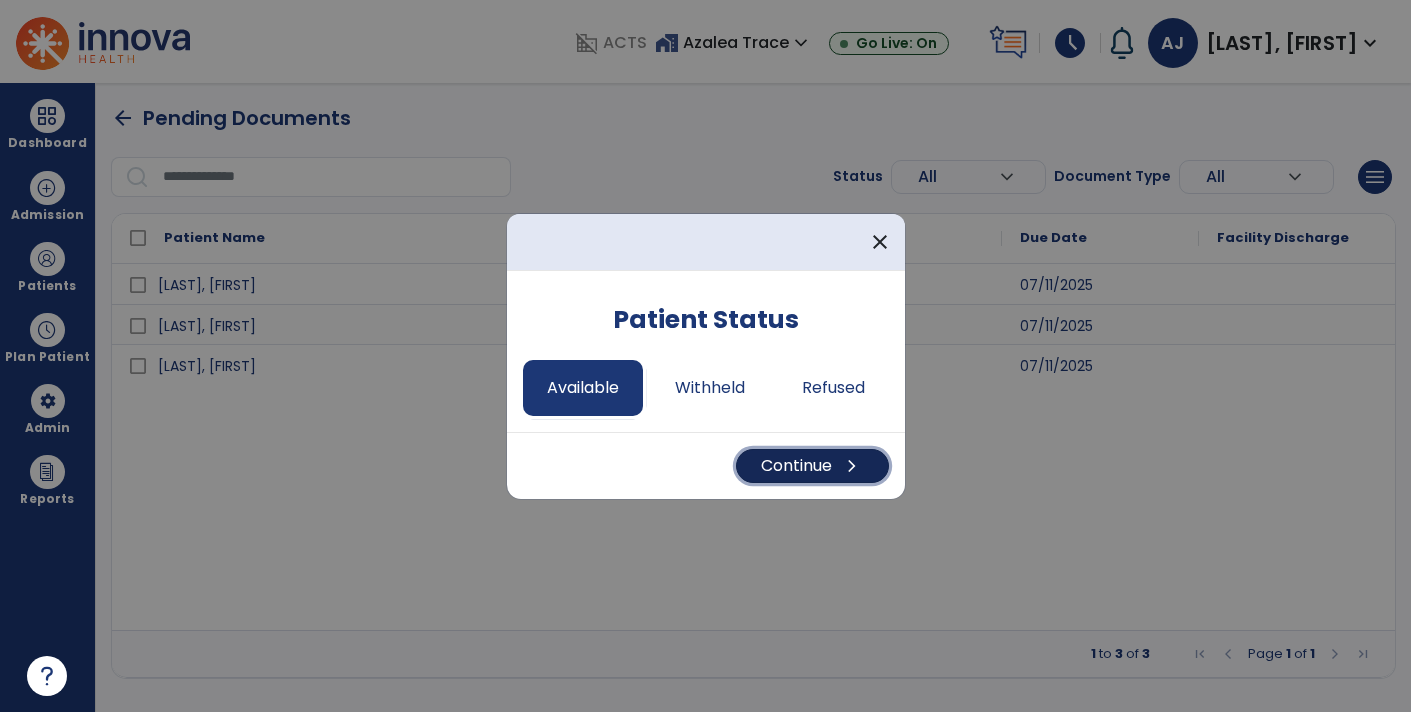 click on "Continue   chevron_right" at bounding box center [812, 466] 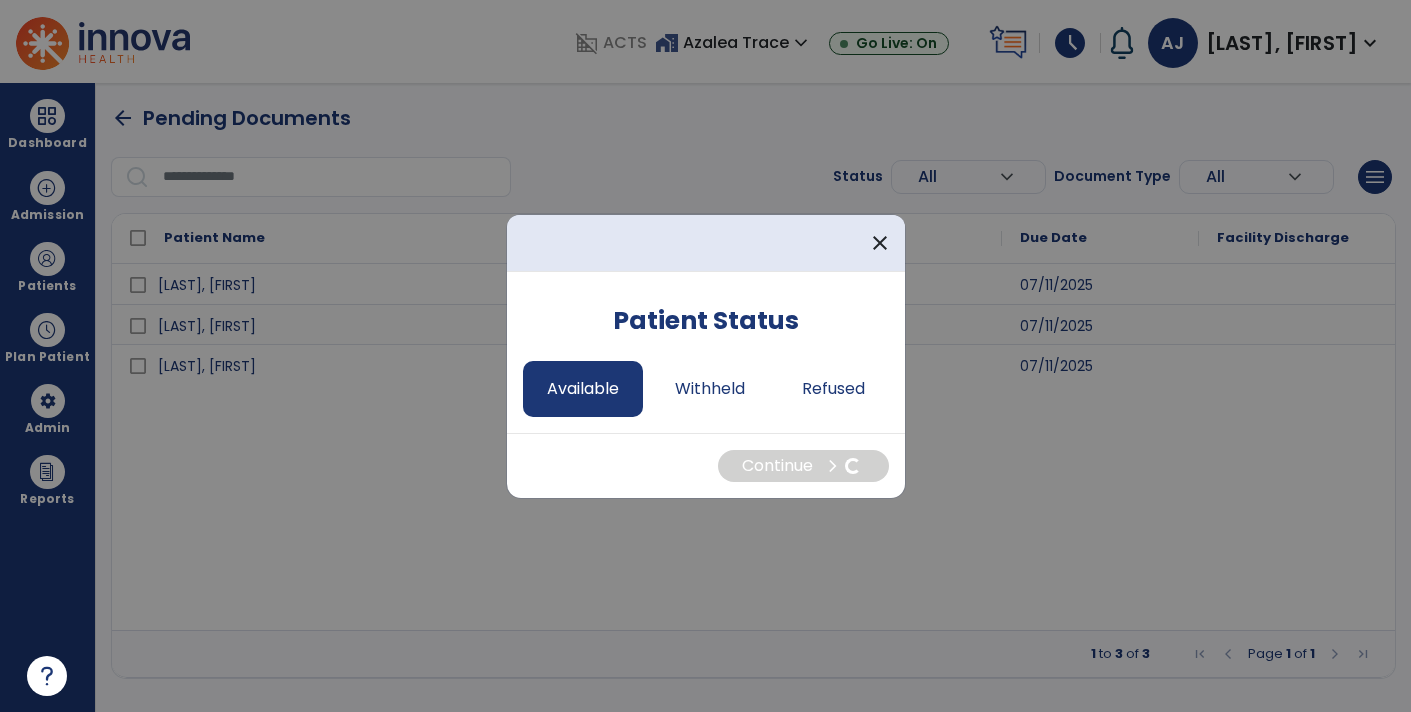 select on "*" 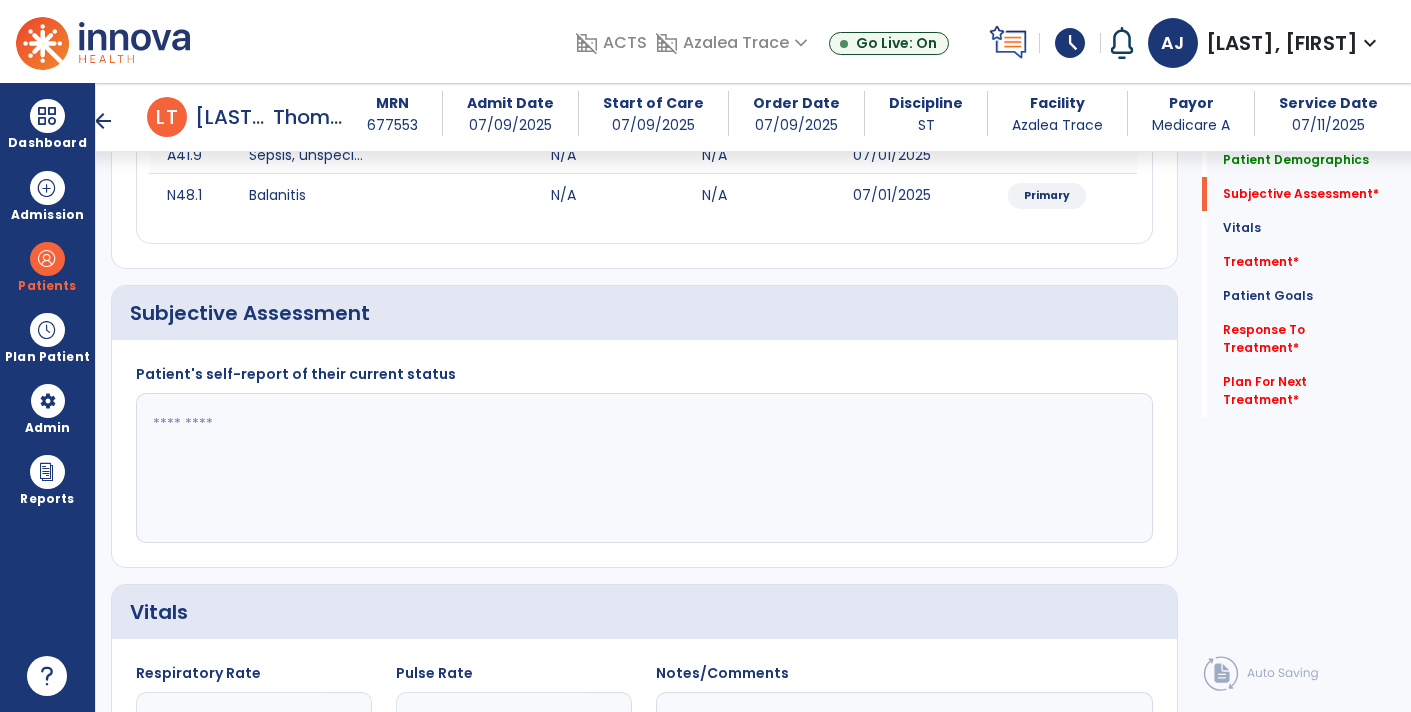 scroll, scrollTop: 321, scrollLeft: 0, axis: vertical 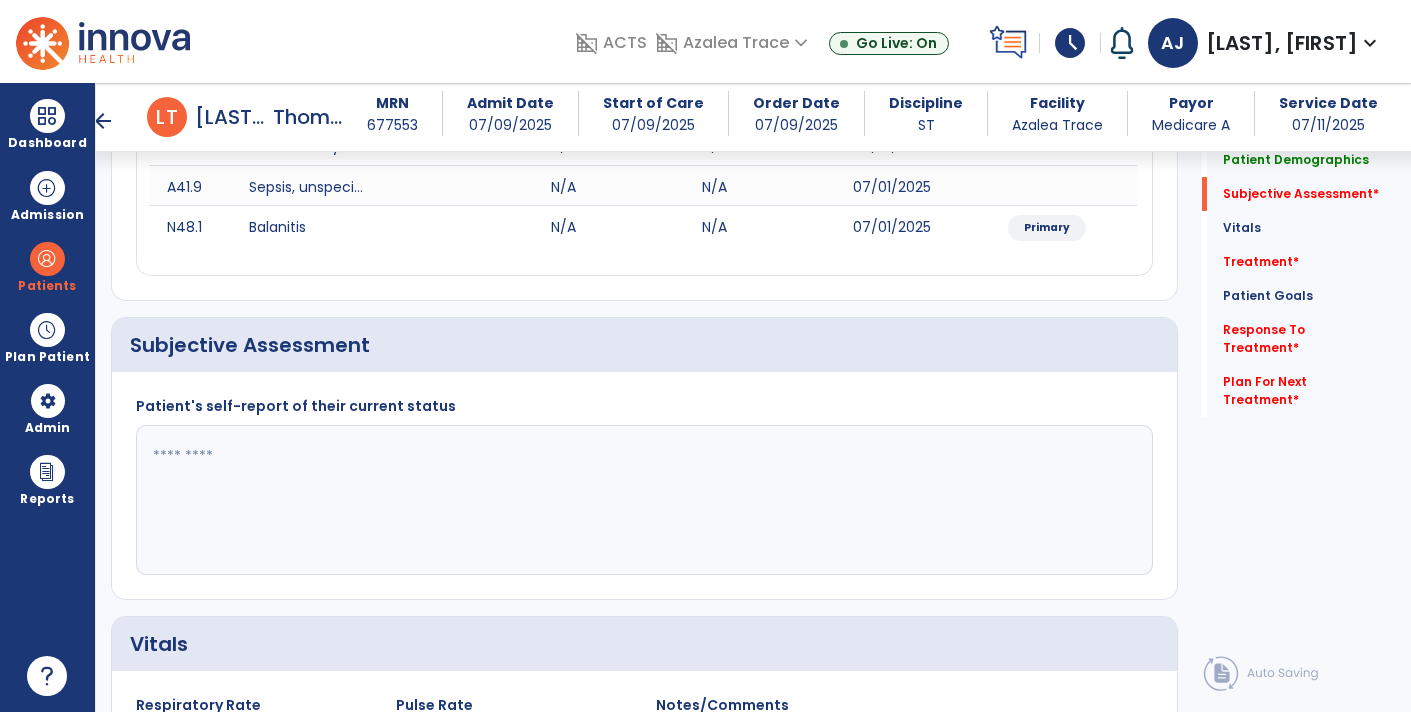 click 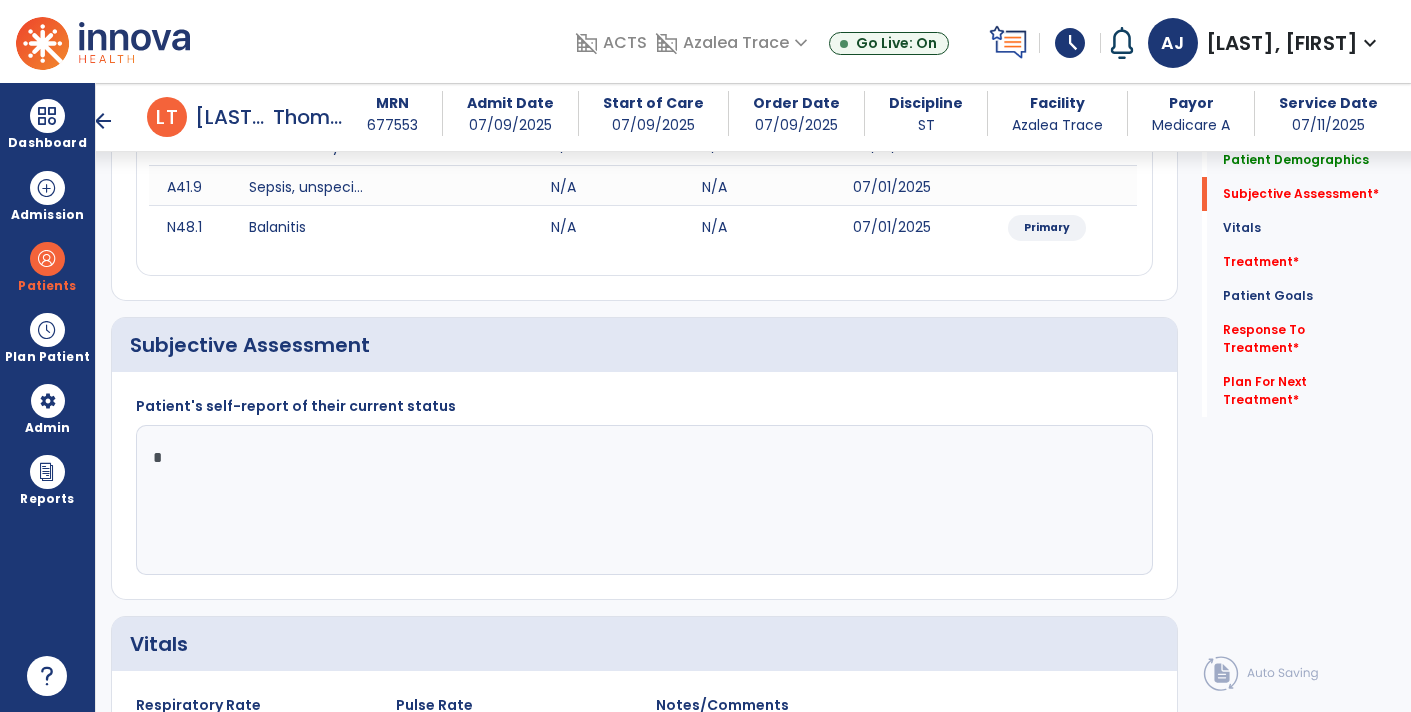 type on "**" 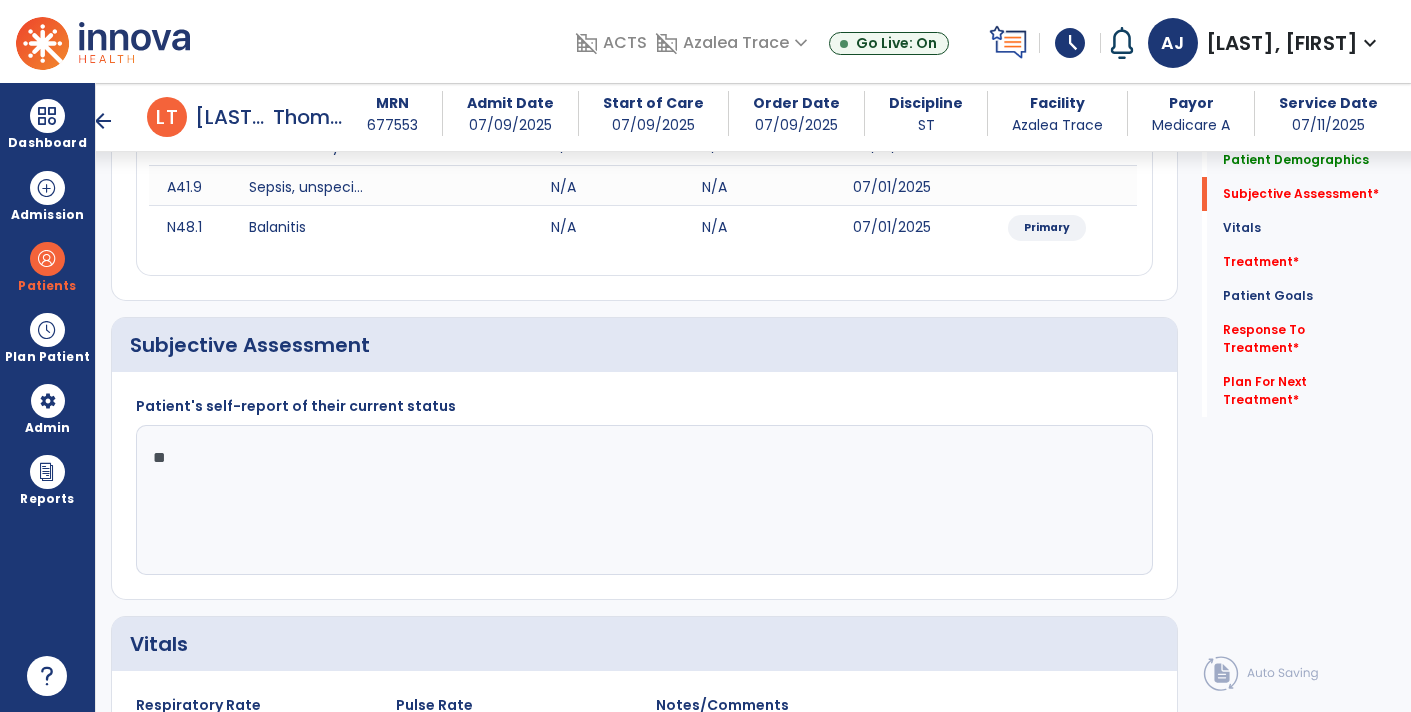 type on "*" 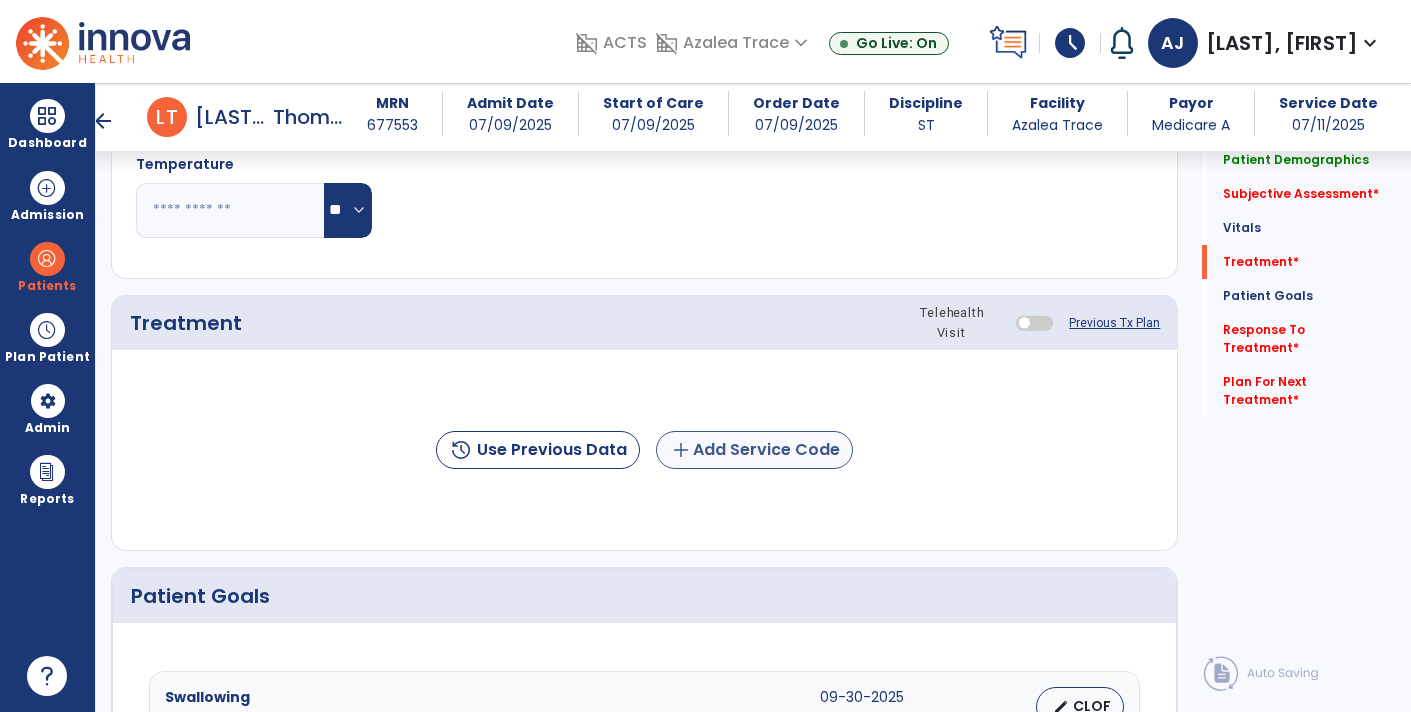 type on "****" 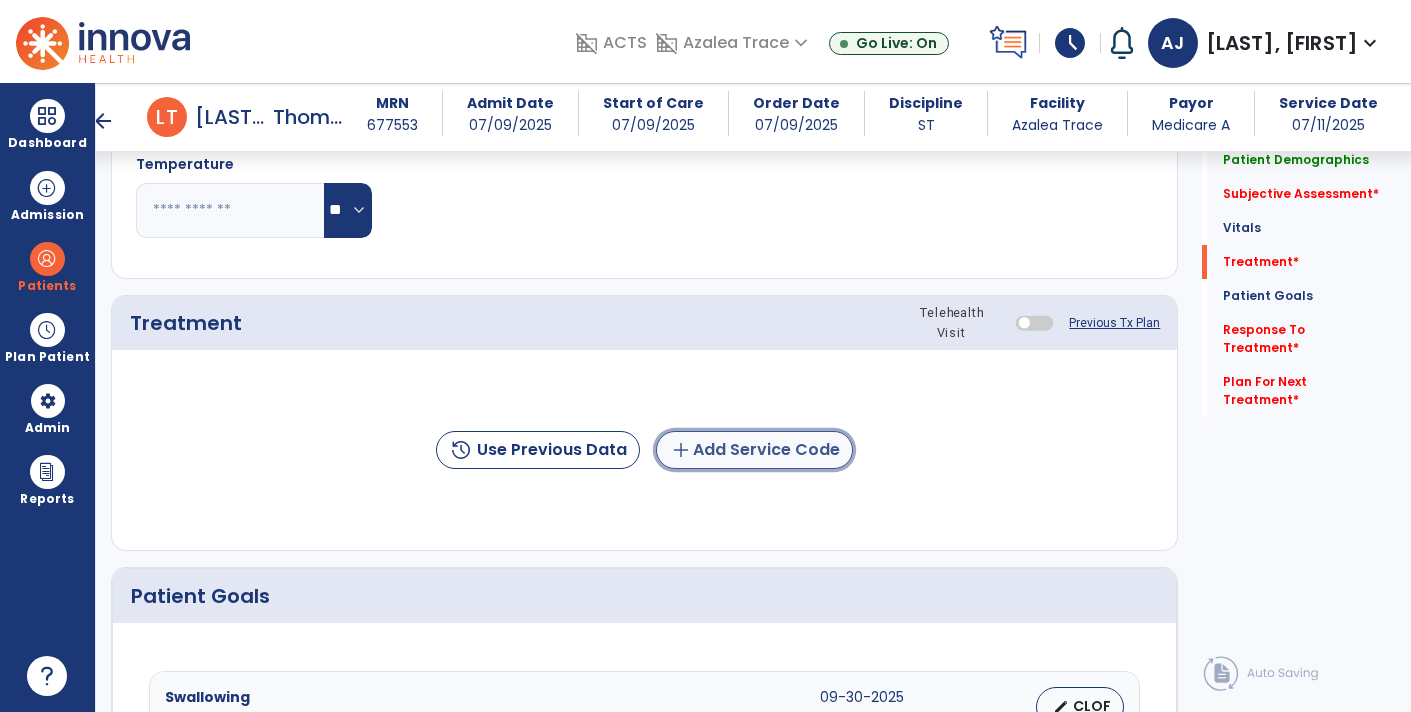 click on "add  Add Service Code" 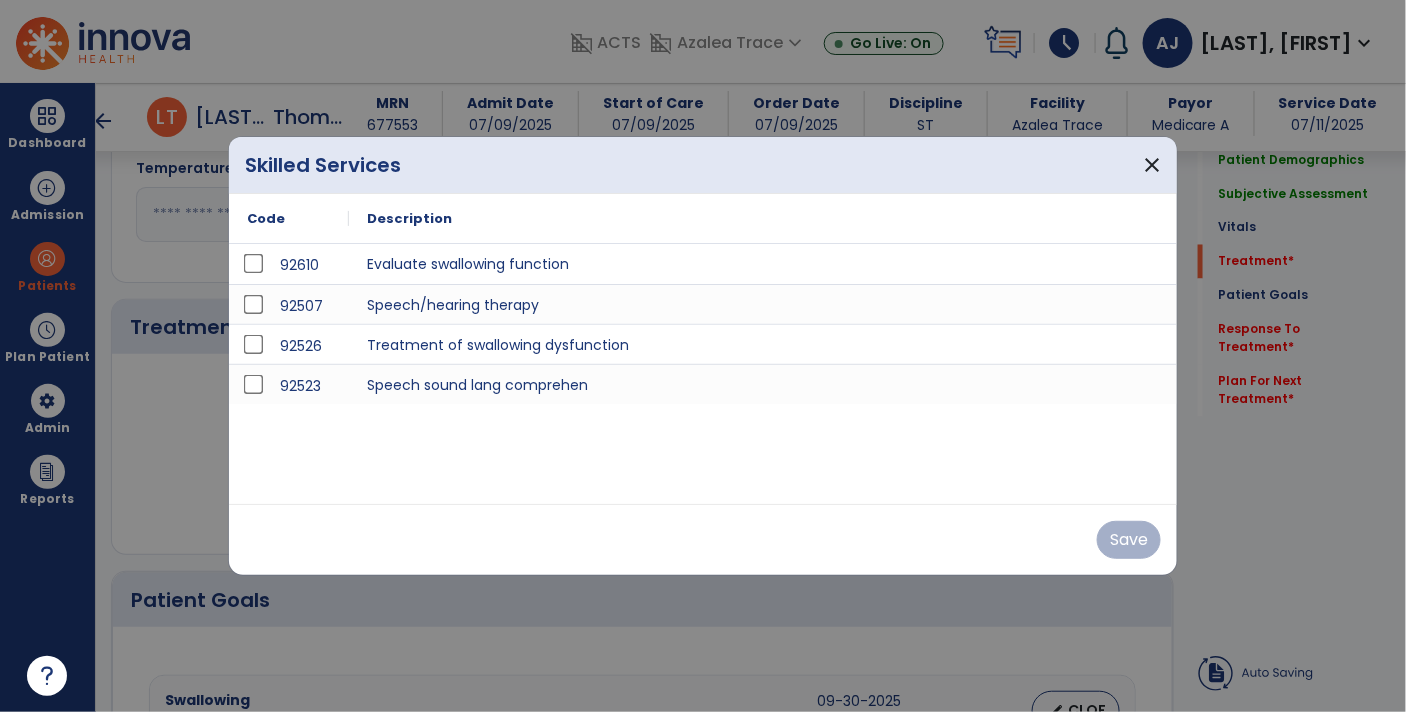 scroll, scrollTop: 1064, scrollLeft: 0, axis: vertical 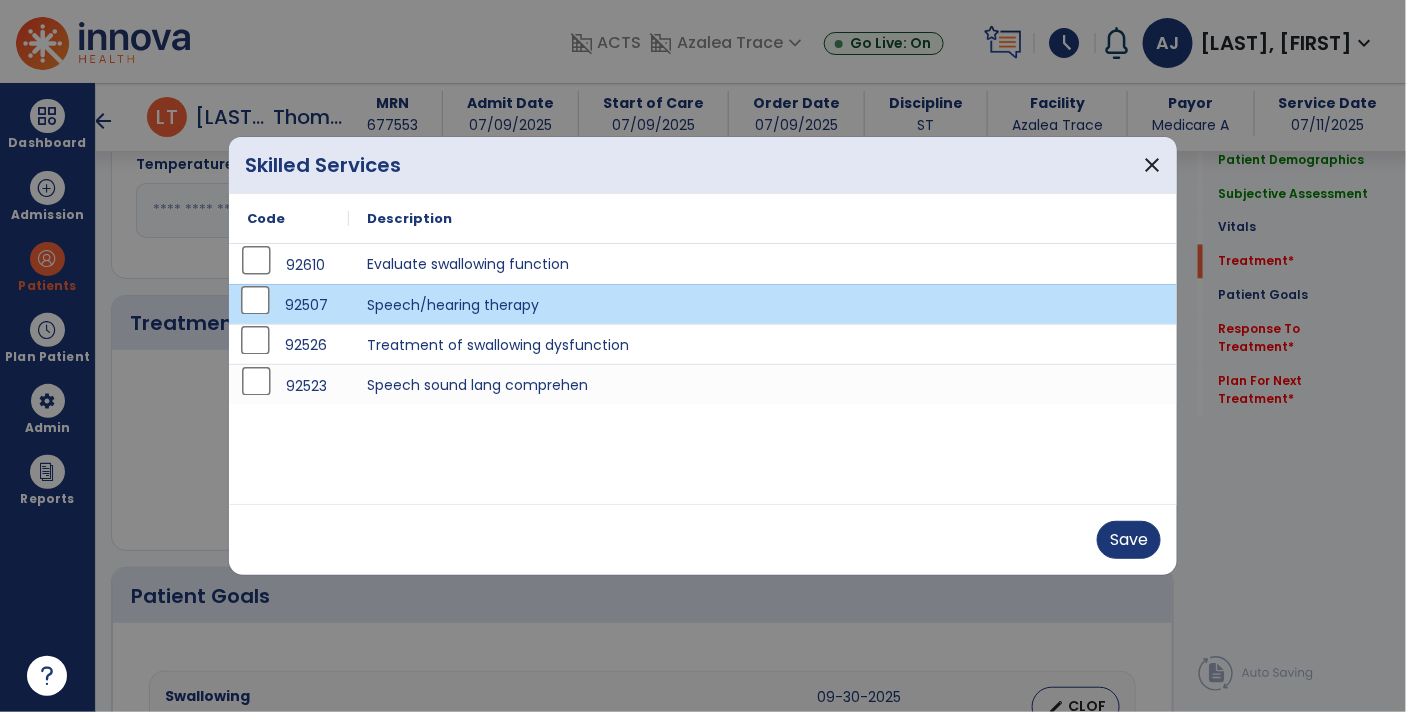 click on "92526" at bounding box center (289, 345) 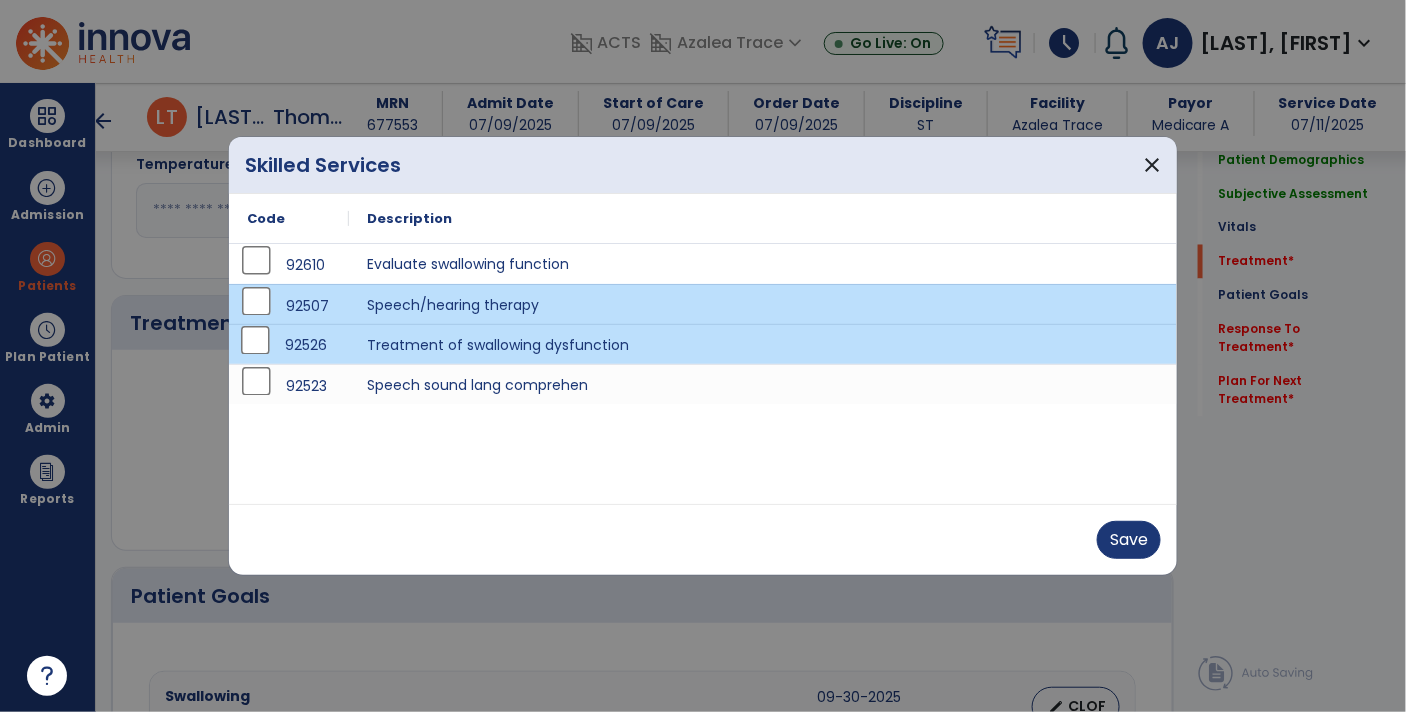 click on "92526" at bounding box center [289, 345] 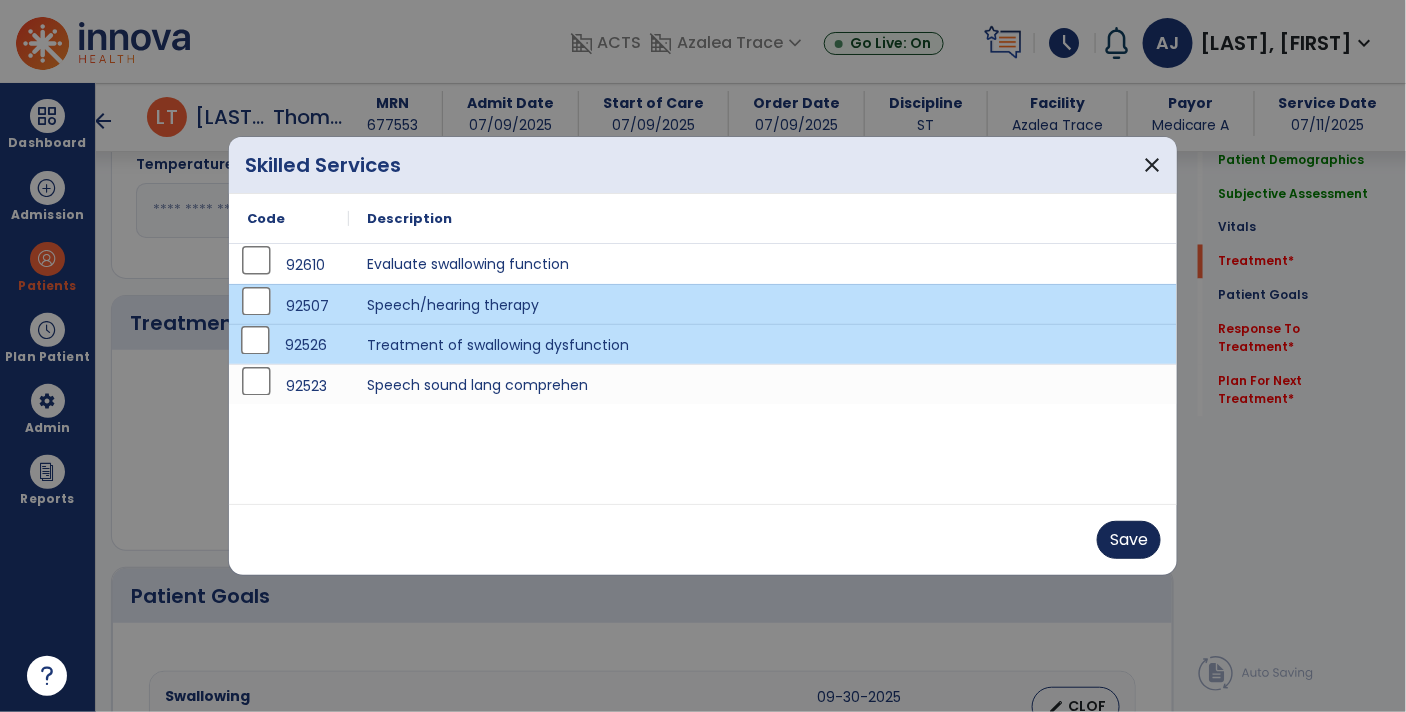 click on "Save" at bounding box center (1129, 540) 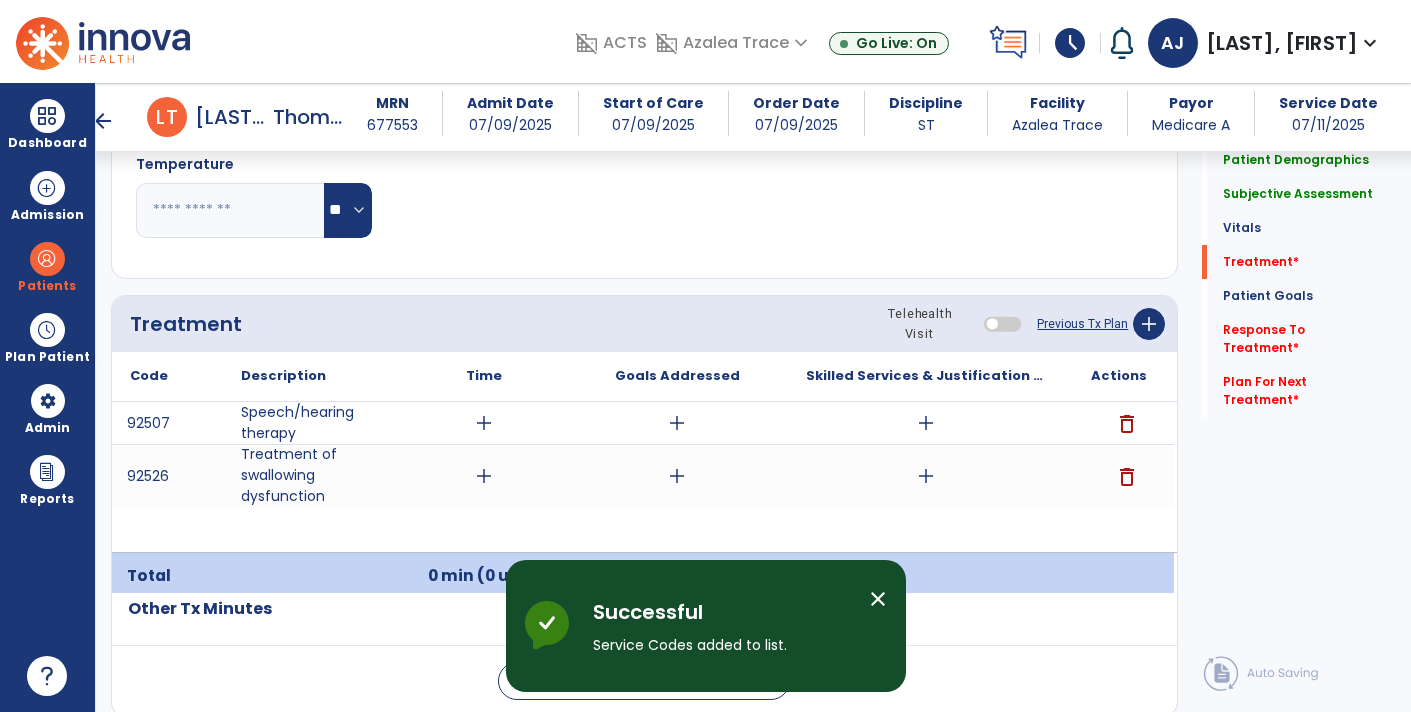 click on "add" at bounding box center [484, 423] 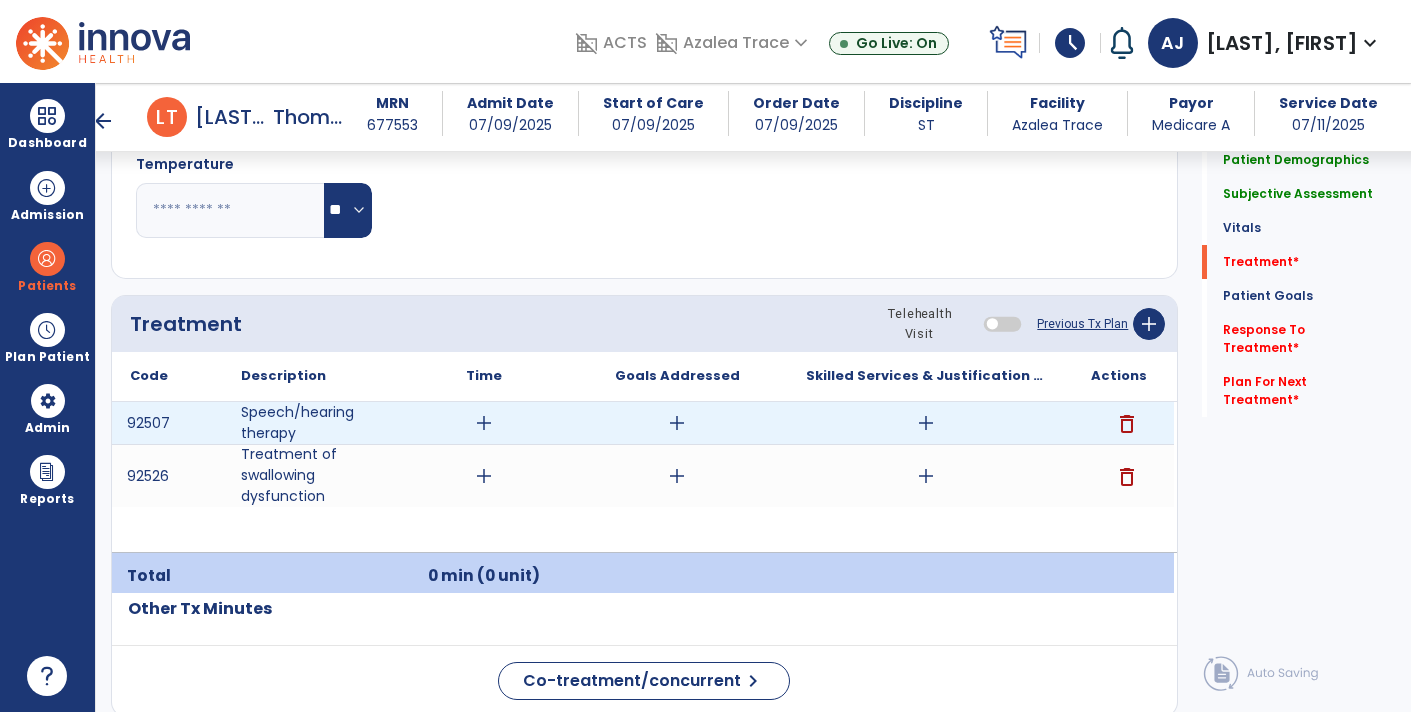 click on "add" at bounding box center [484, 423] 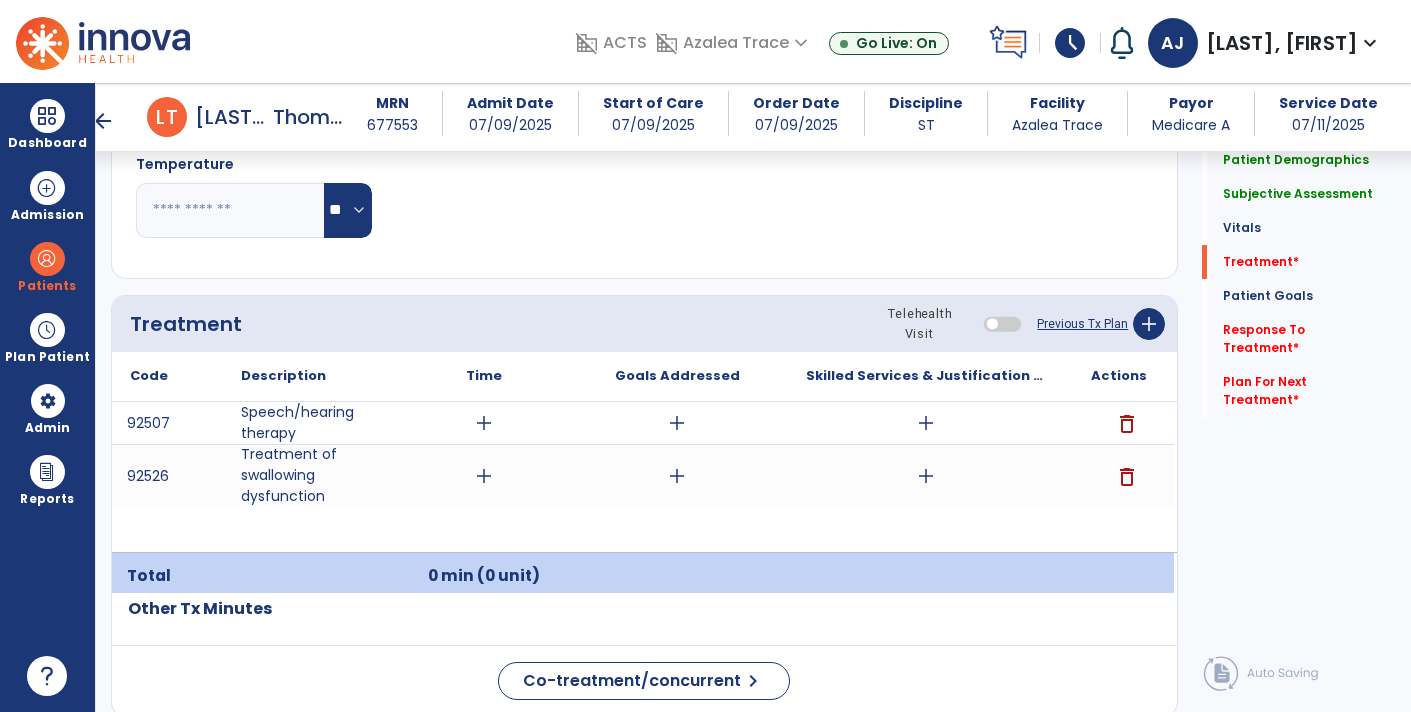 click on "add" at bounding box center (484, 476) 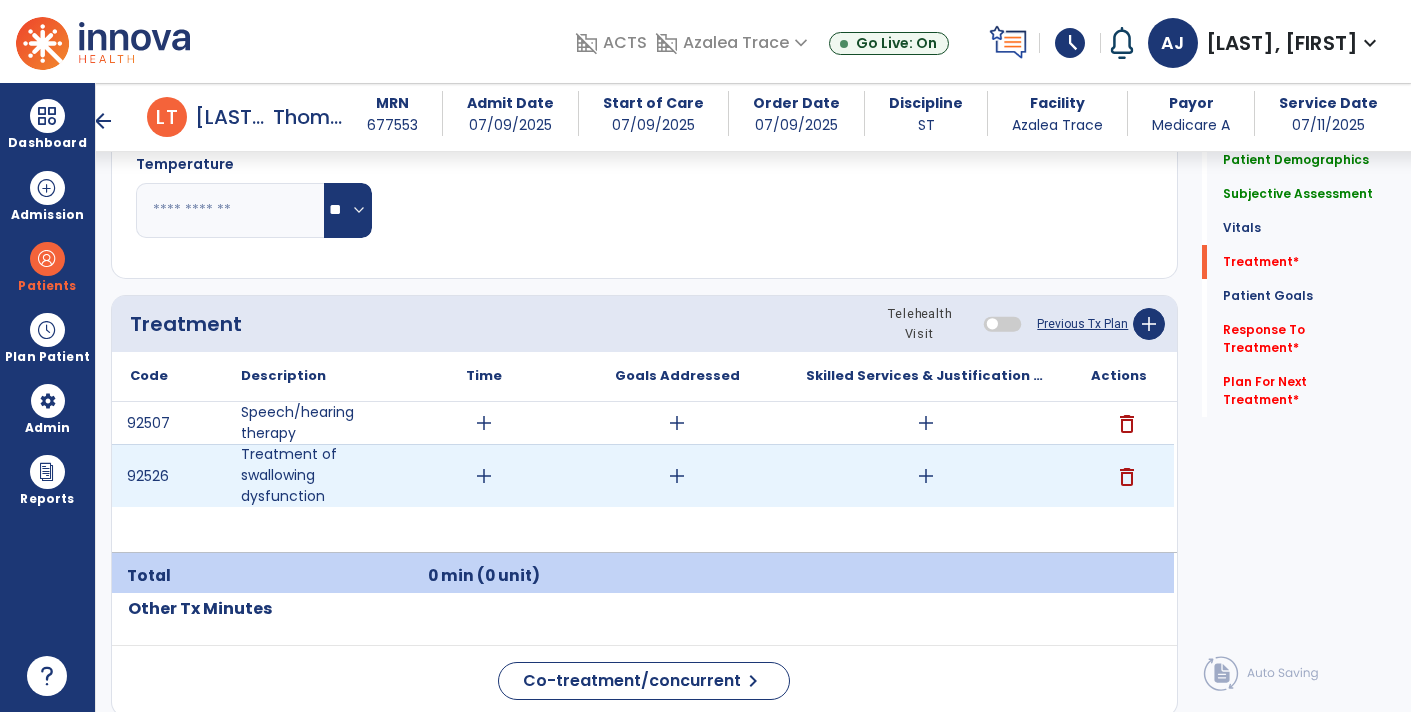 click on "add" at bounding box center [484, 476] 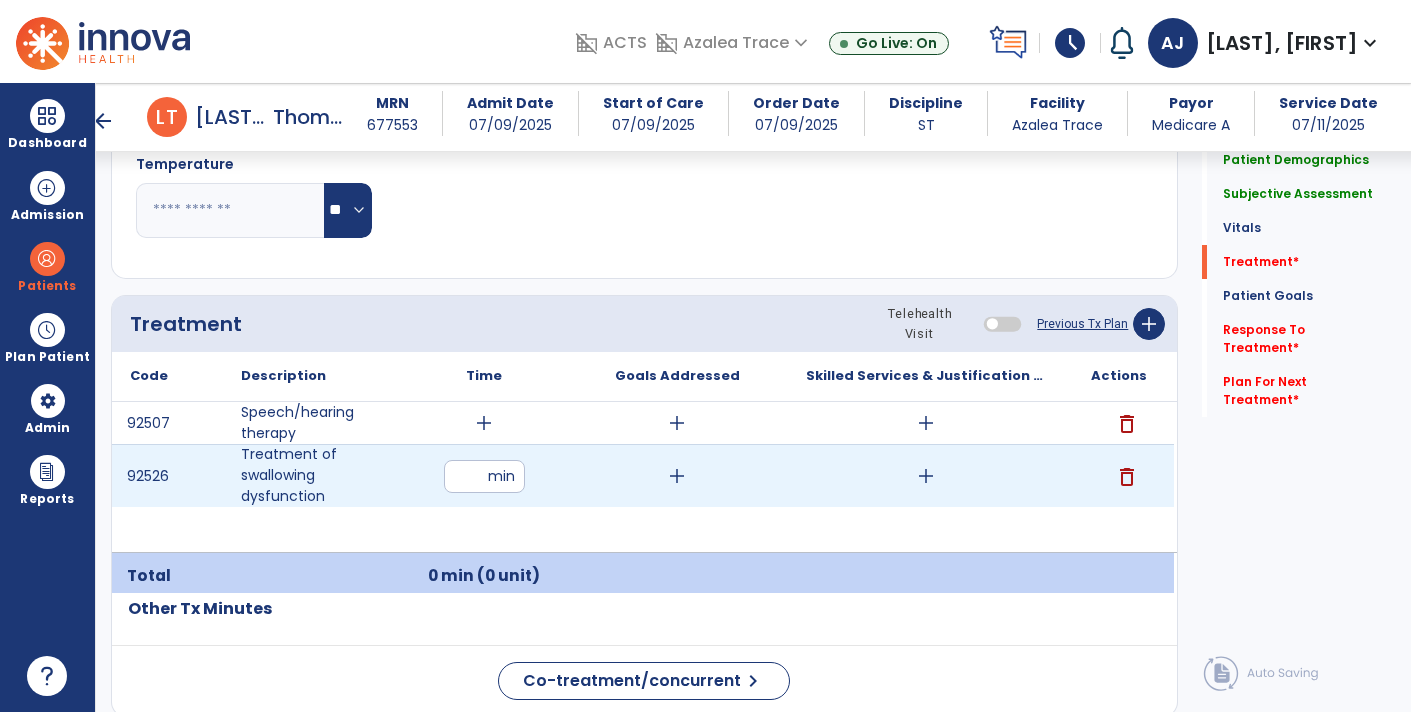 type on "**" 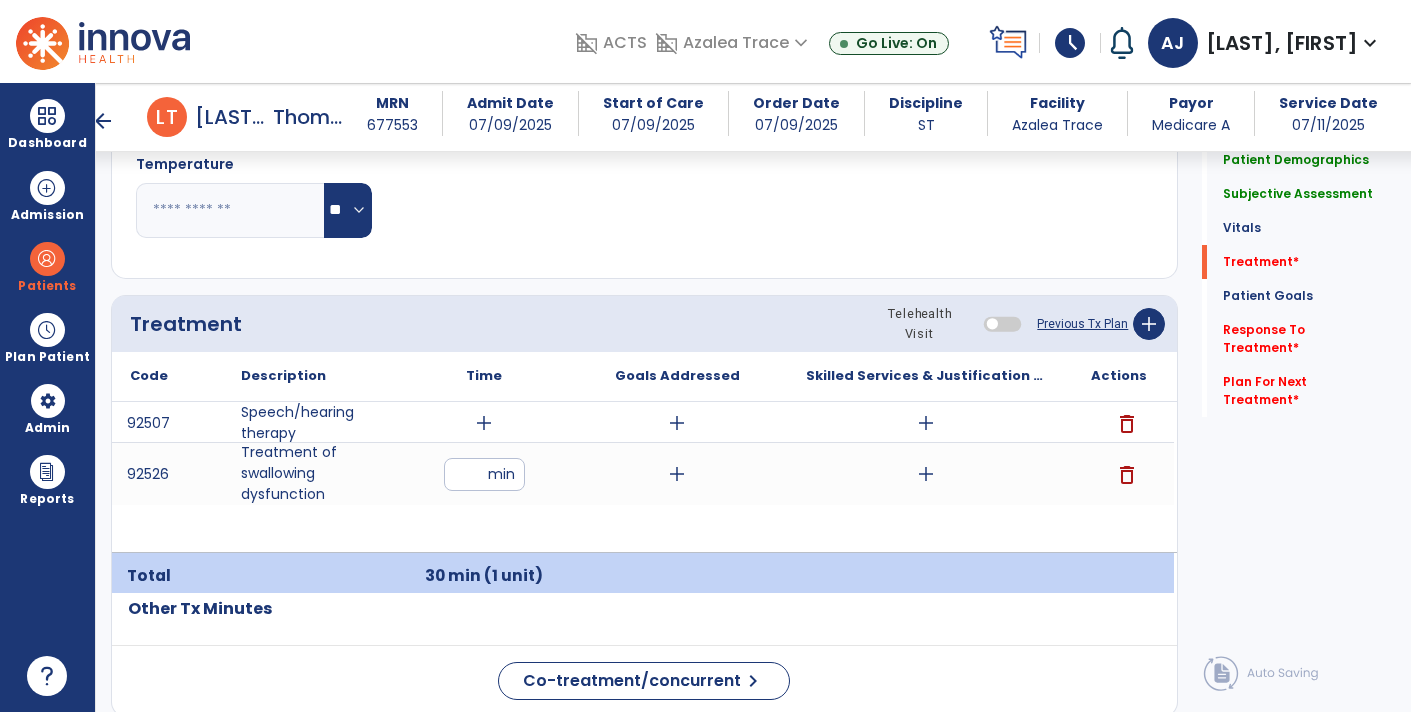 click on "add" at bounding box center [484, 423] 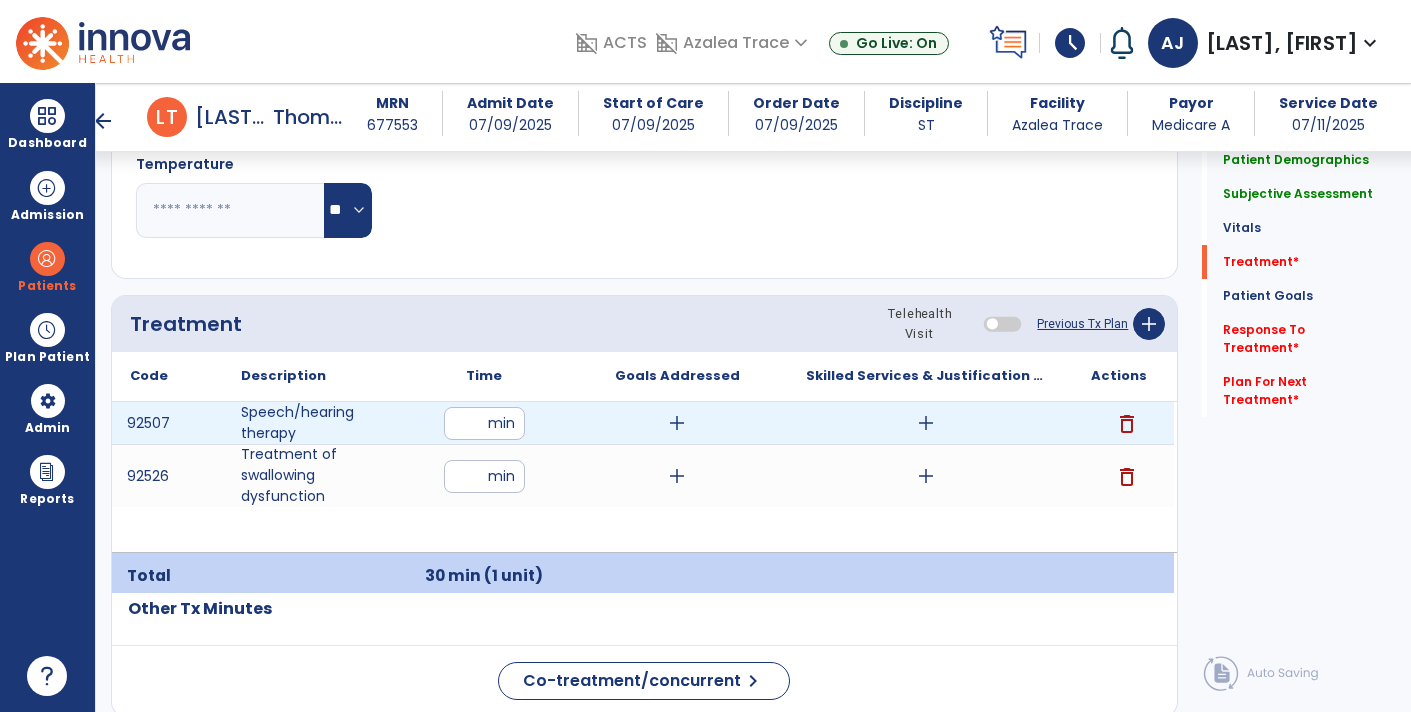 type on "**" 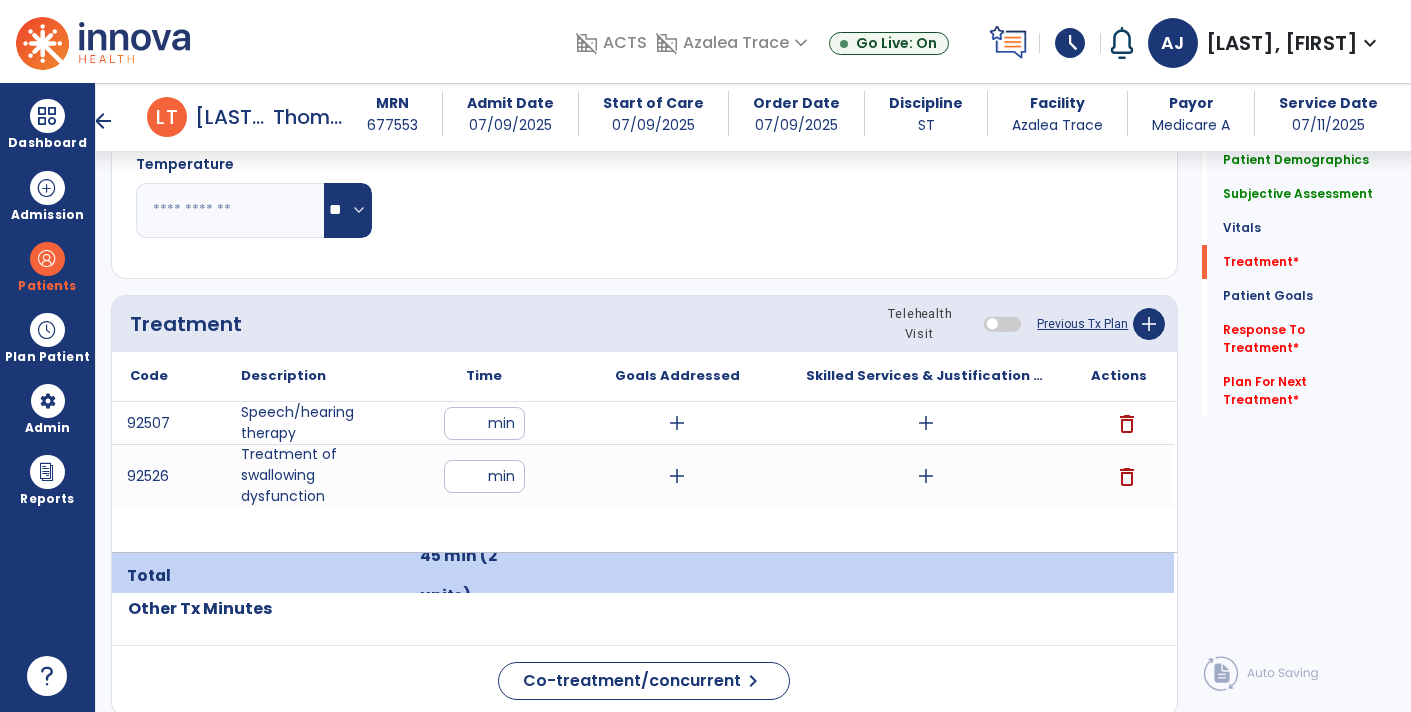 click on "add" at bounding box center (926, 423) 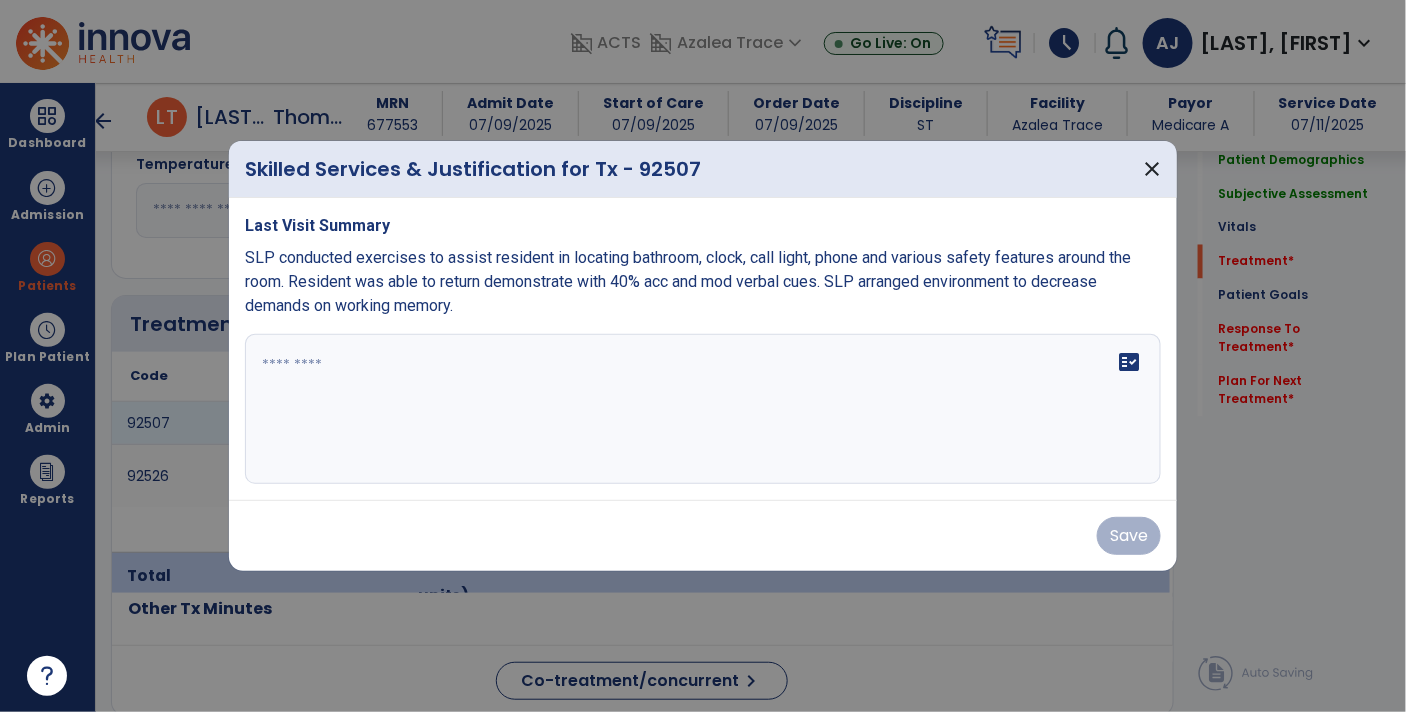 click at bounding box center (703, 409) 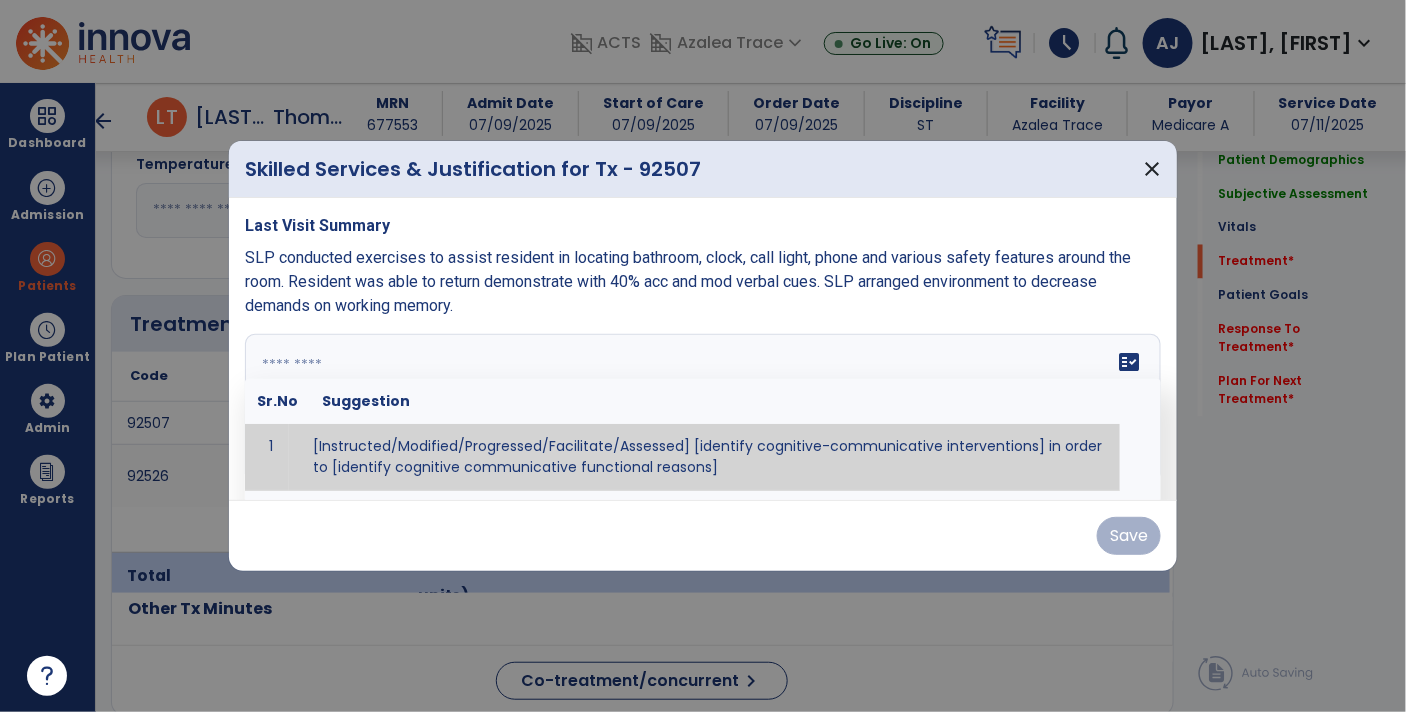 paste on "**********" 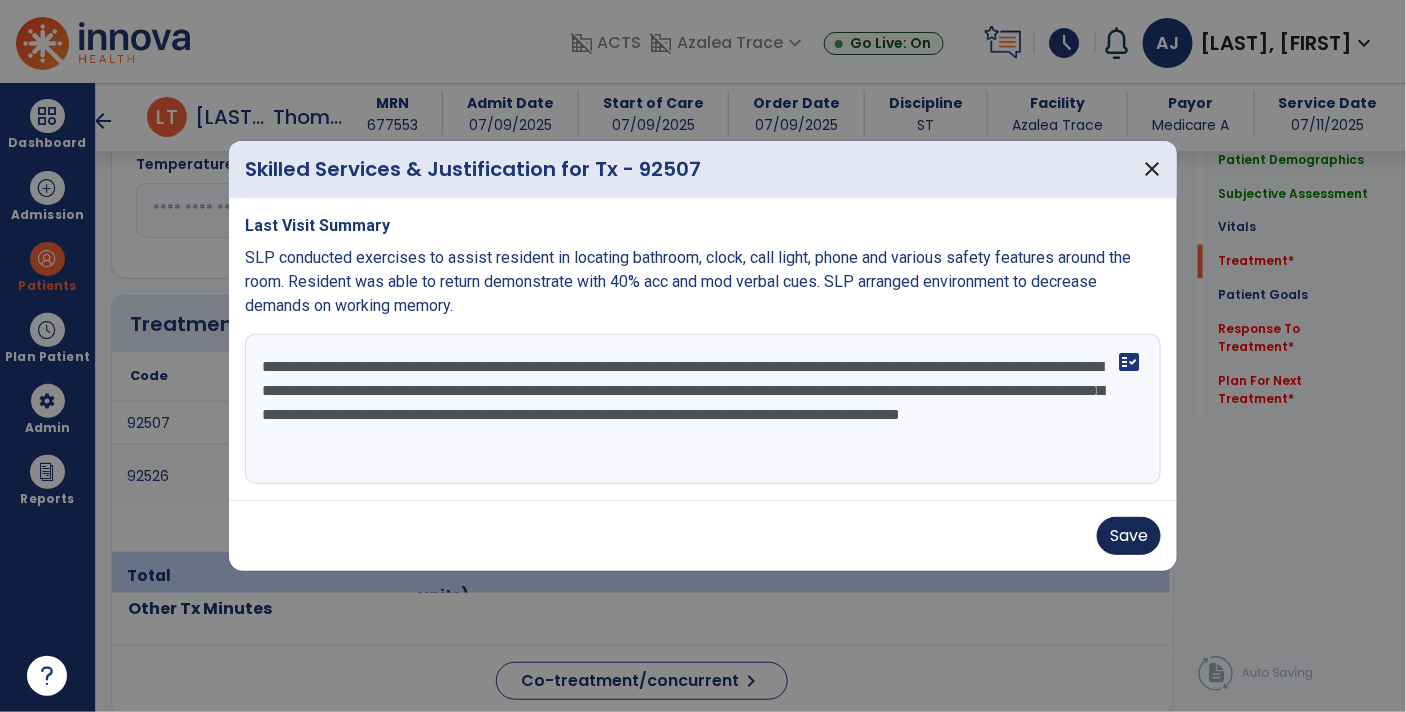 type on "**********" 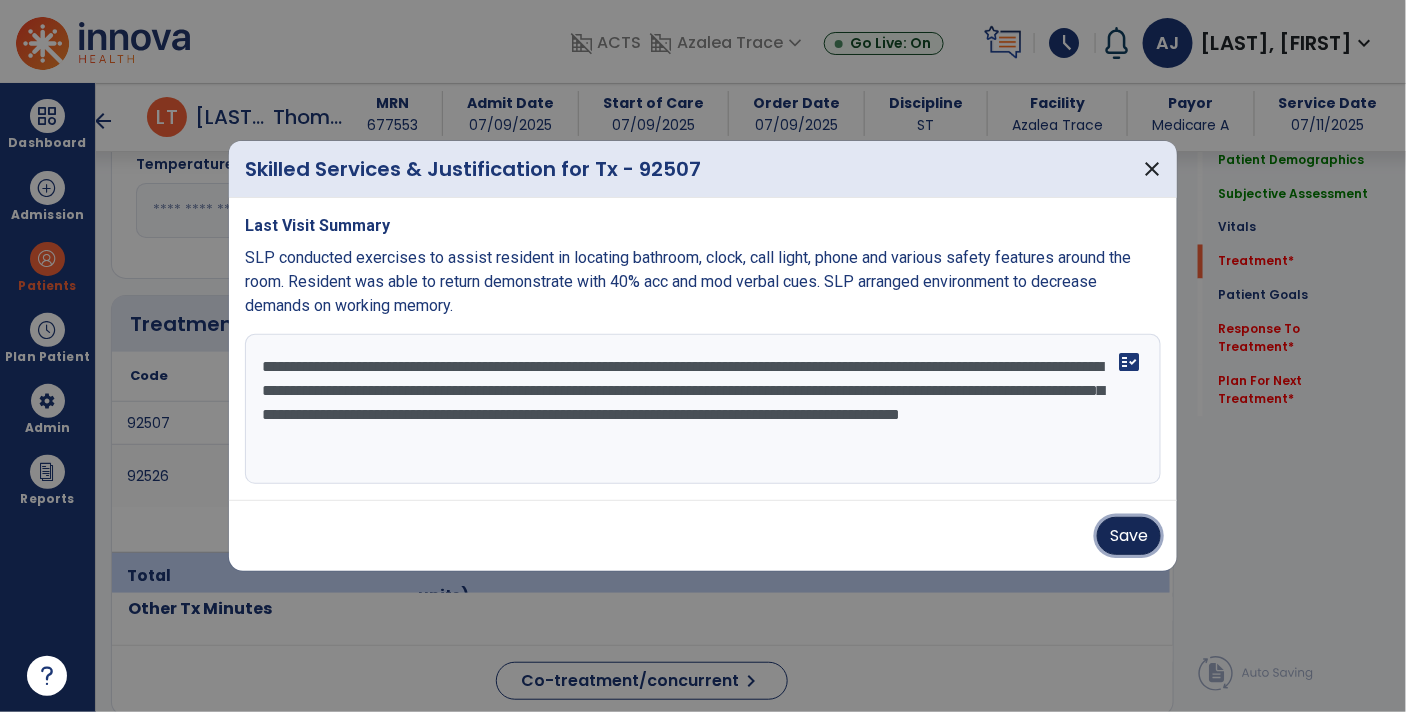 click on "Save" at bounding box center [1129, 536] 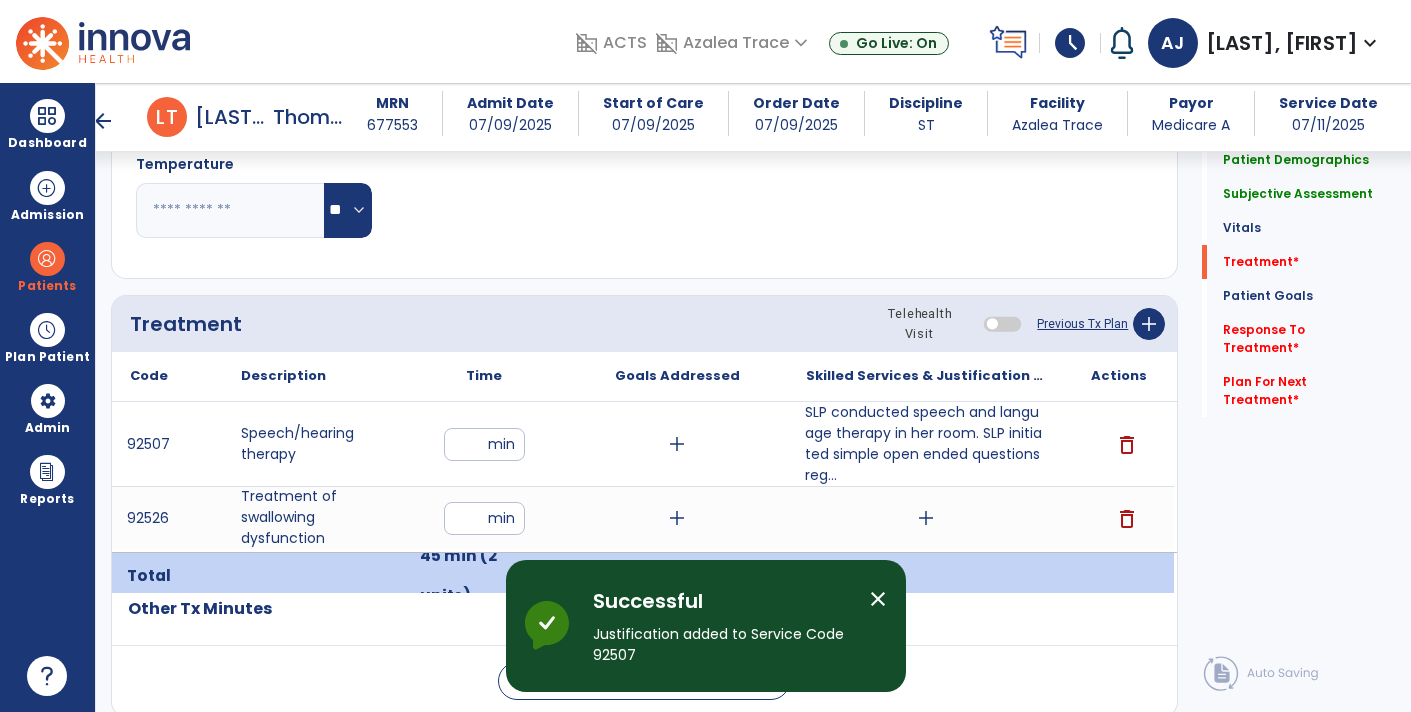 click on "add" at bounding box center (926, 518) 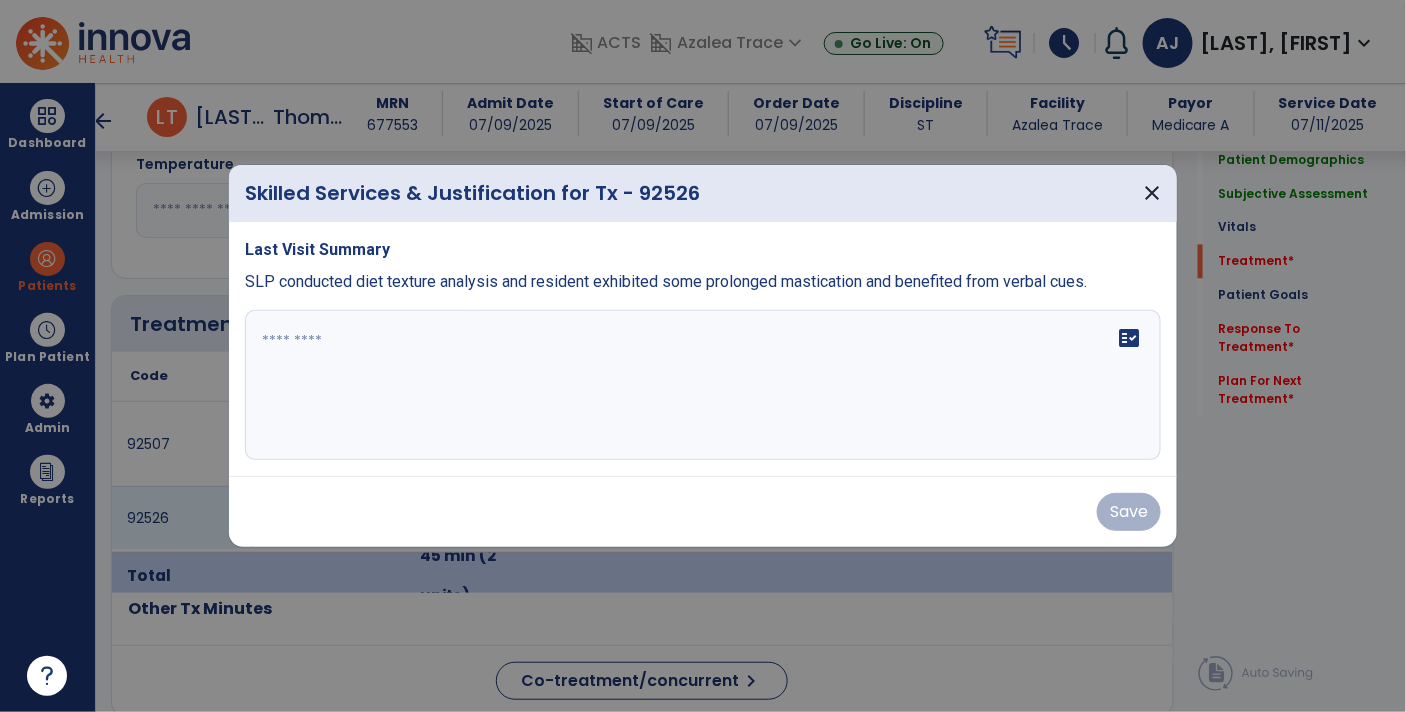 scroll, scrollTop: 1064, scrollLeft: 0, axis: vertical 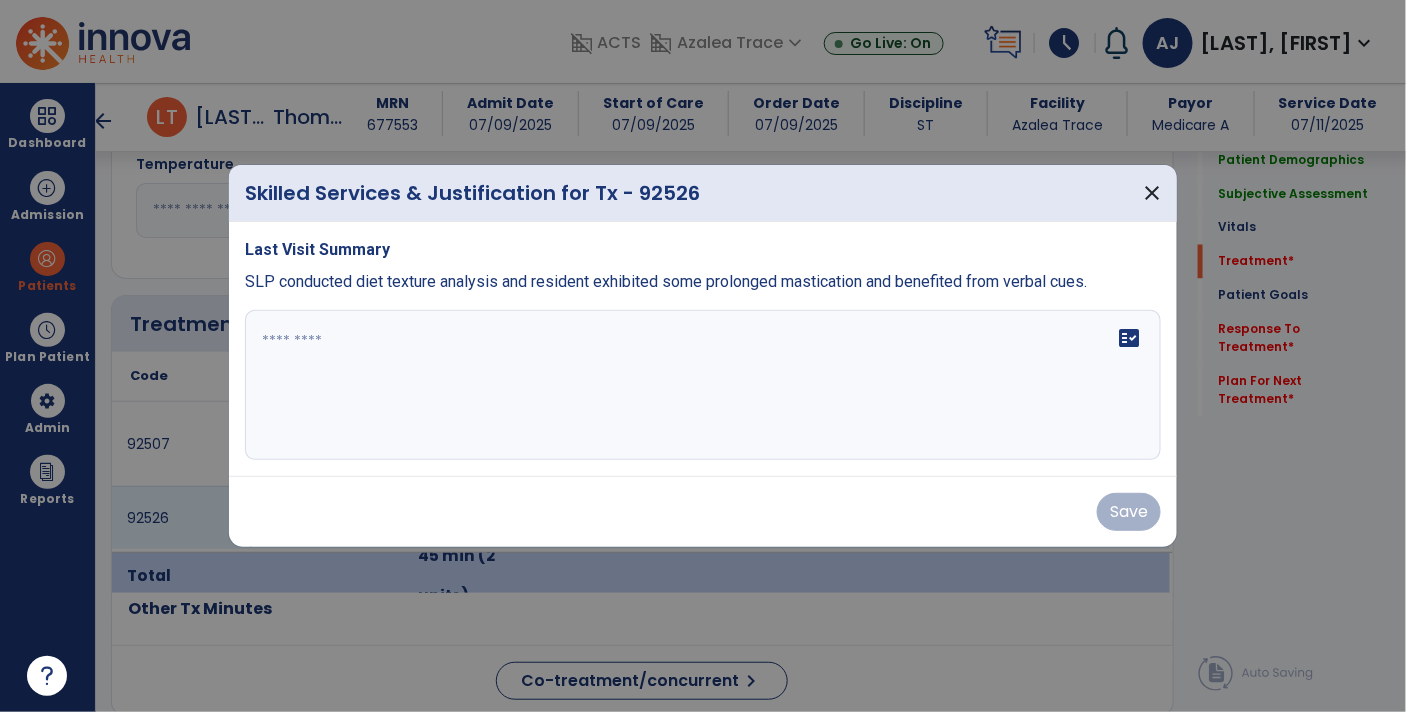 click on "fact_check" at bounding box center [703, 385] 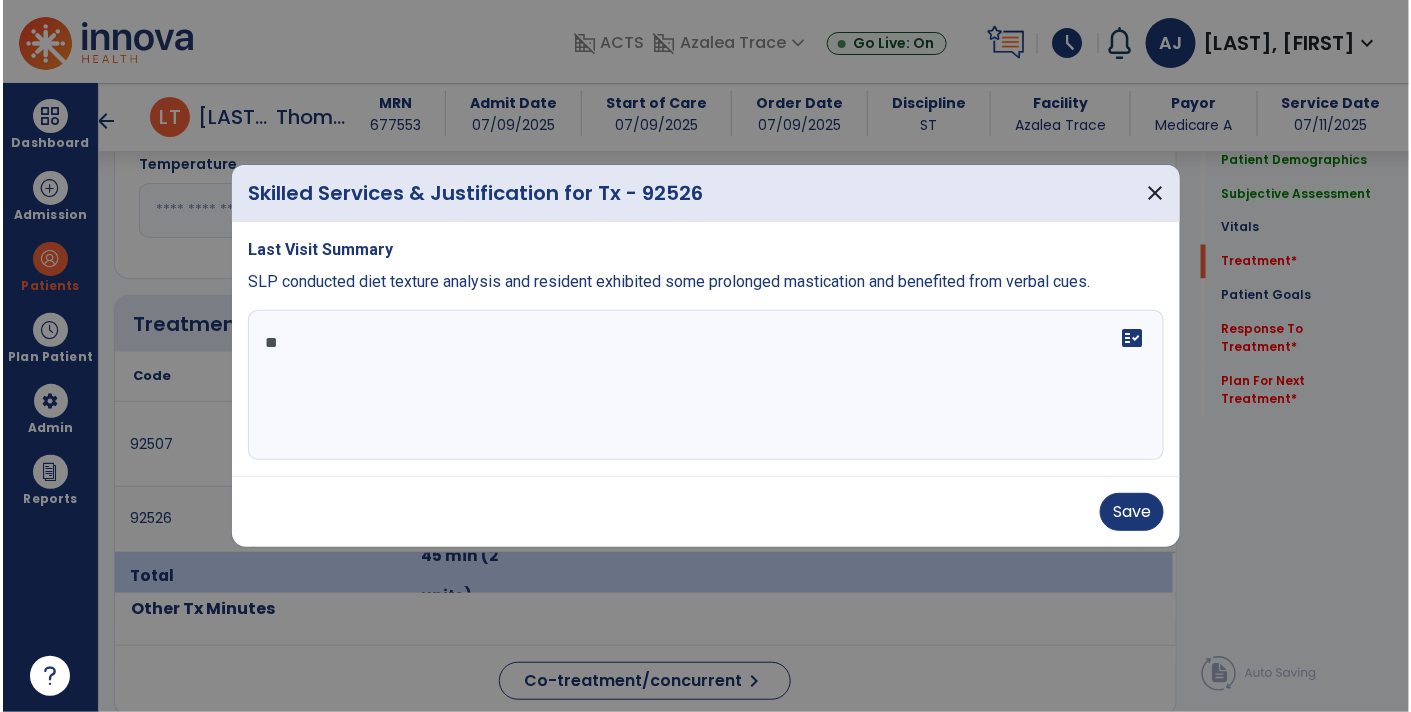 scroll, scrollTop: 0, scrollLeft: 0, axis: both 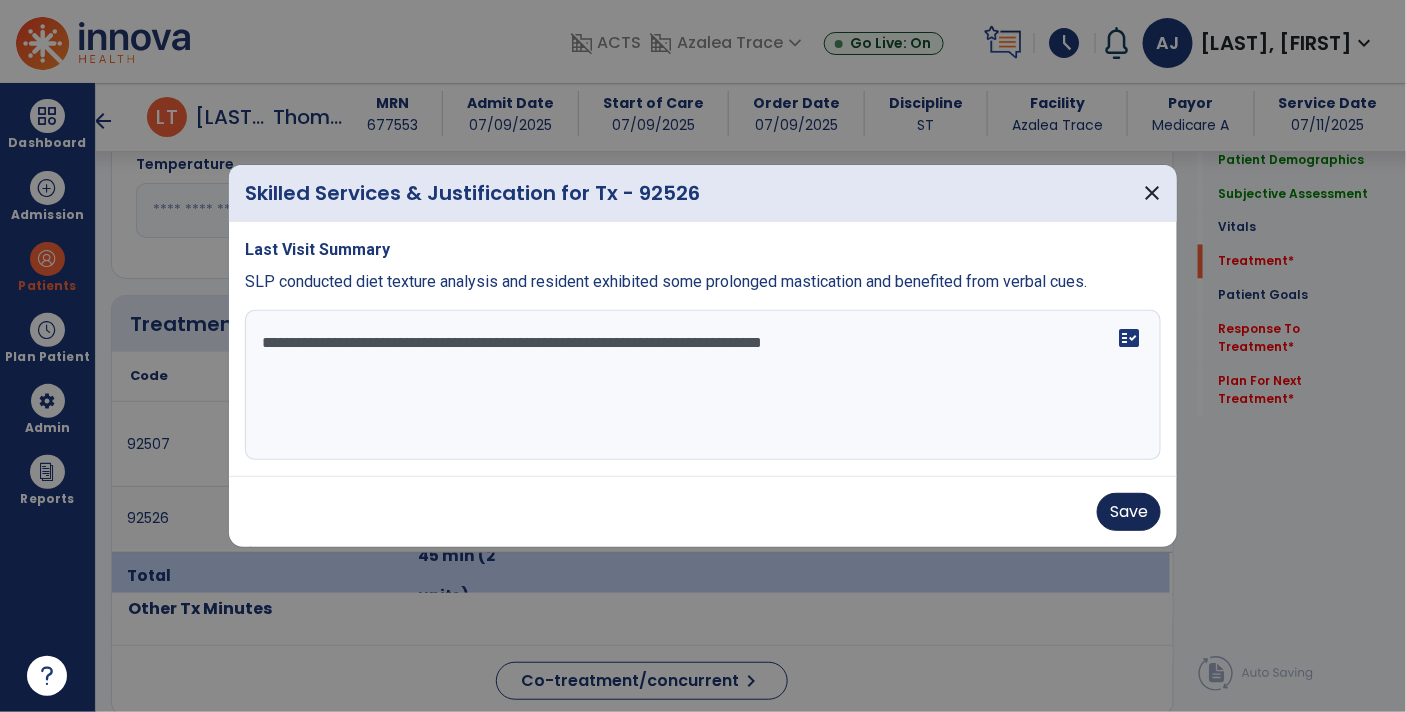 type on "**********" 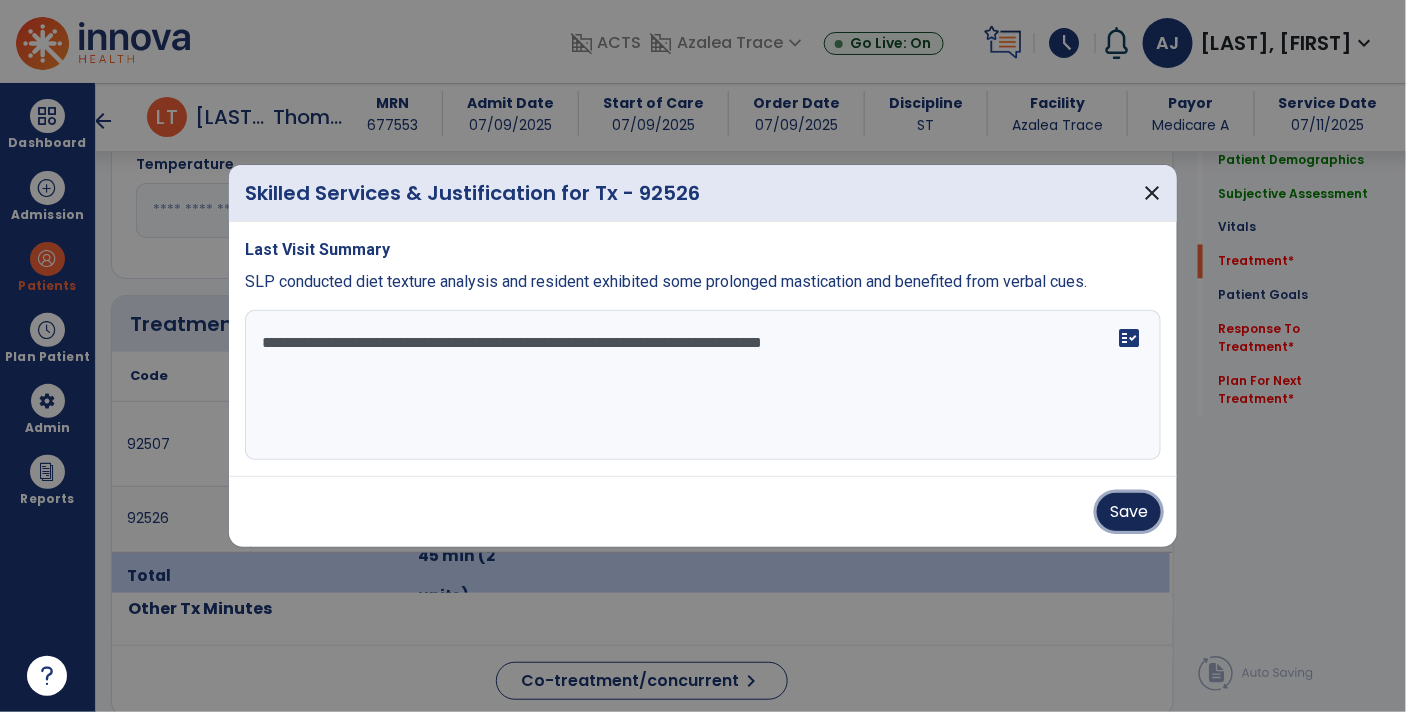 click on "Save" at bounding box center (1129, 512) 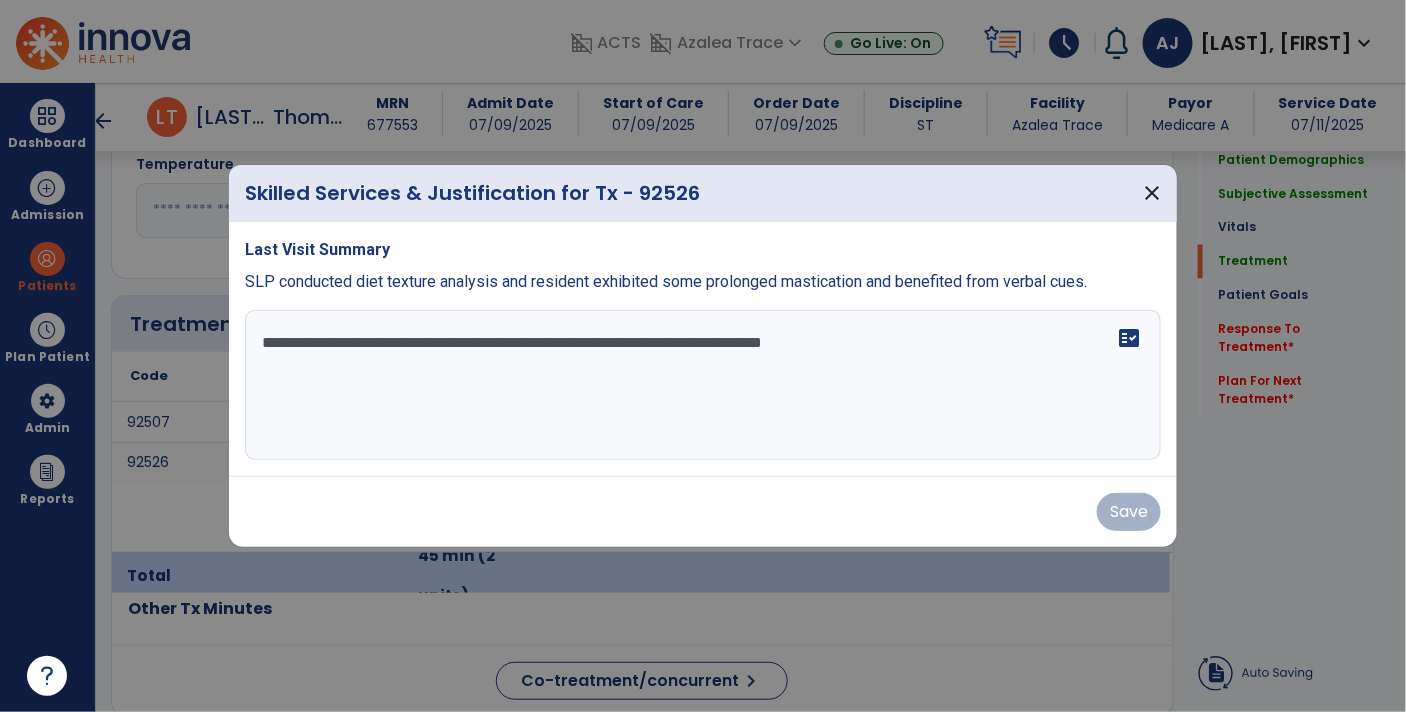 click on "92507  Speech/hearing therapy  ** min add  SLP conducted speech and language therapy in her room. SLP initiated simple open ended questions reg...  delete 92526  Treatment of swallowing dysfunction  ** min add  SLP educated resdient and staff on compensatory strategies and safety precautions.    SLP educated resdient and staff on compensatory strategies and safety precautions.   delete" at bounding box center [641, 477] 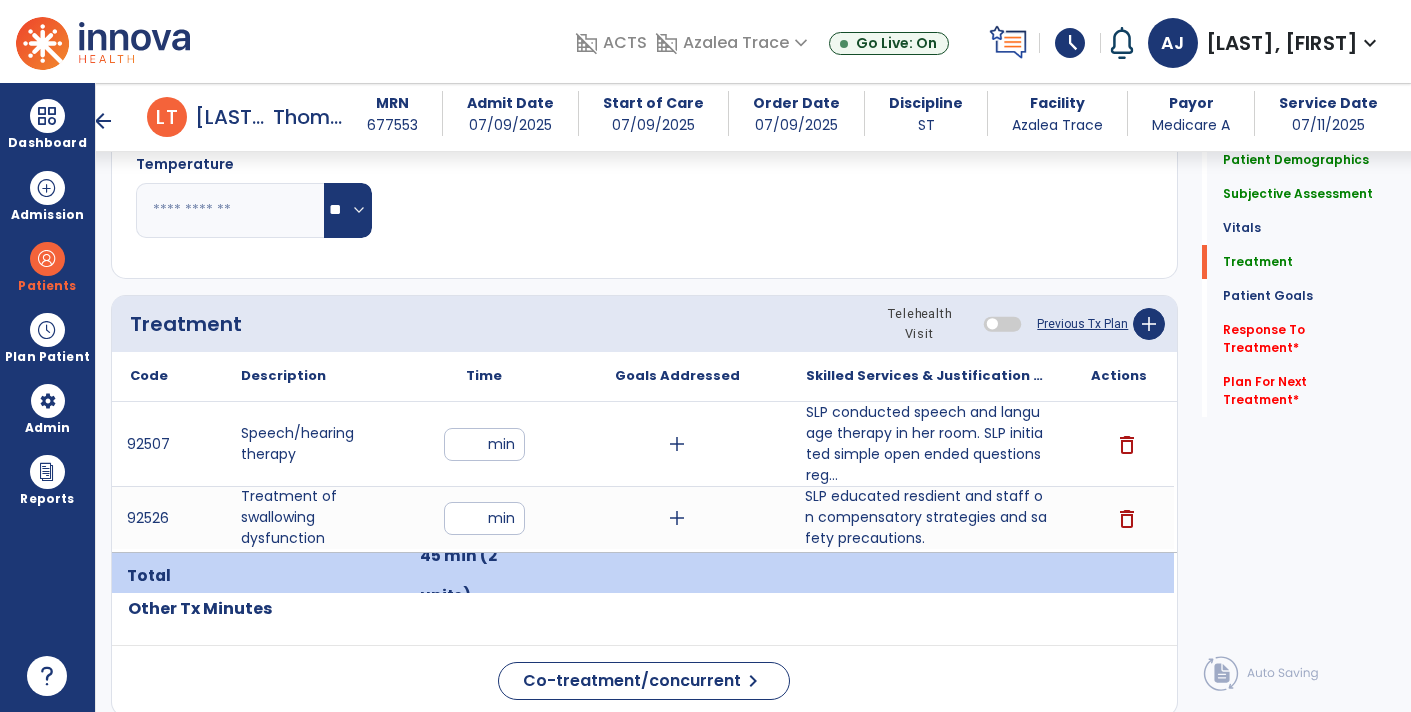 click on "**" at bounding box center [484, 444] 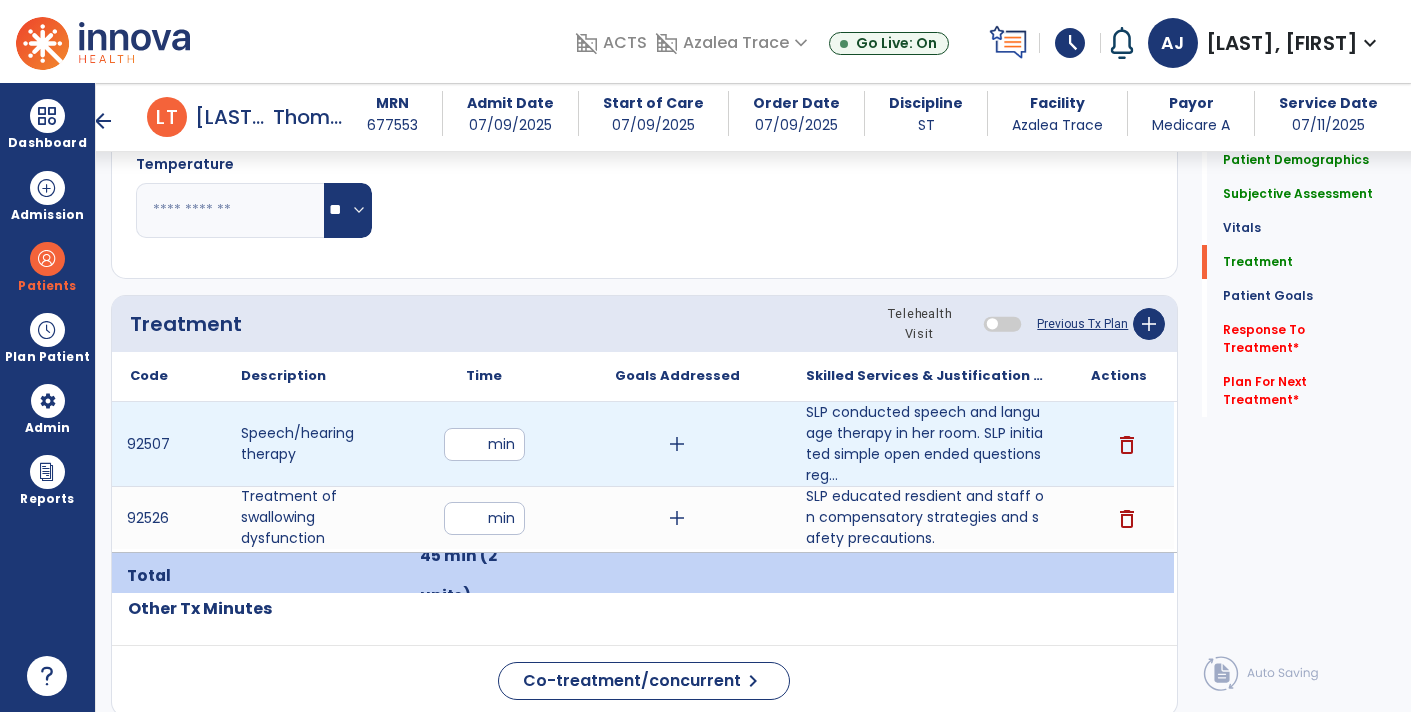 type on "*" 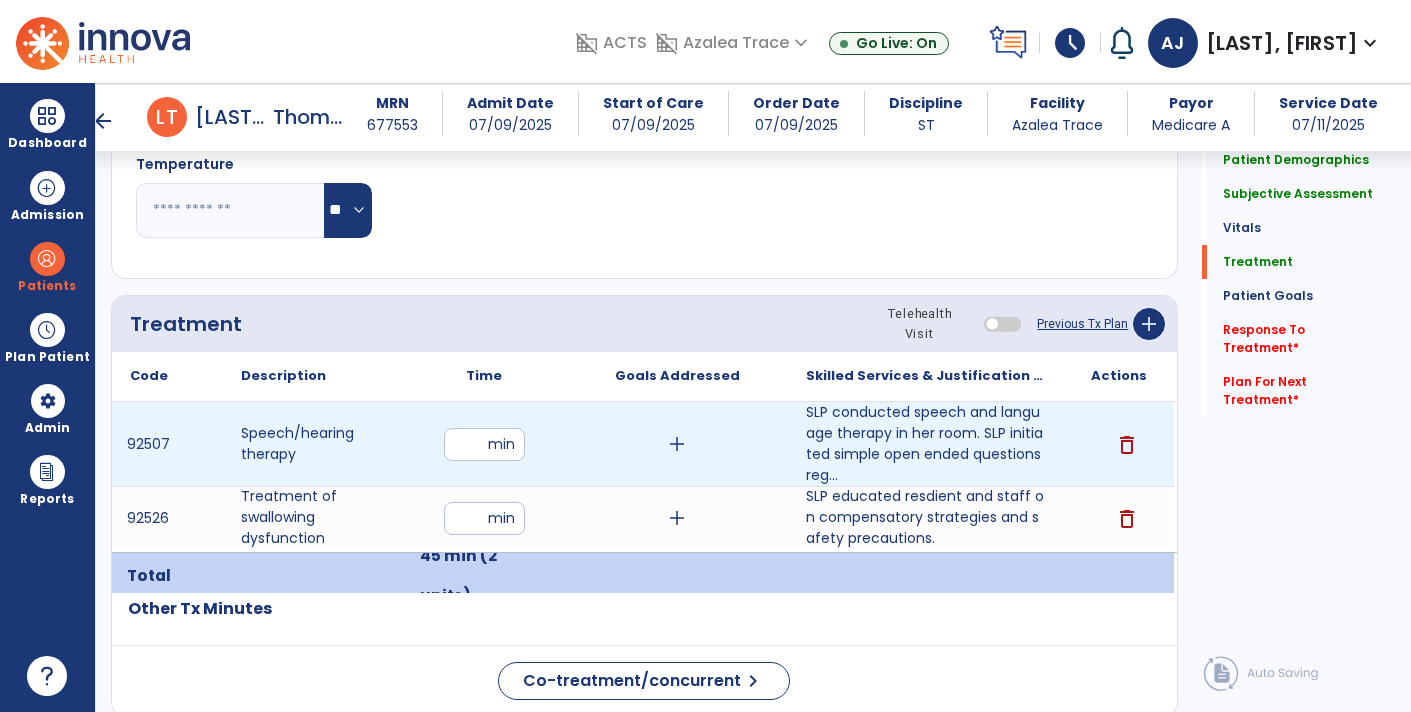 type on "**" 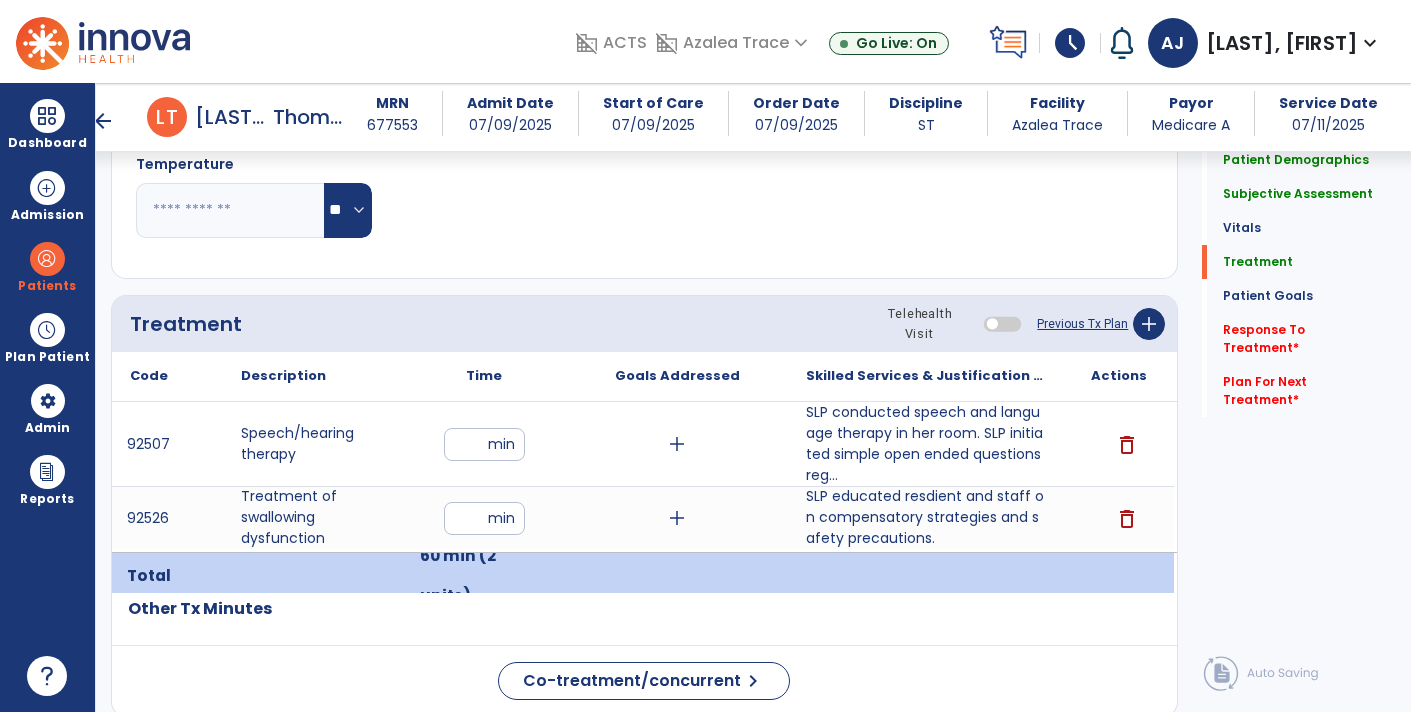 click on "**" at bounding box center (484, 518) 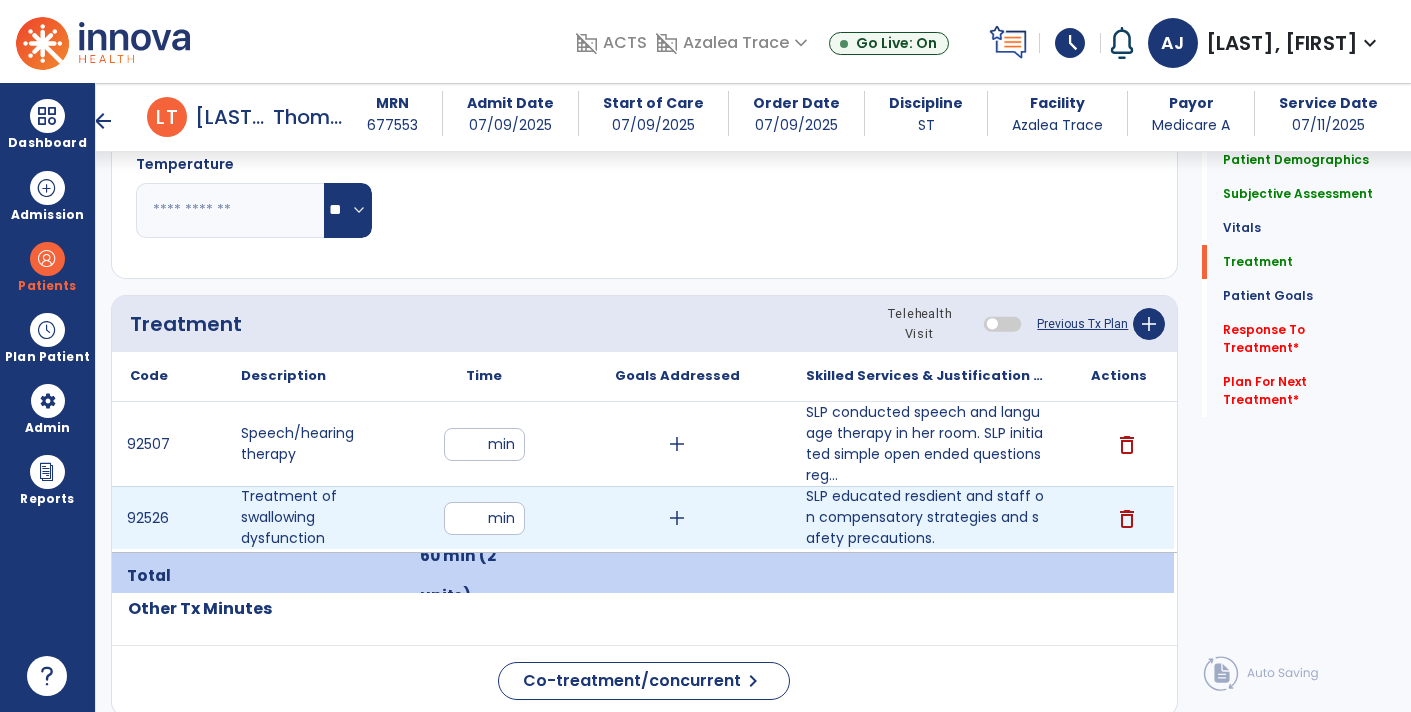type on "*" 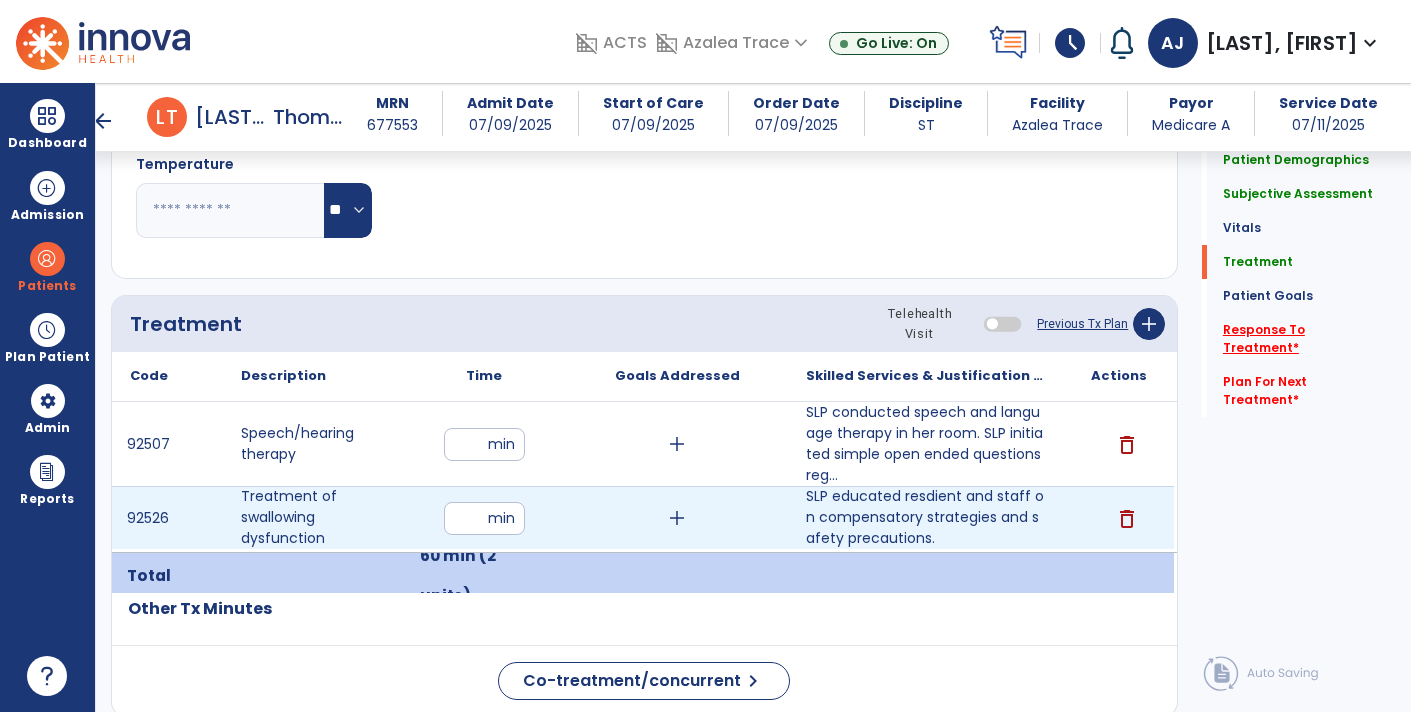 click on "Response To Treatment   *" 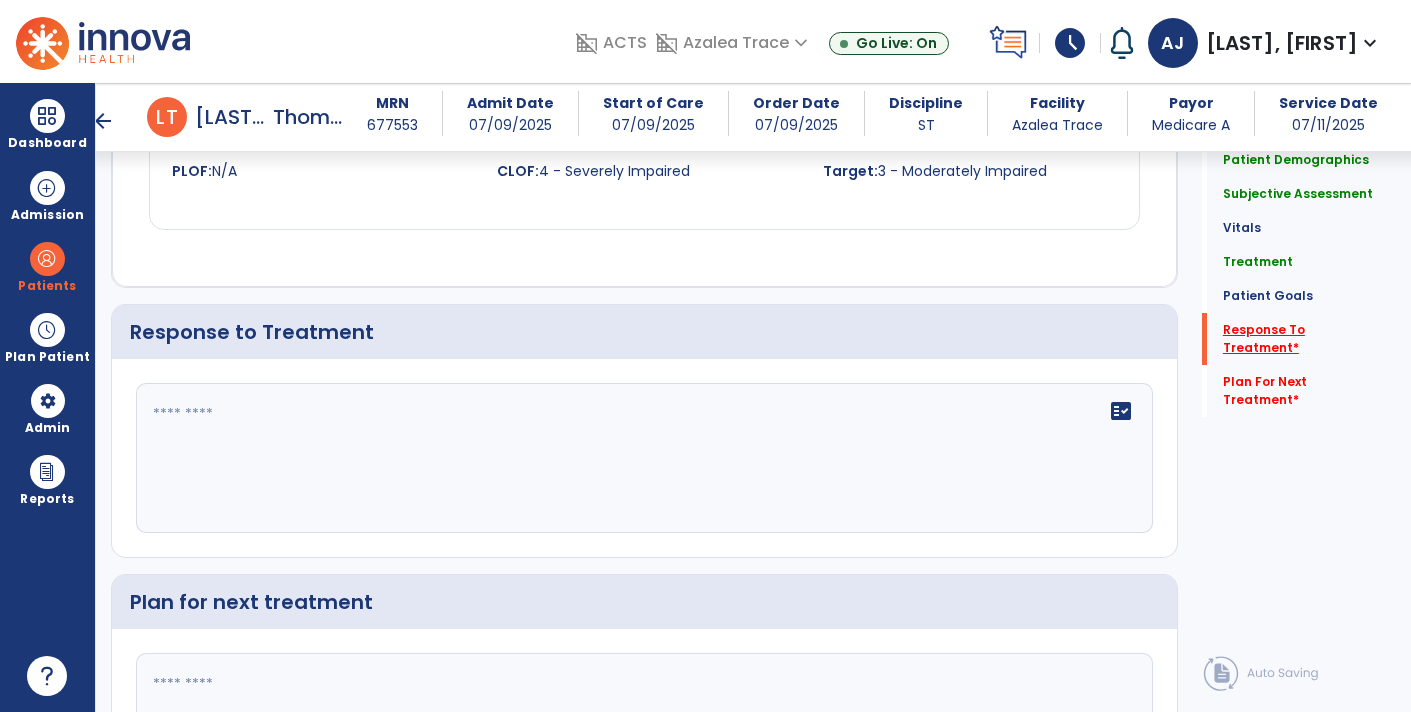 scroll, scrollTop: 2442, scrollLeft: 0, axis: vertical 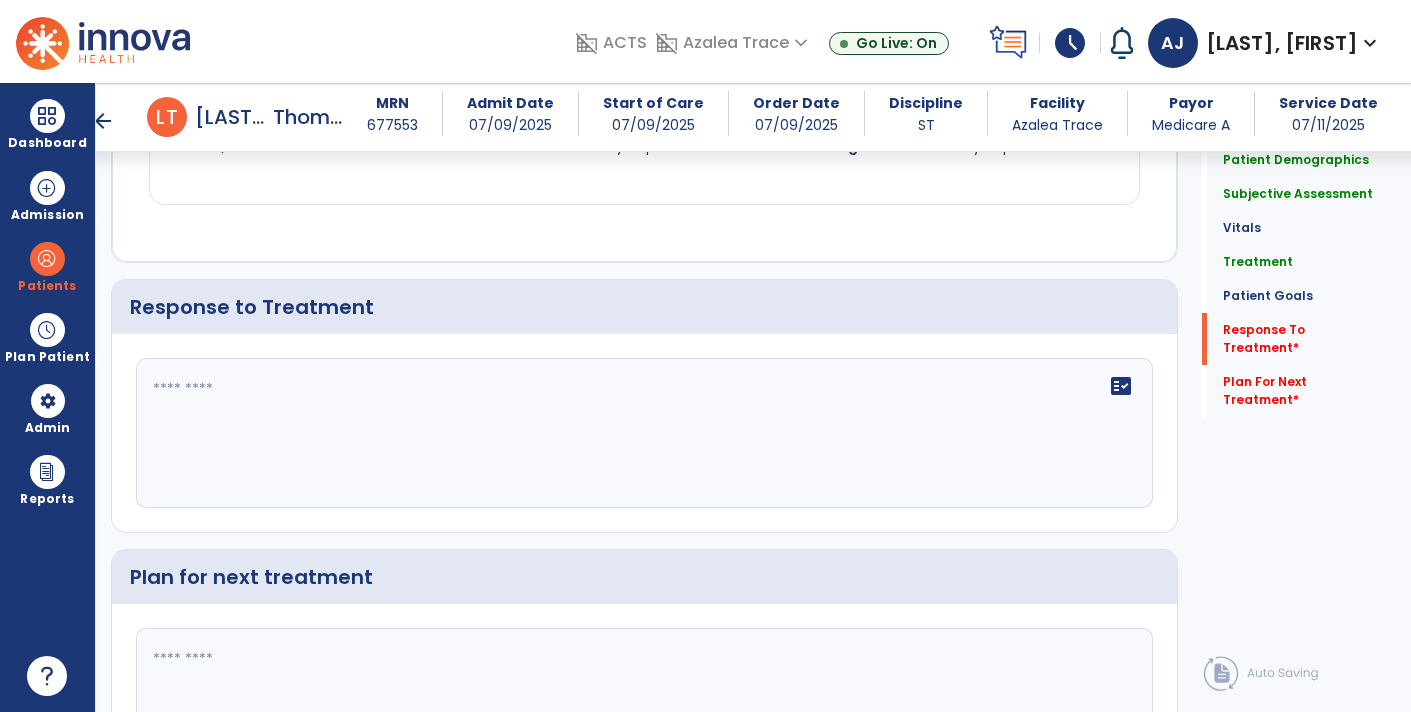 click on "fact_check" 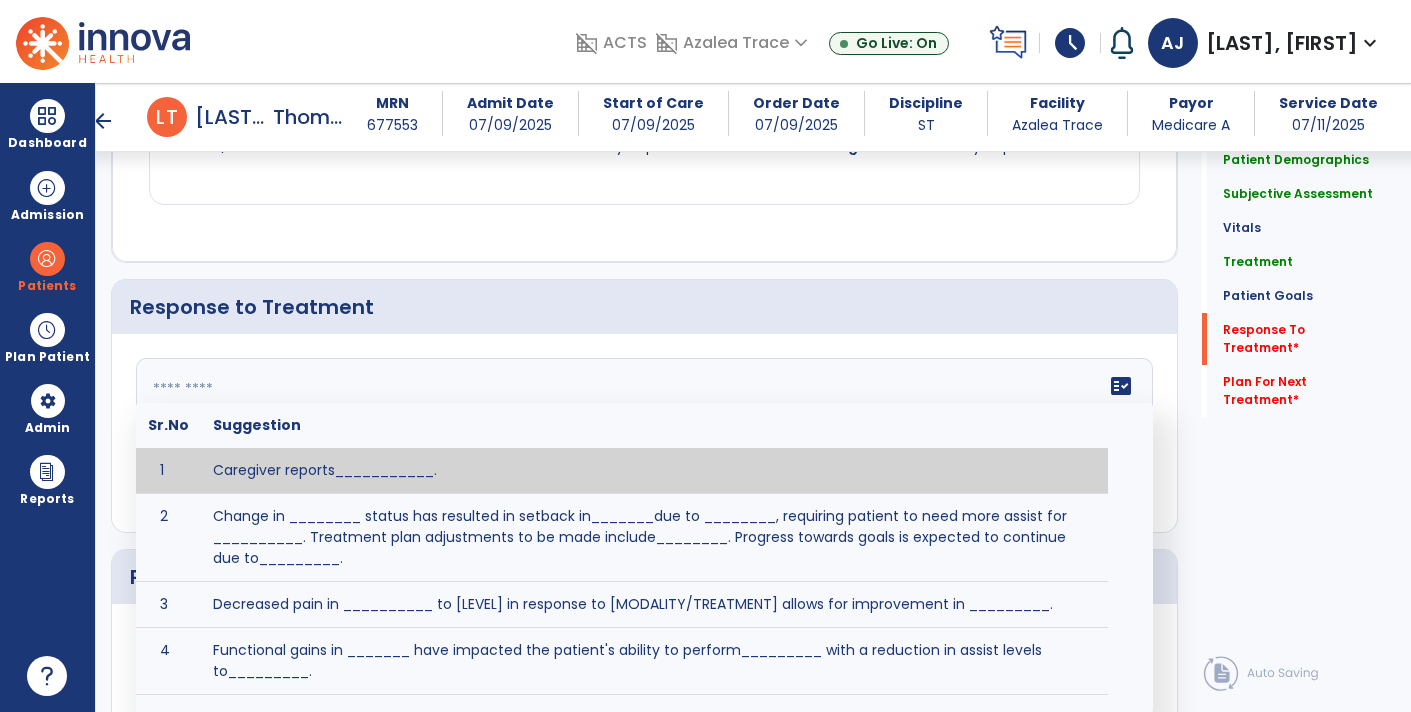 click on "Spoken Language Expression  08-31-2025   edit   CLOF PLOF:    5 - Successfully able to initiate communication using spoken language in structured conversations with both familiar and unfamiliar communication partners. Occasionally requires minimal cueing CLOF:    4 - Successfully able to initiate communication using spoken language in simple, structured conversations in routine daily activities with familiar communication partners. Usually requires moderate cueing Target:    5 - Successfully able to initiate communication using spoken language in structured conversations with both familiar and unfamiliar communication partners. Occasionally requires minimal cueing STG-1: Safety Awareness  07-31-2025   edit   CLOF PLOF:  N/A  CLOF:  4 - Severely Impaired  Target:  3 - Moderately Impaired" at bounding box center (644, 12) 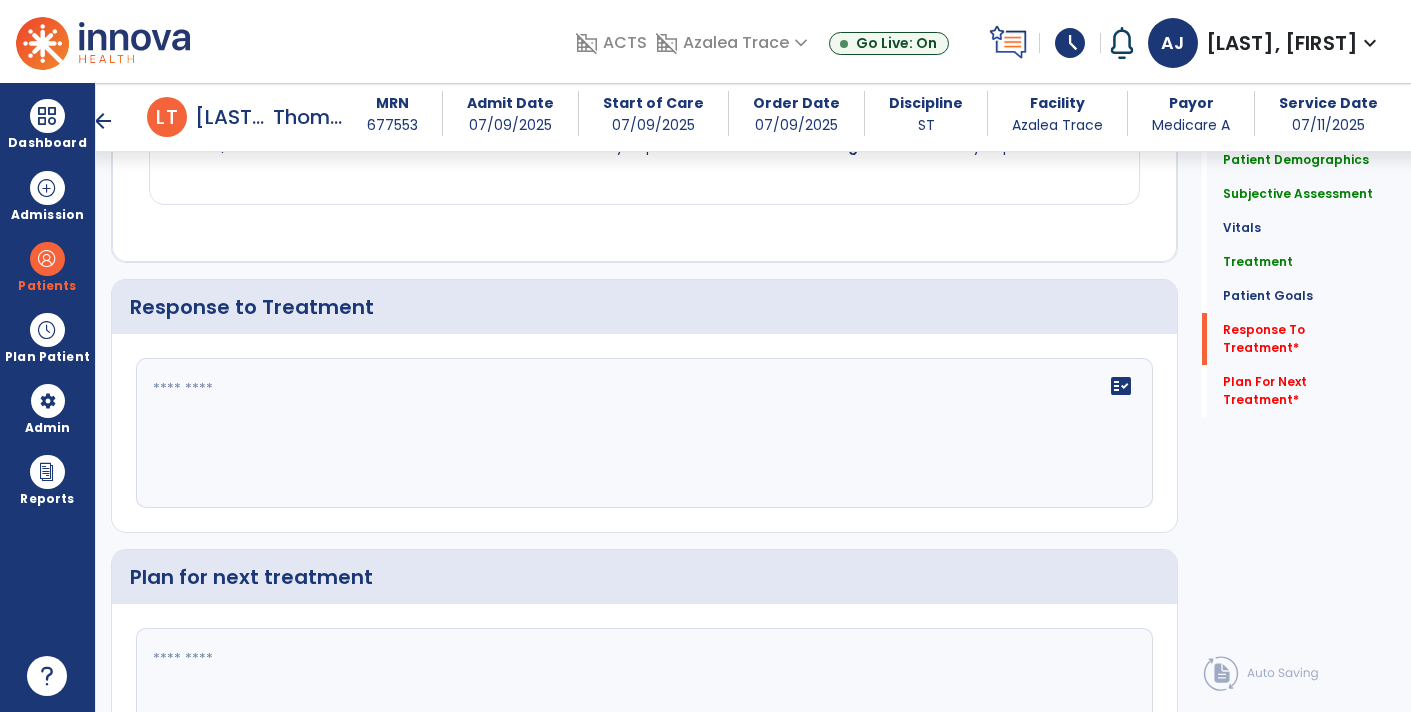 click on "Spoken Language Expression  08-31-2025   edit   CLOF PLOF:    5 - Successfully able to initiate communication using spoken language in structured conversations with both familiar and unfamiliar communication partners. Occasionally requires minimal cueing CLOF:    4 - Successfully able to initiate communication using spoken language in simple, structured conversations in routine daily activities with familiar communication partners. Usually requires moderate cueing Target:    5 - Successfully able to initiate communication using spoken language in structured conversations with both familiar and unfamiliar communication partners. Occasionally requires minimal cueing STG-1: Safety Awareness  07-31-2025   edit   CLOF PLOF:  N/A  CLOF:  4 - Severely Impaired  Target:  3 - Moderately Impaired" at bounding box center [644, 12] 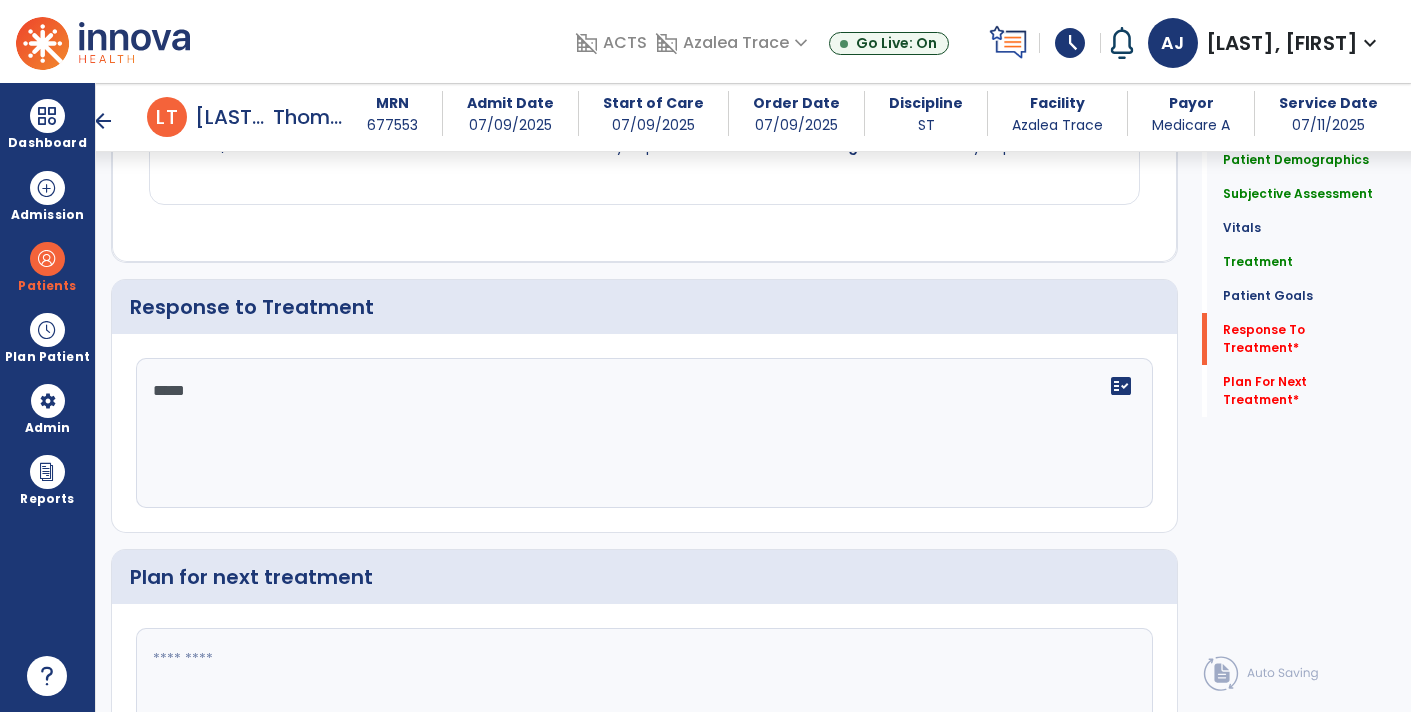 type on "****" 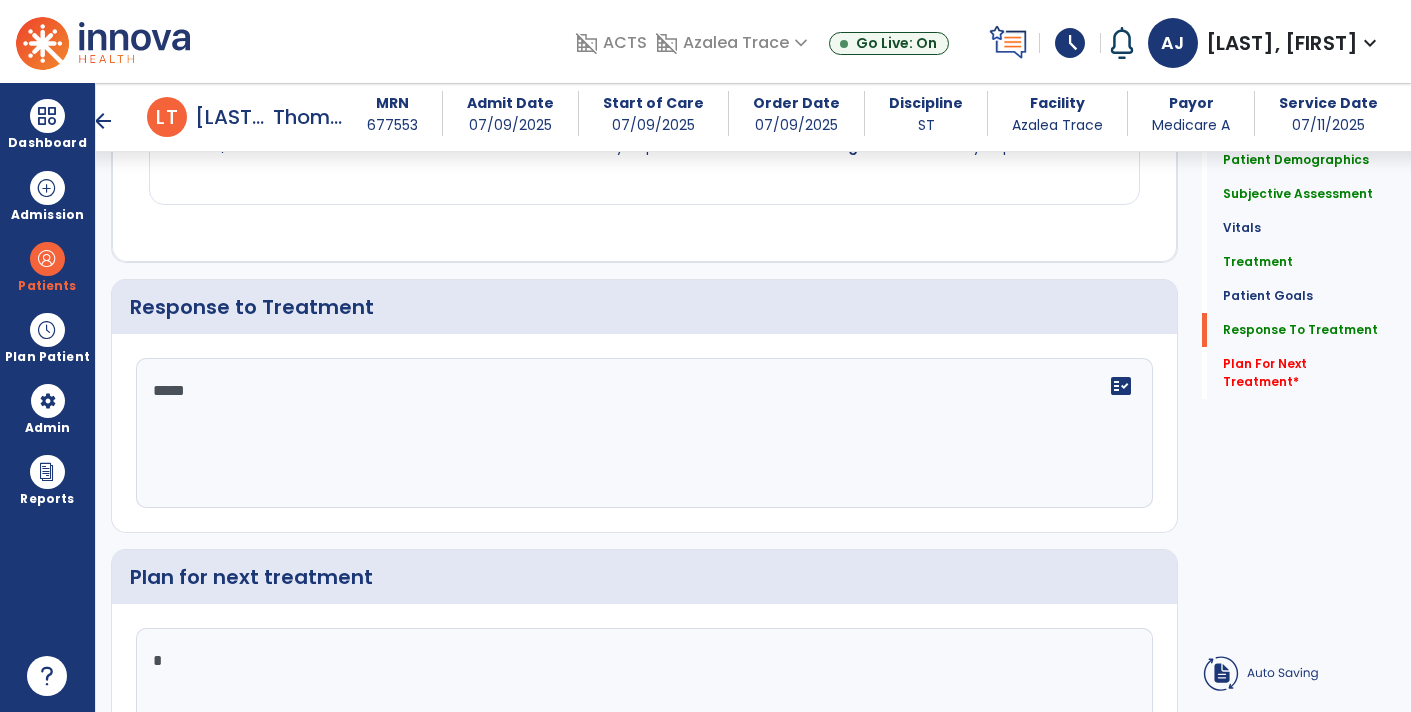 type on "**" 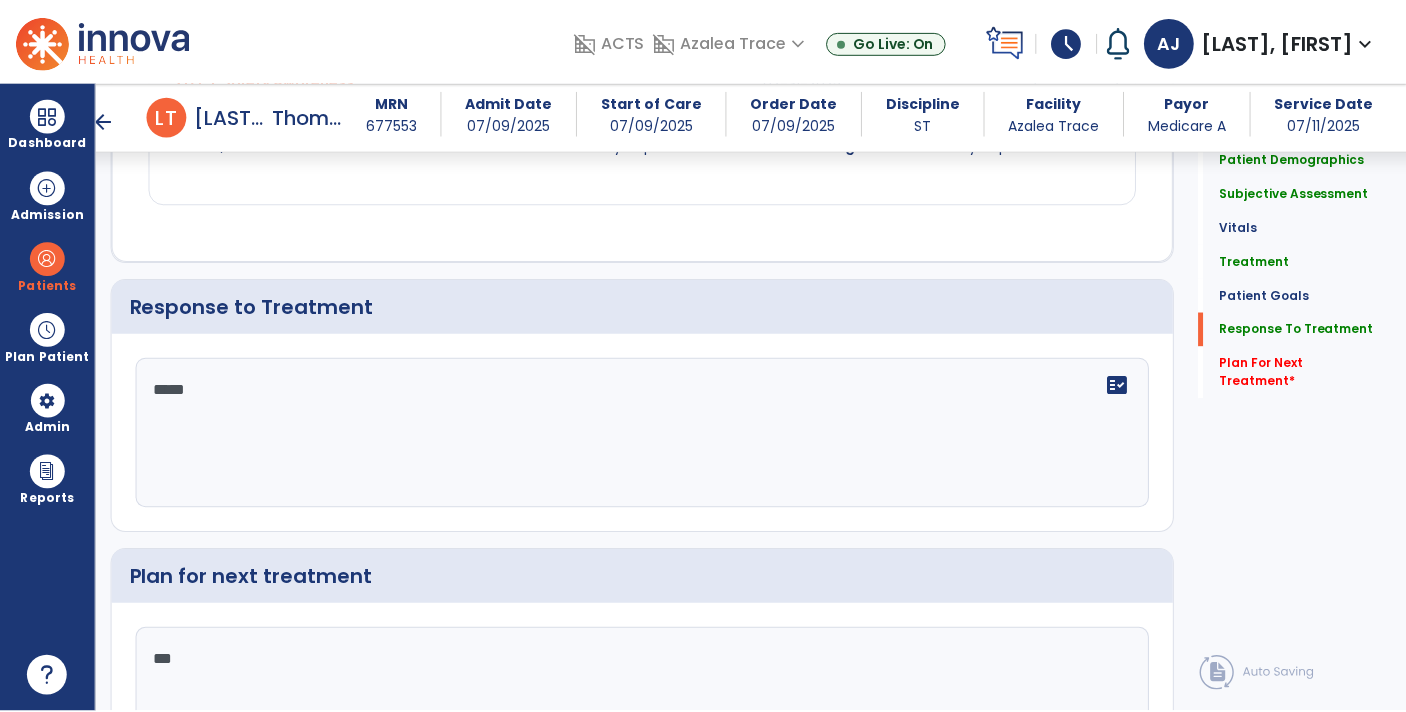 scroll, scrollTop: 2589, scrollLeft: 0, axis: vertical 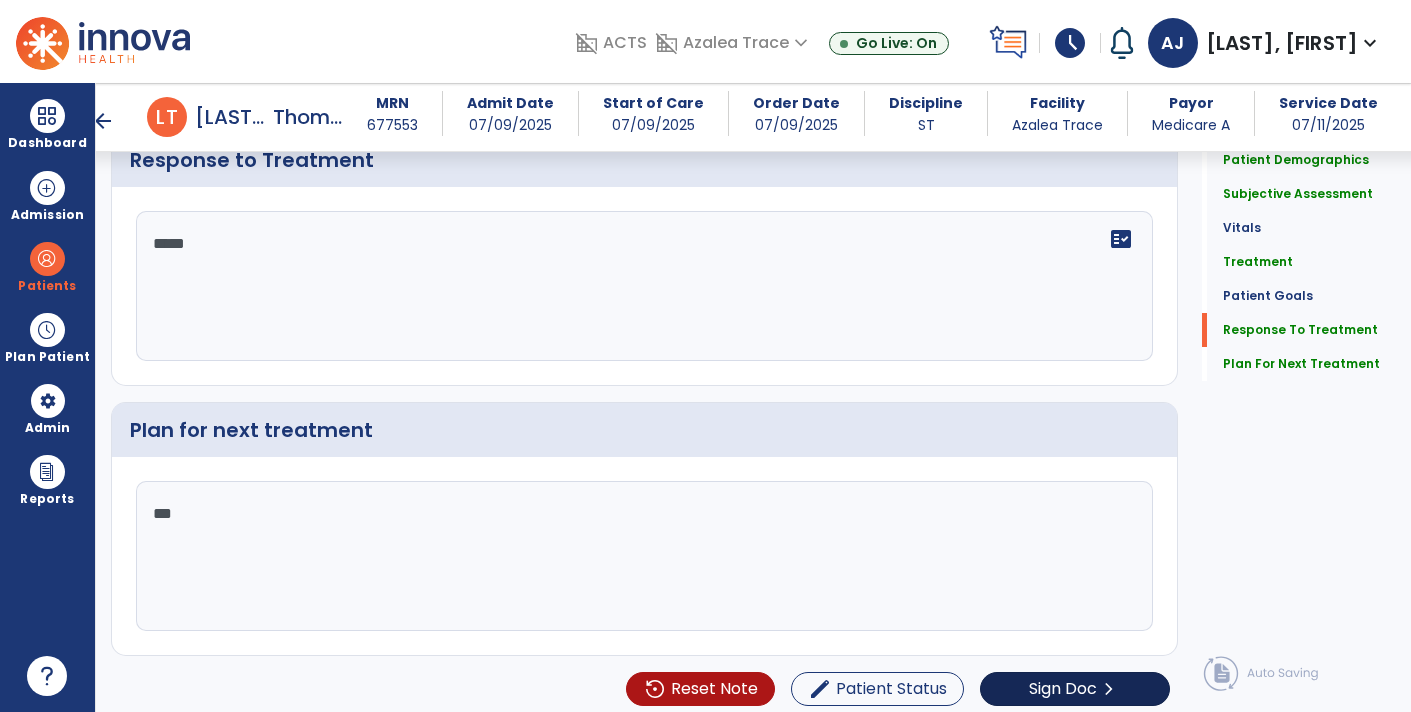 type on "**" 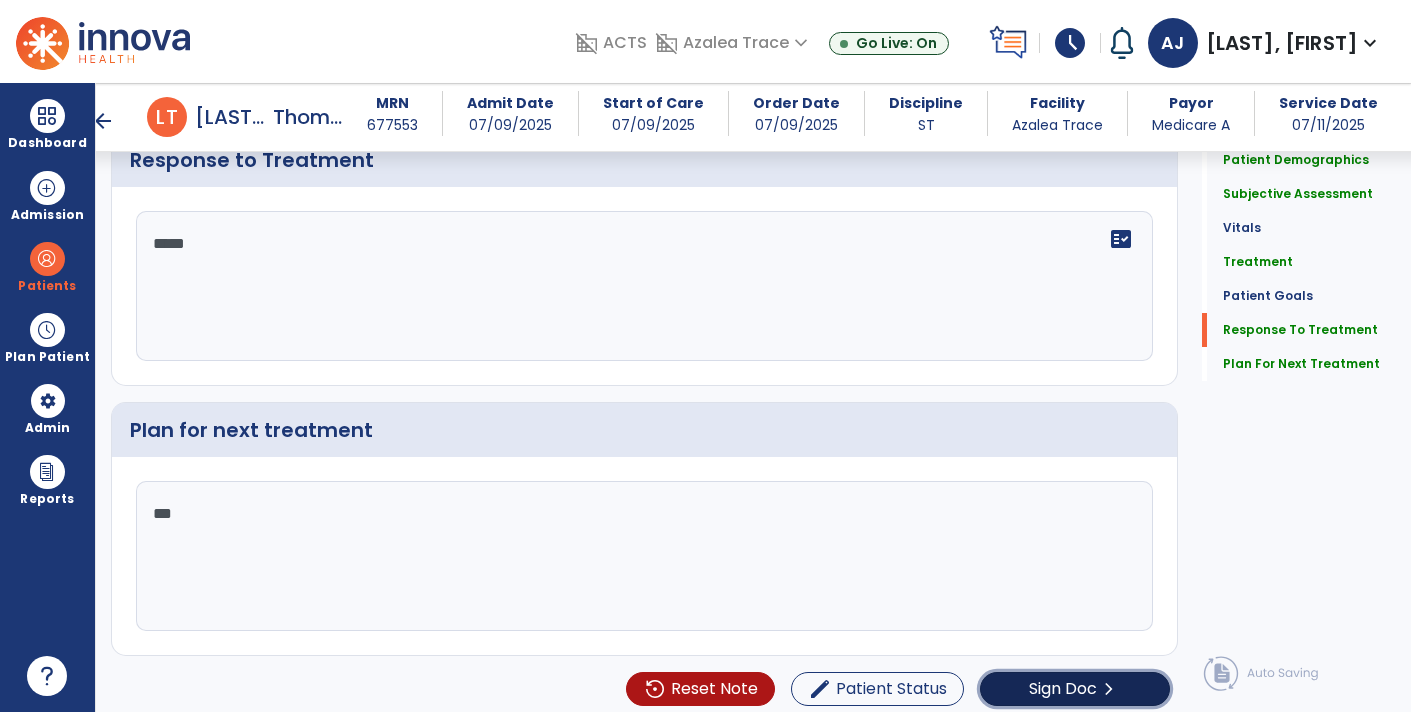 click on "chevron_right" 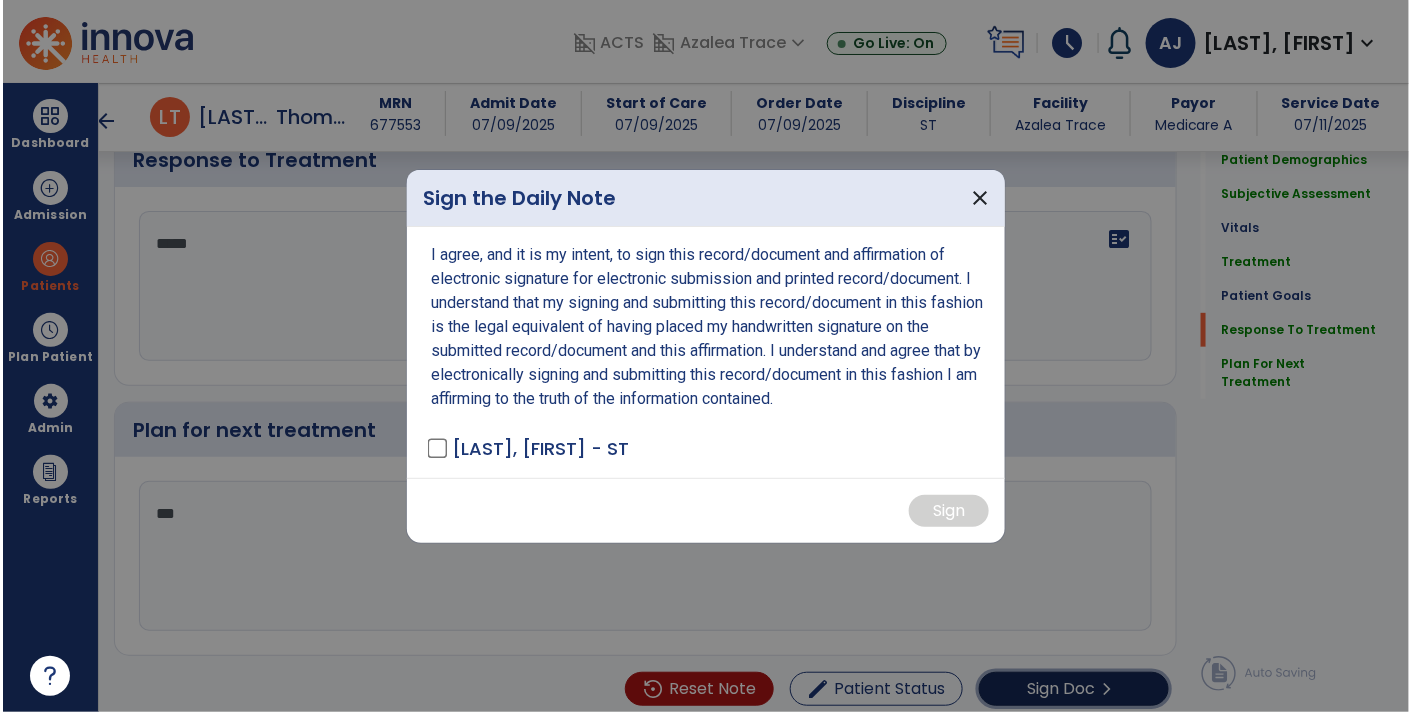 scroll, scrollTop: 2589, scrollLeft: 0, axis: vertical 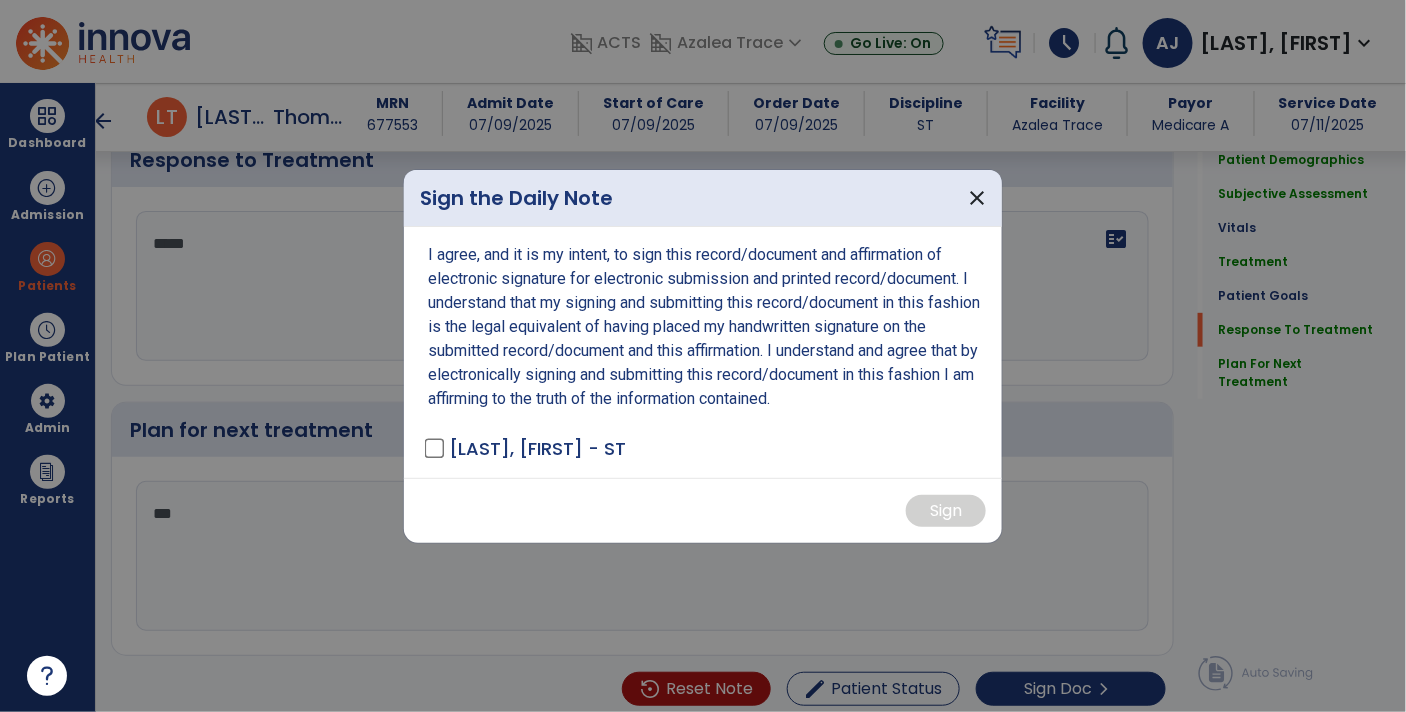 click on "[LAST], [FIRST] - ST" at bounding box center (527, 448) 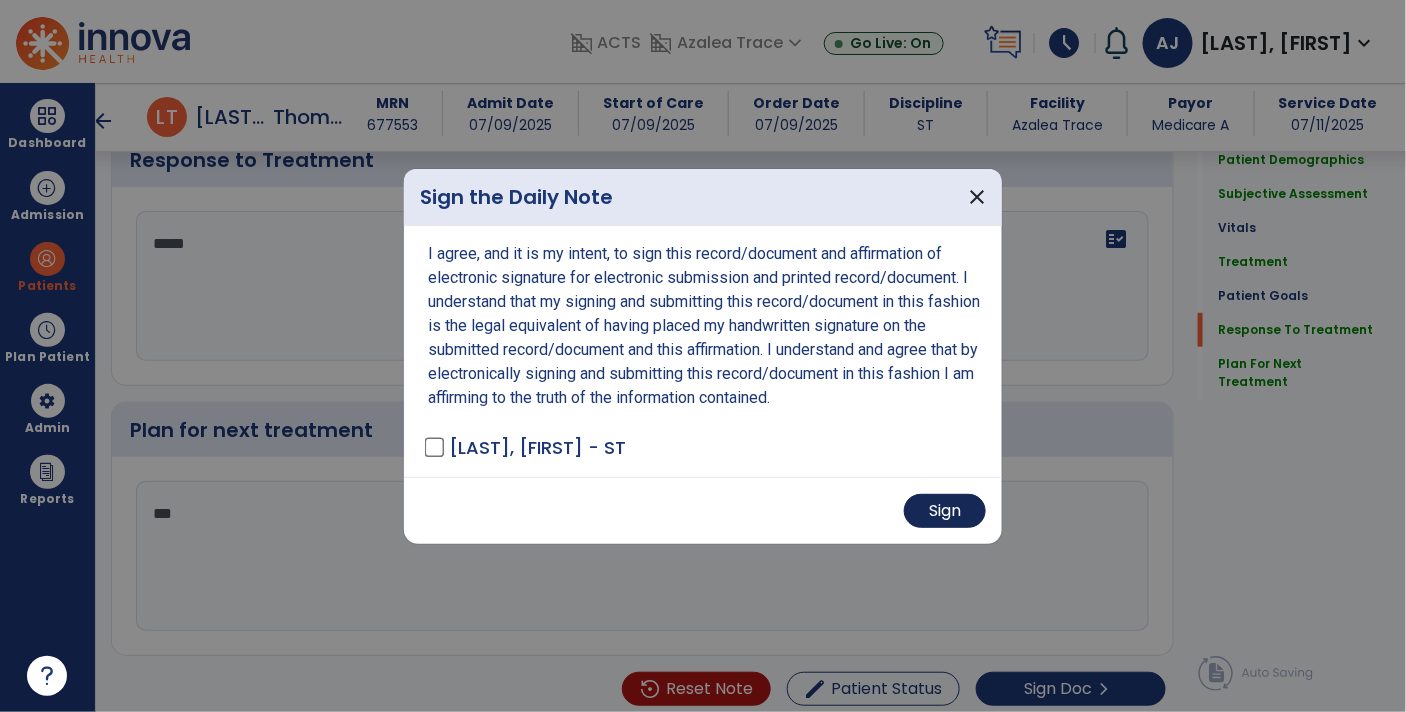 click on "Sign" at bounding box center (945, 511) 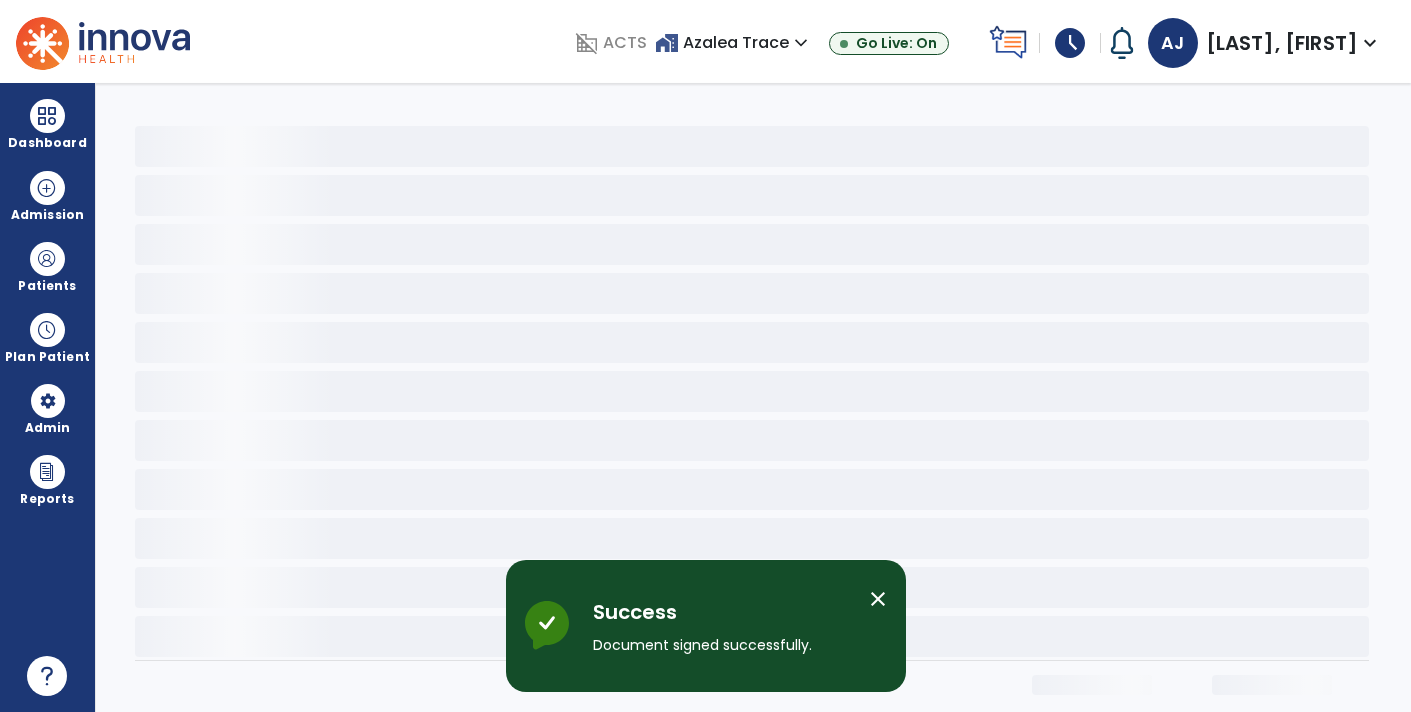 scroll, scrollTop: 0, scrollLeft: 0, axis: both 